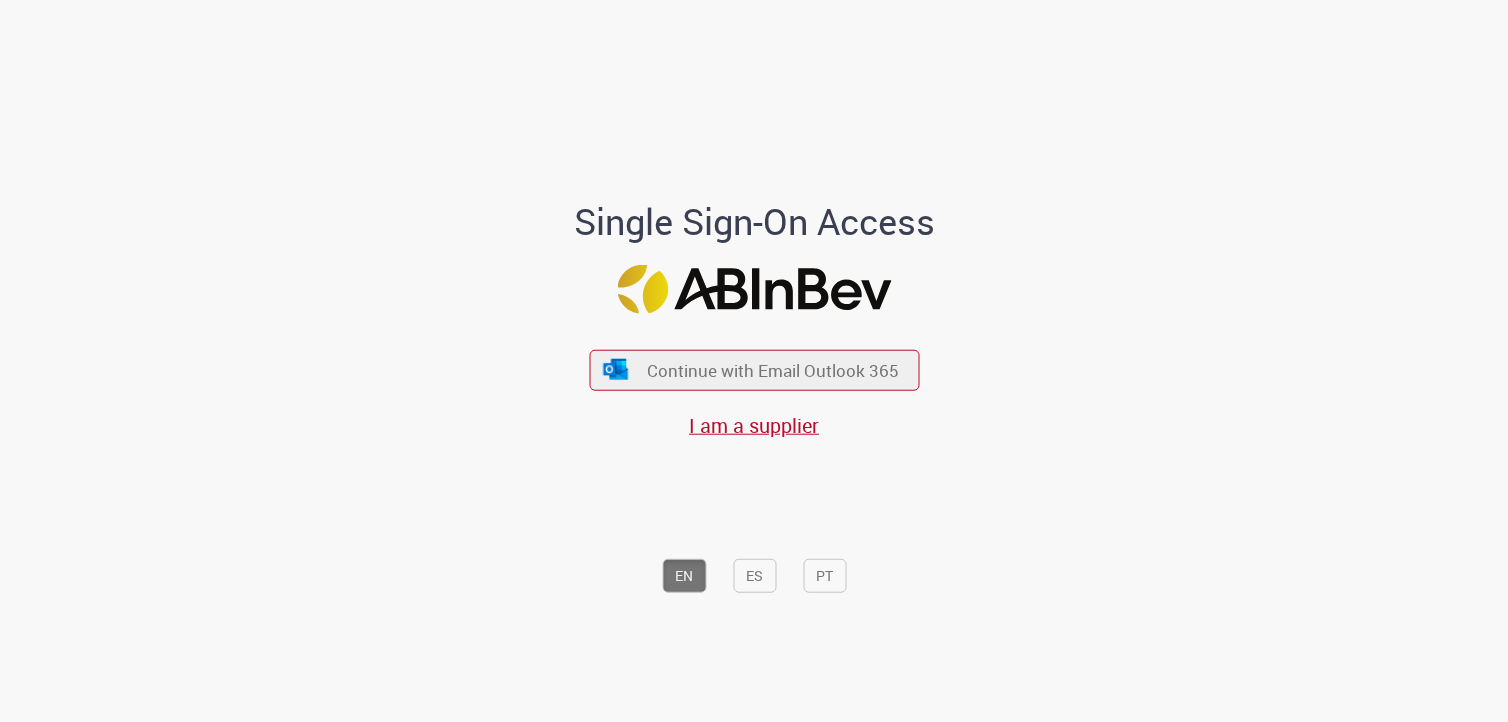 click on "Continue with Email Outlook 365" at bounding box center (773, 370) 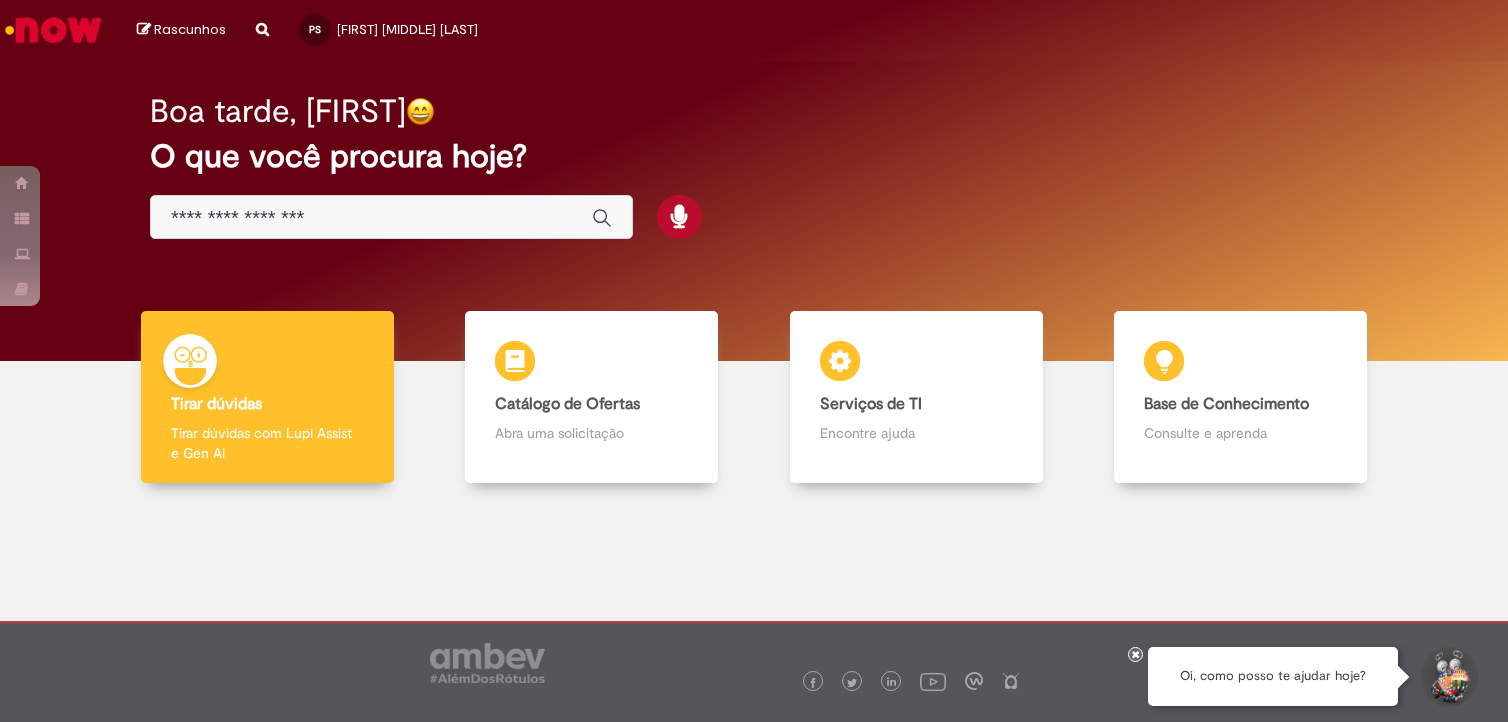 scroll, scrollTop: 0, scrollLeft: 0, axis: both 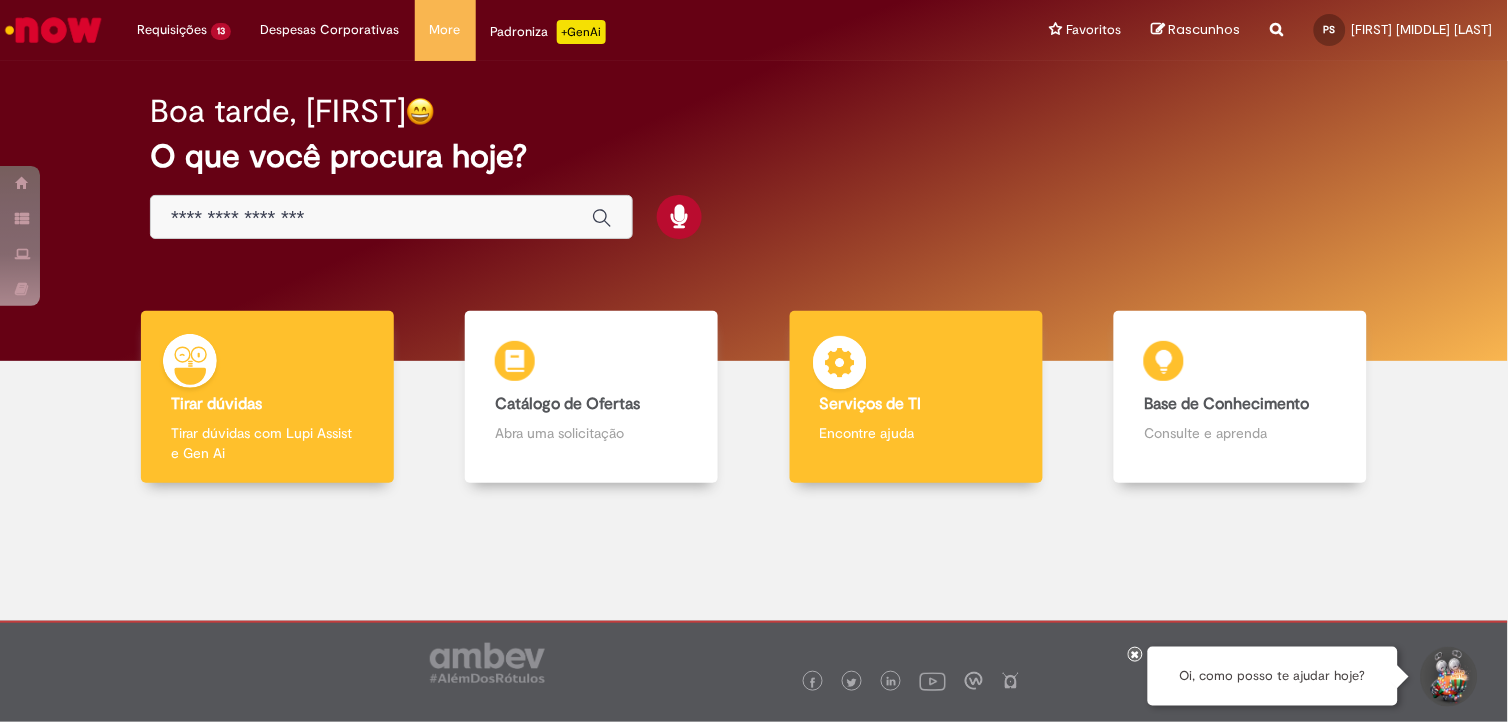 click on "Encontre ajuda" at bounding box center [916, 433] 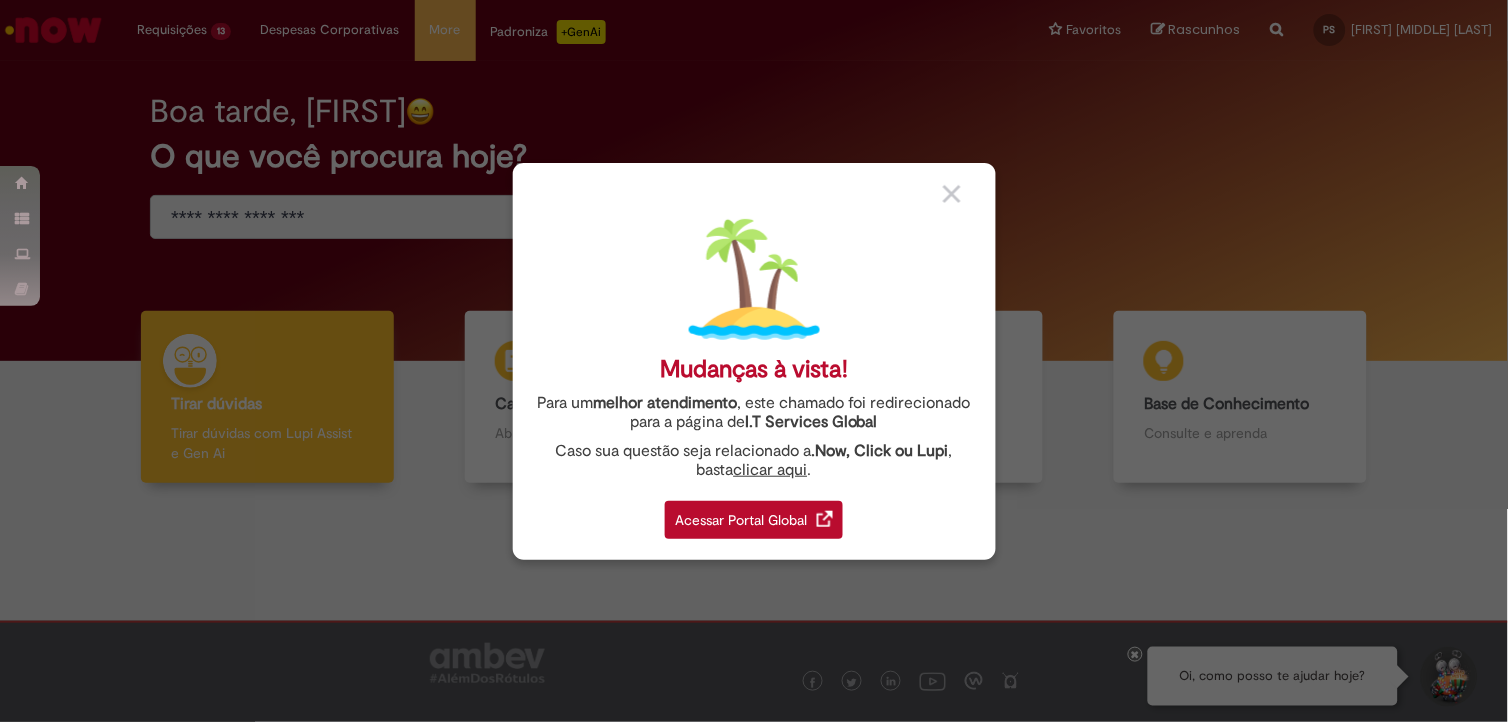 click on "Acessar Portal Global" at bounding box center [754, 520] 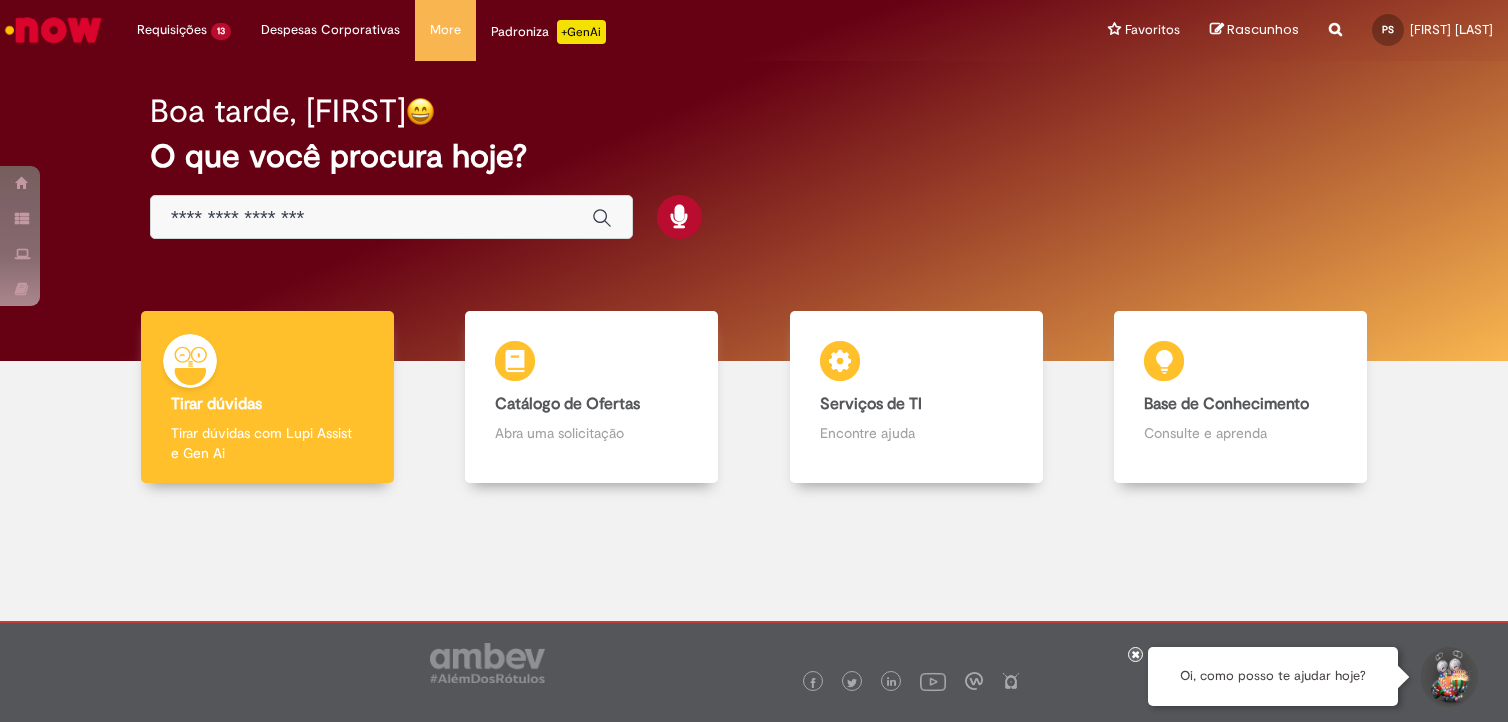 scroll, scrollTop: 0, scrollLeft: 0, axis: both 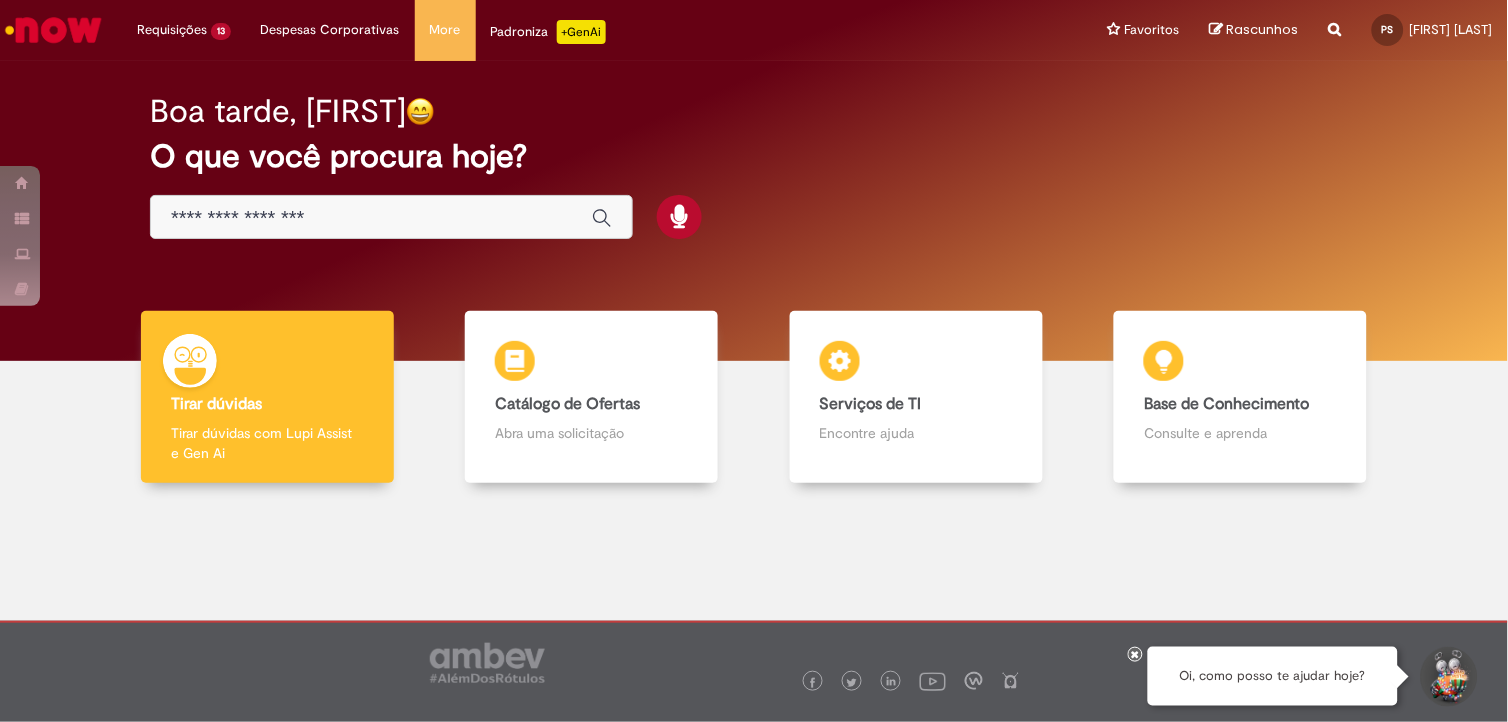 click at bounding box center [371, 218] 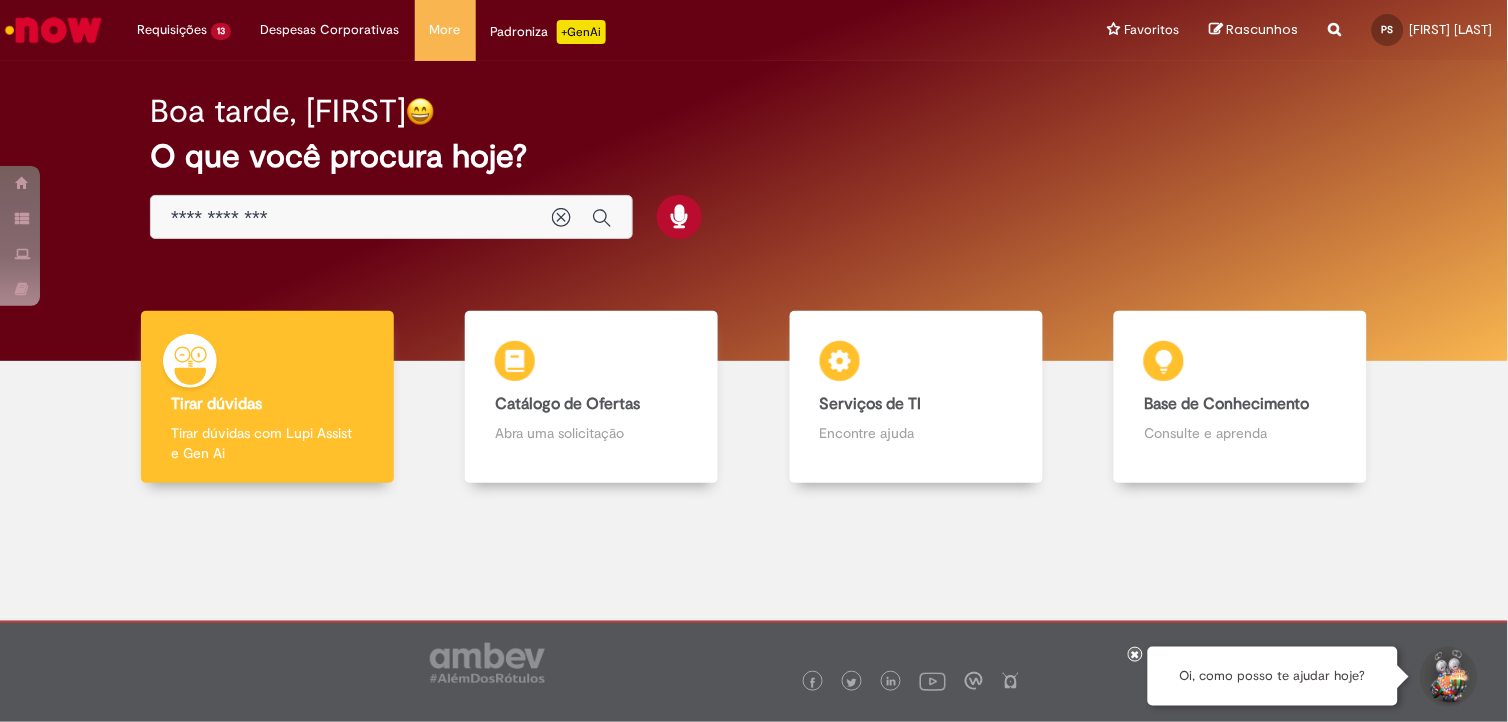 type on "**********" 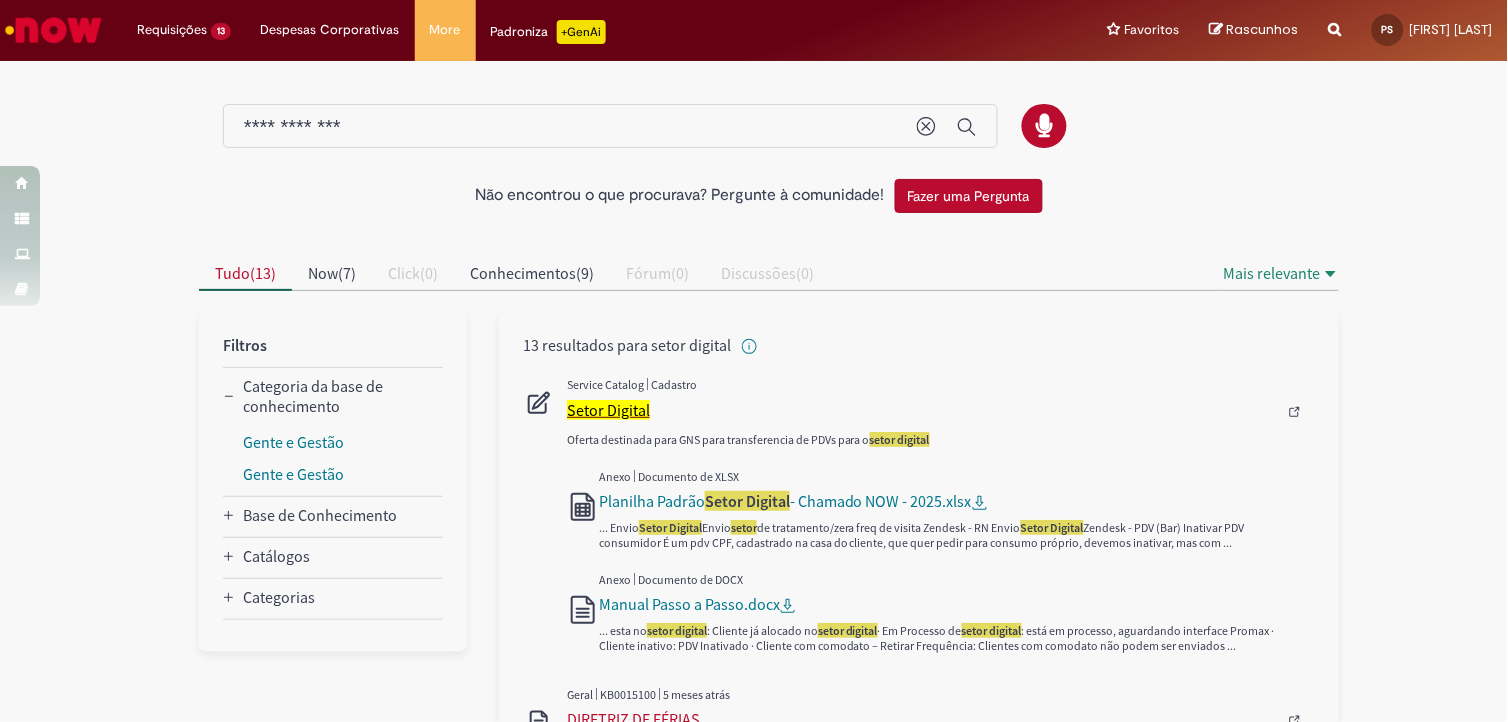 click on "Setor Digital" at bounding box center (608, 410) 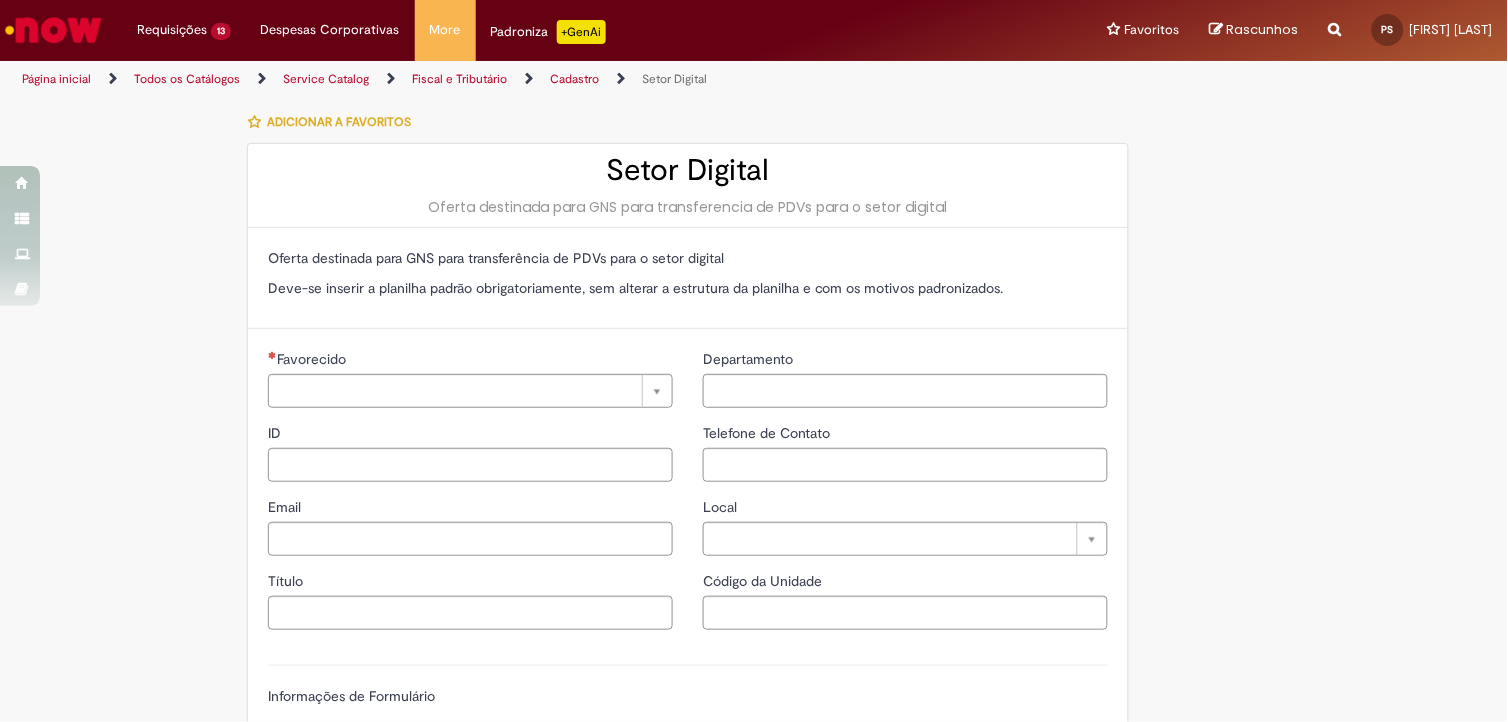type on "**********" 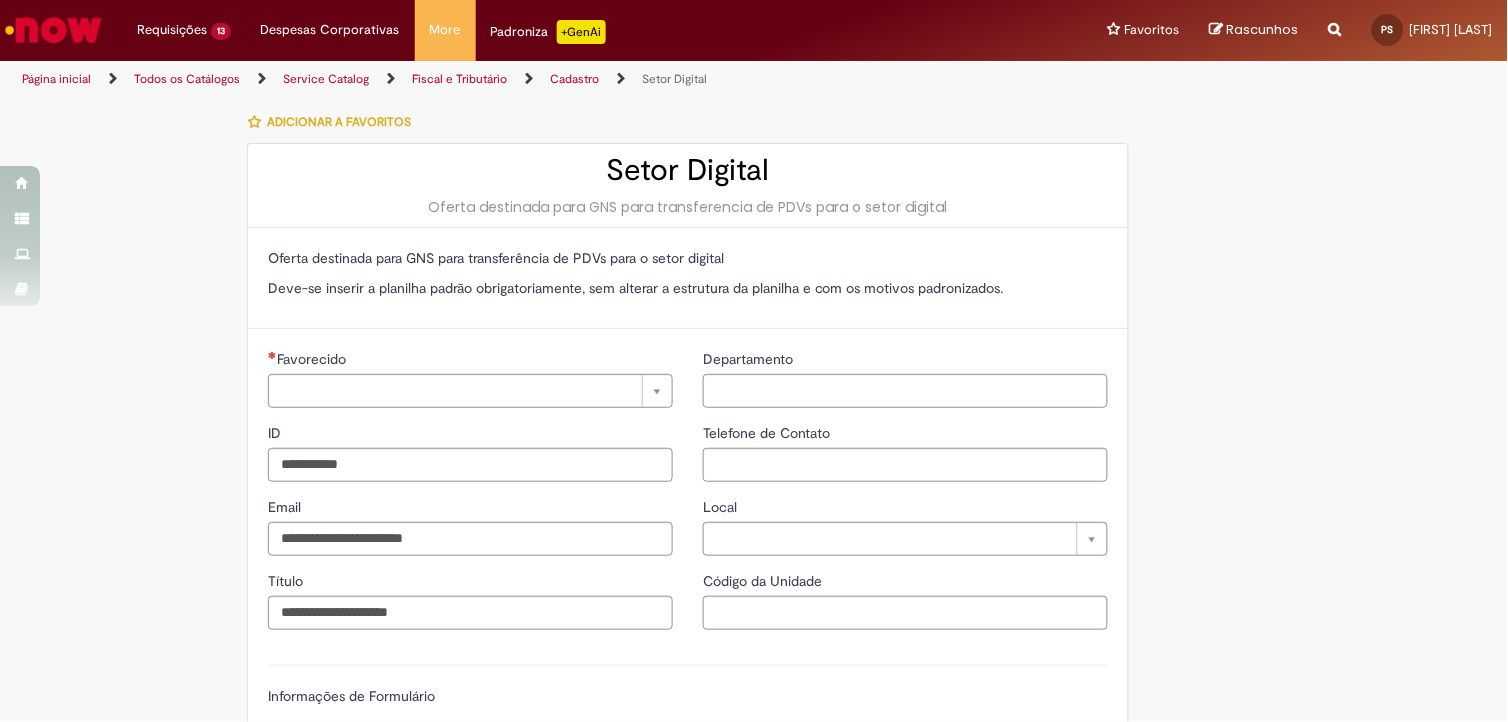 type on "**********" 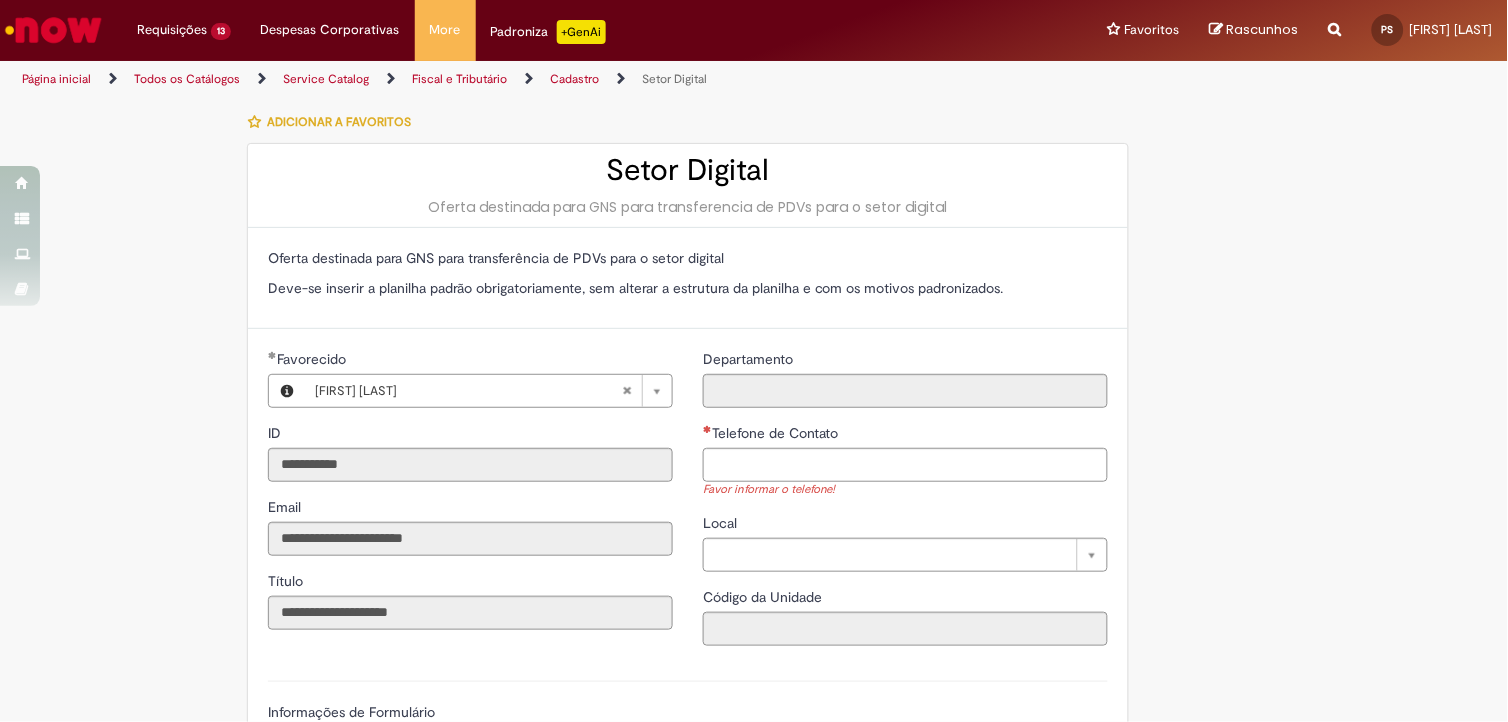 click on "Telefone de Contato" at bounding box center (905, 435) 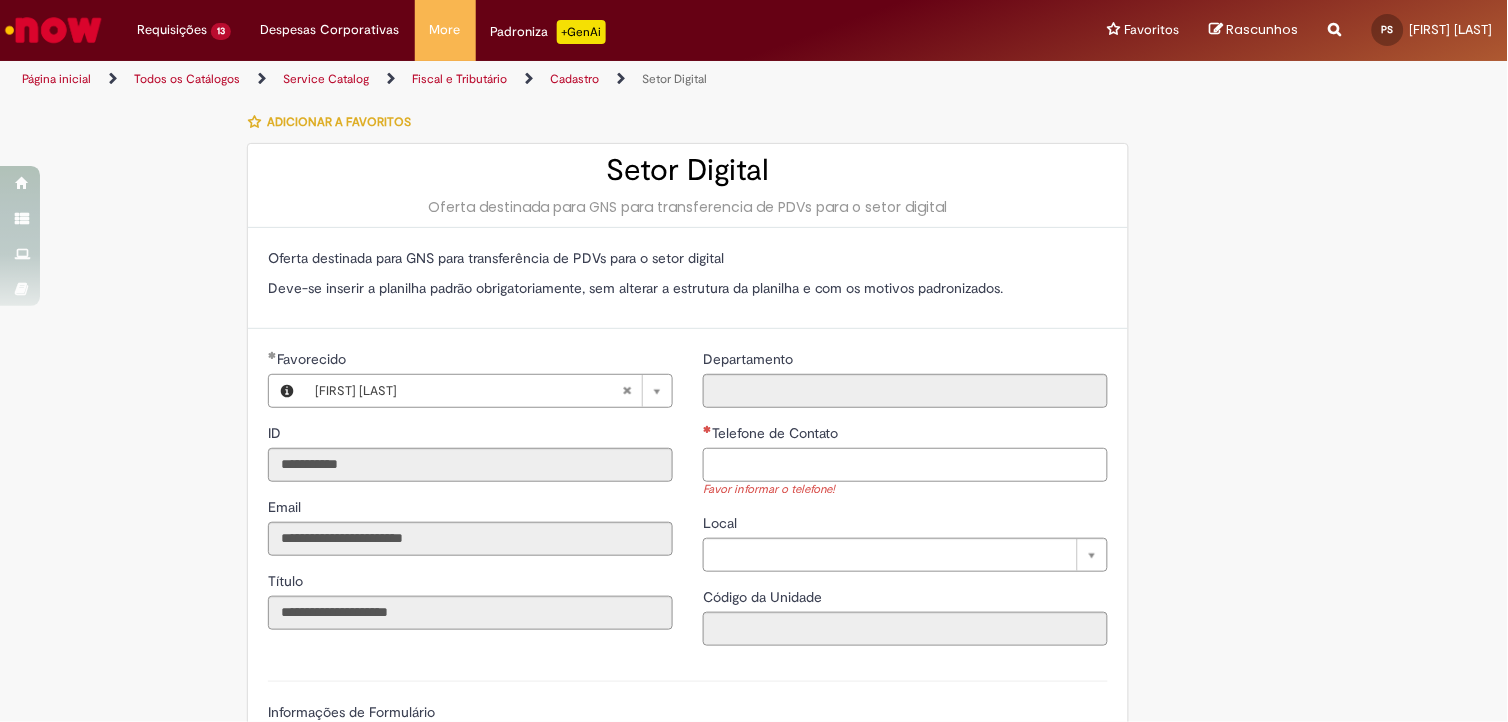 click on "Telefone de Contato" at bounding box center (905, 465) 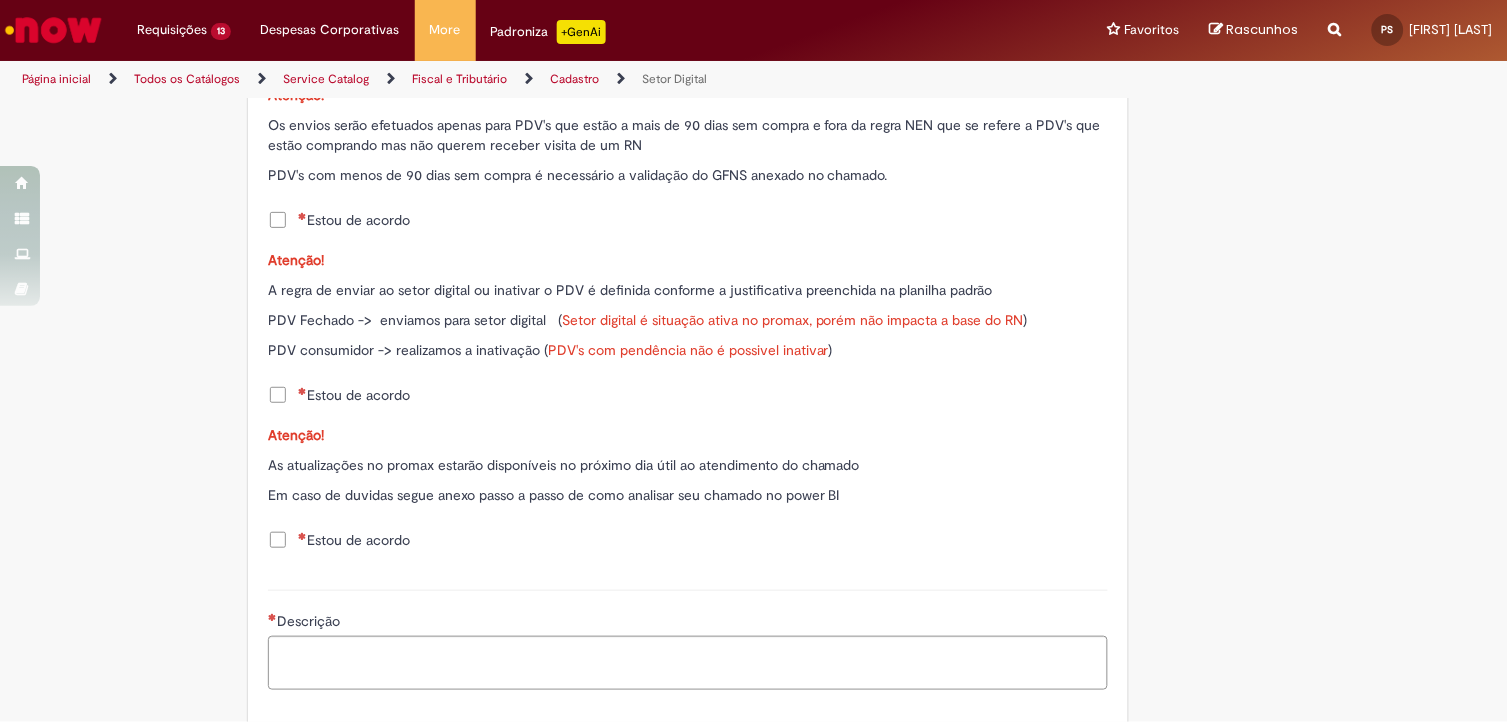 scroll, scrollTop: 1222, scrollLeft: 0, axis: vertical 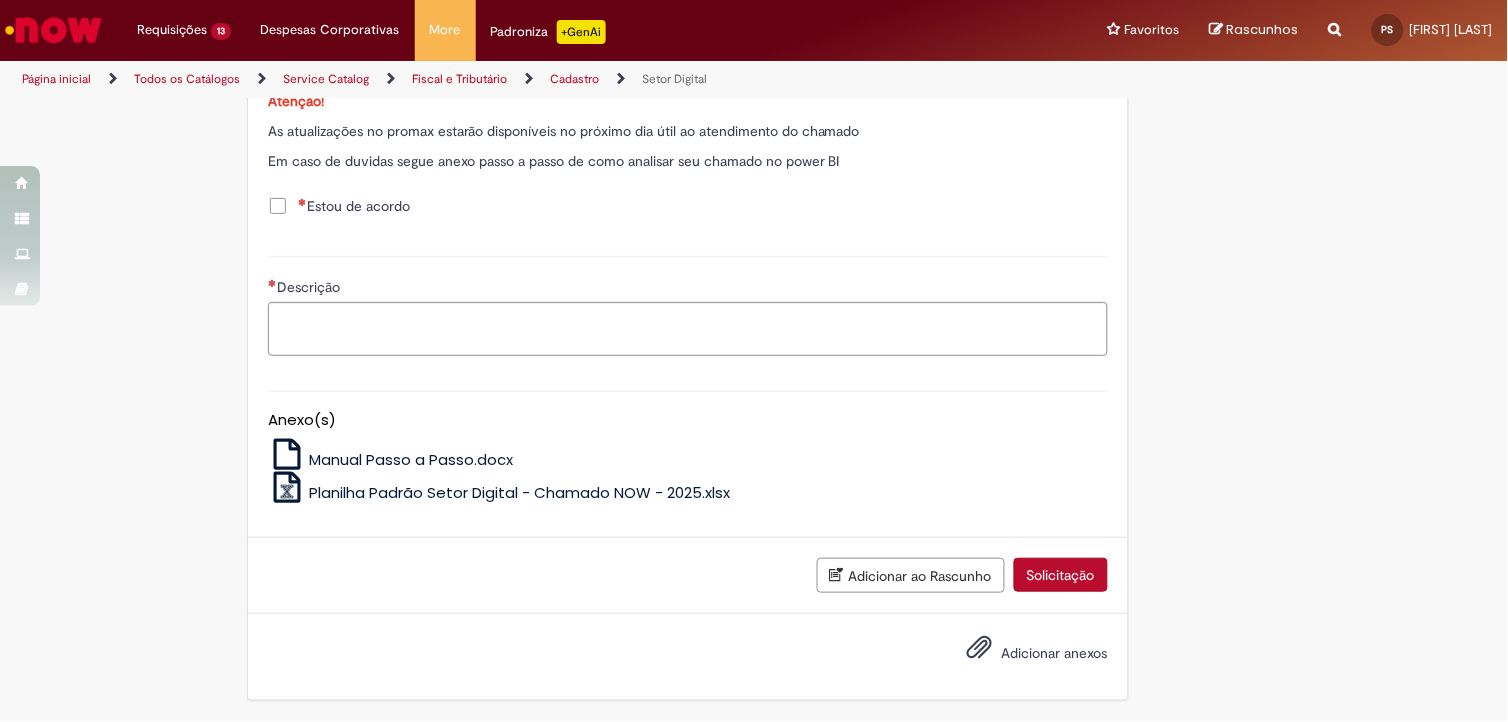 click on "Tire dúvidas com LupiAssist    +GenAI
Oi! Eu sou LupiAssist, uma Inteligência Artificial Generativa em constante aprendizado   Meu conteúdo é monitorado para trazer uma melhor experiência
Dúvidas comuns:
Só mais um instante, estou consultando nossas bases de conhecimento  e escrevendo a melhor resposta pra você!
Title
Lorem ipsum dolor sit amet    Fazer uma nova pergunta
Gerei esta resposta utilizando IA Generativa em conjunto com os nossos padrões. Em caso de divergência, os documentos oficiais prevalecerão.
Saiba mais em:
Ou ligue para:
E aí, te ajudei?
Sim, obrigado!" at bounding box center (754, -199) 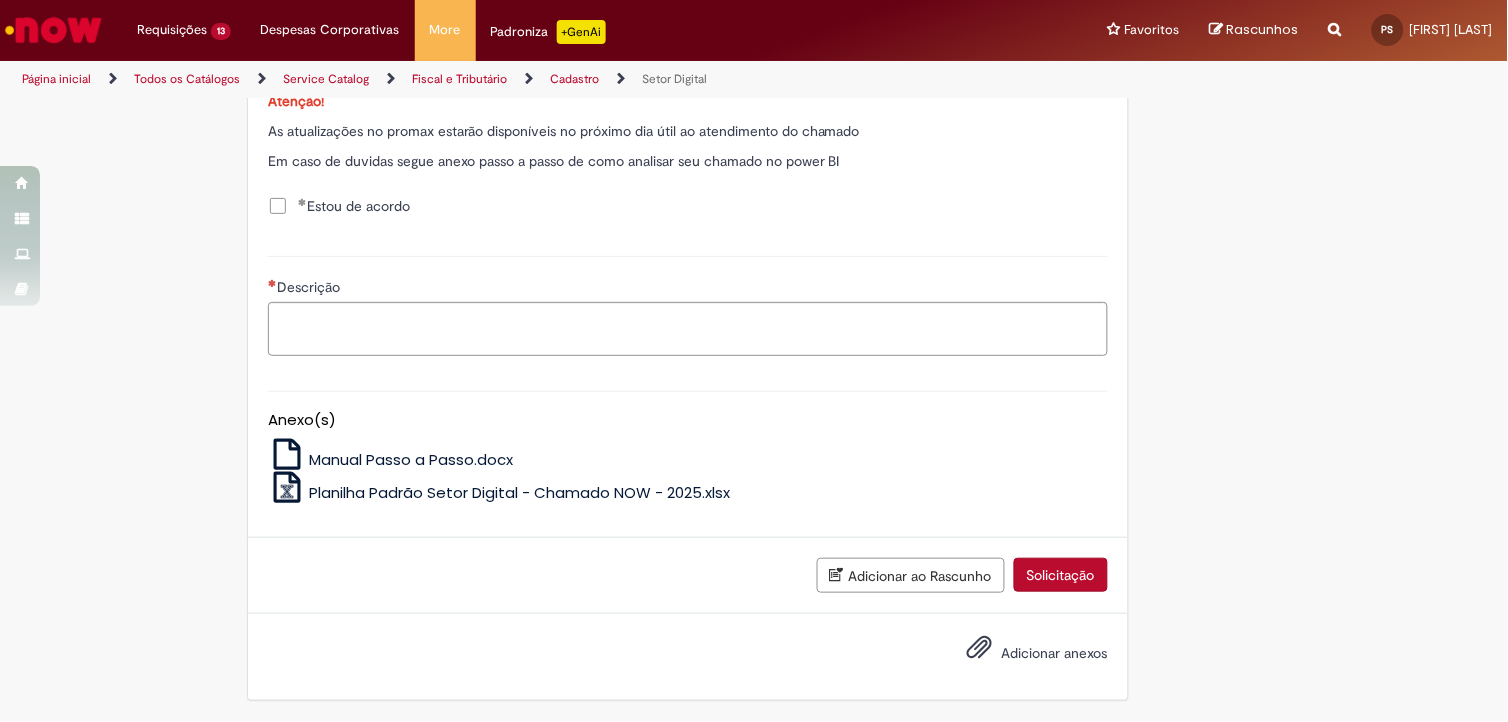 scroll, scrollTop: 888, scrollLeft: 0, axis: vertical 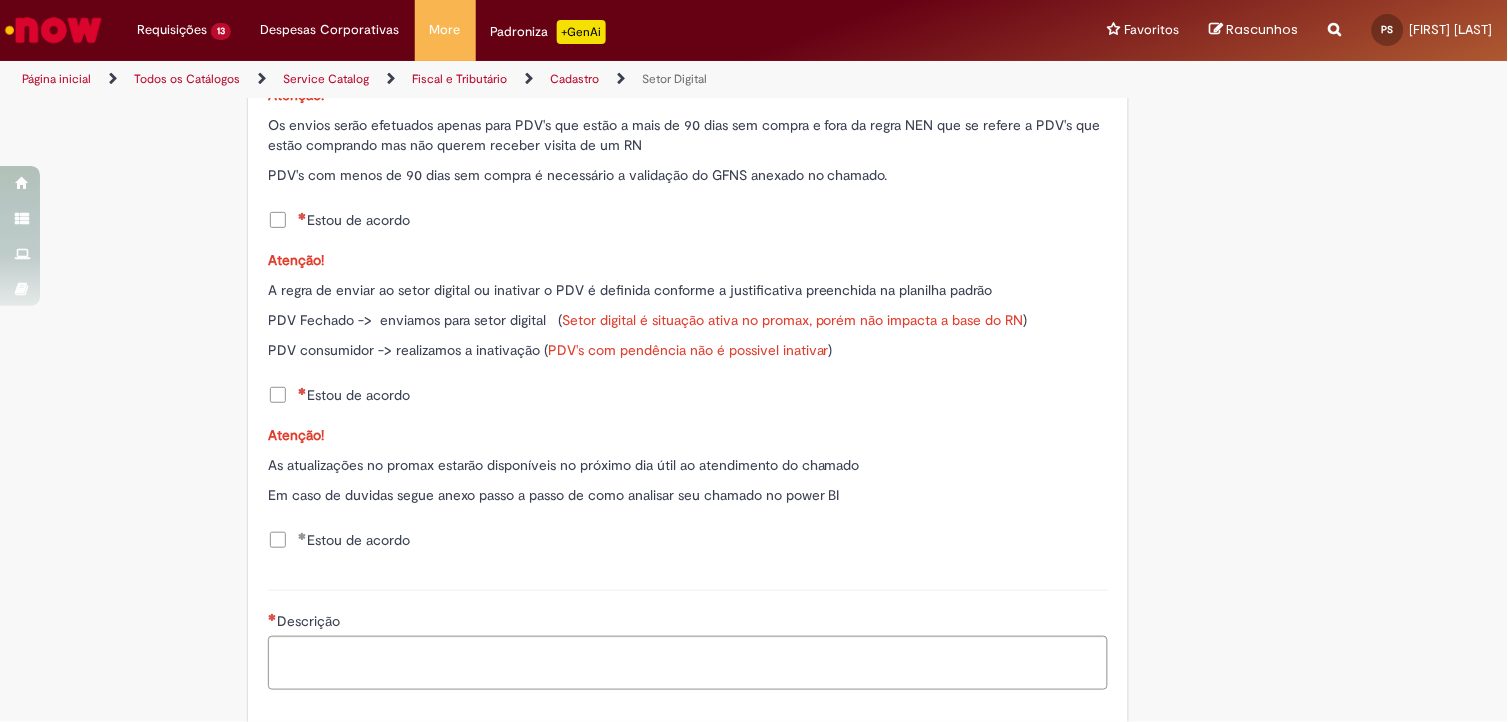 click at bounding box center [302, 216] 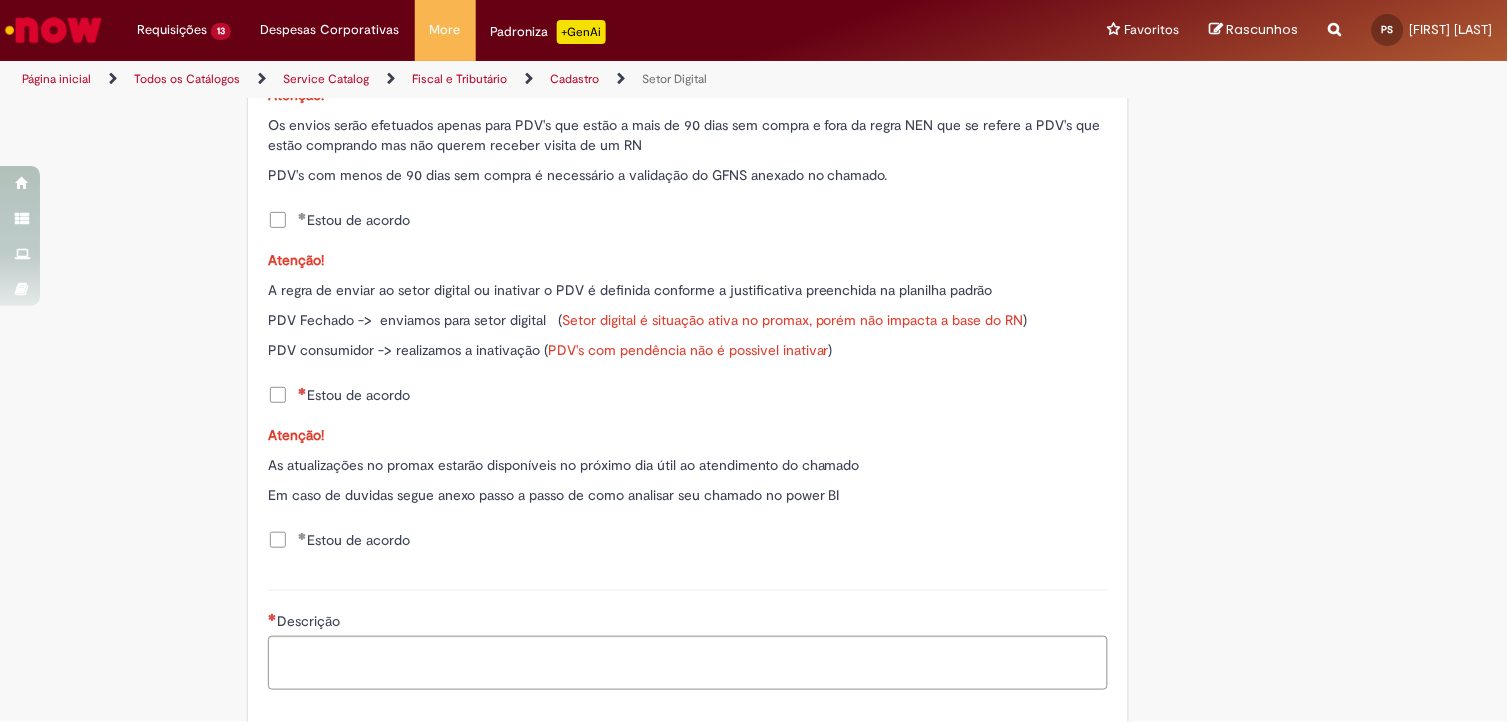 scroll, scrollTop: 777, scrollLeft: 0, axis: vertical 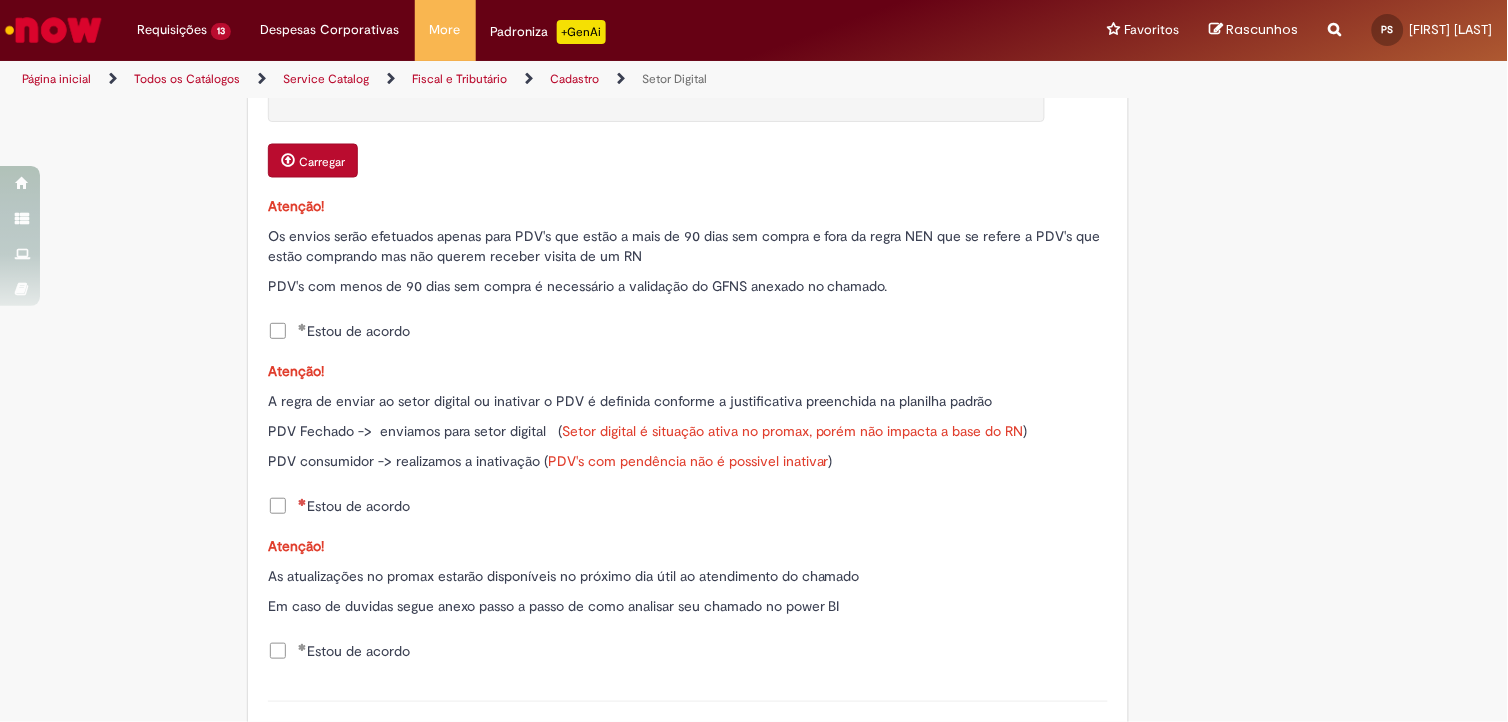 click on "Estou de acordo" at bounding box center [354, 506] 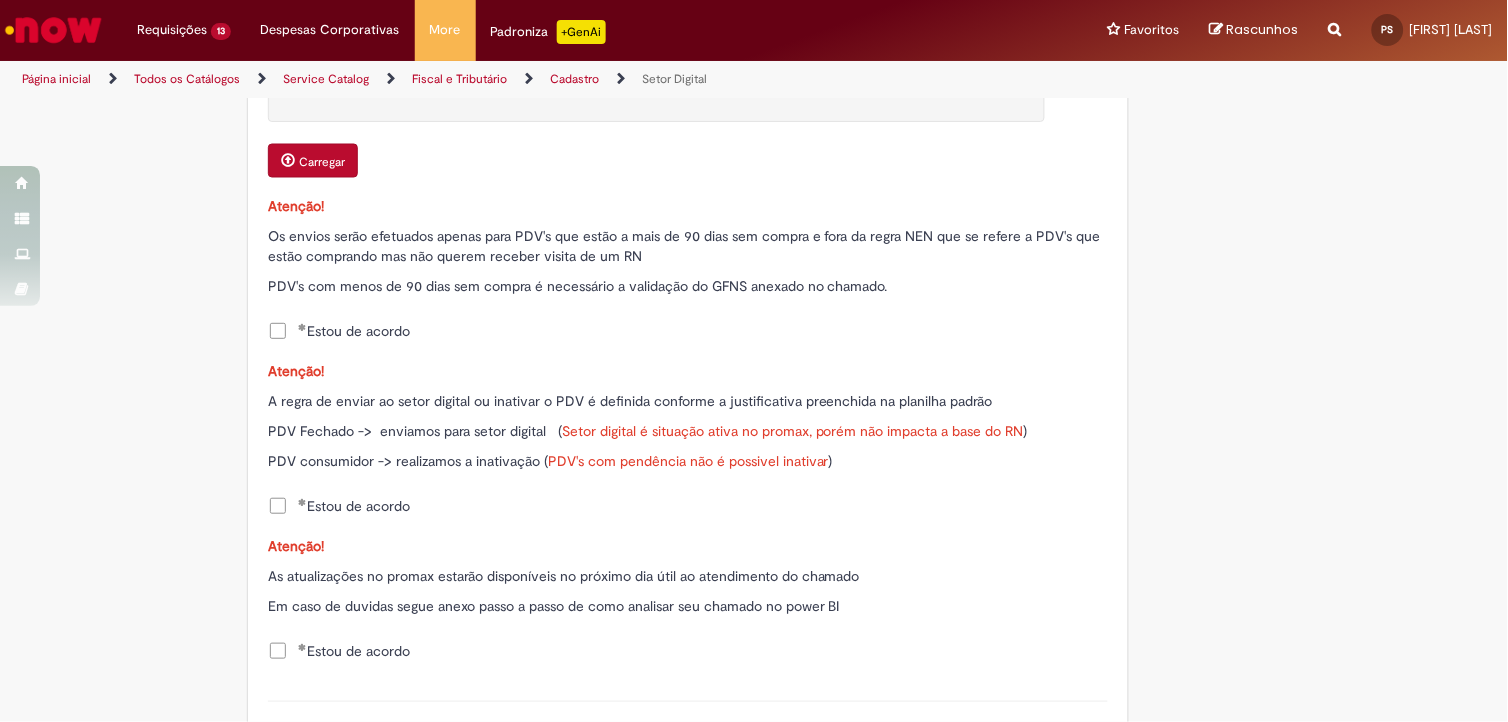 click on "Carregar" at bounding box center (313, 161) 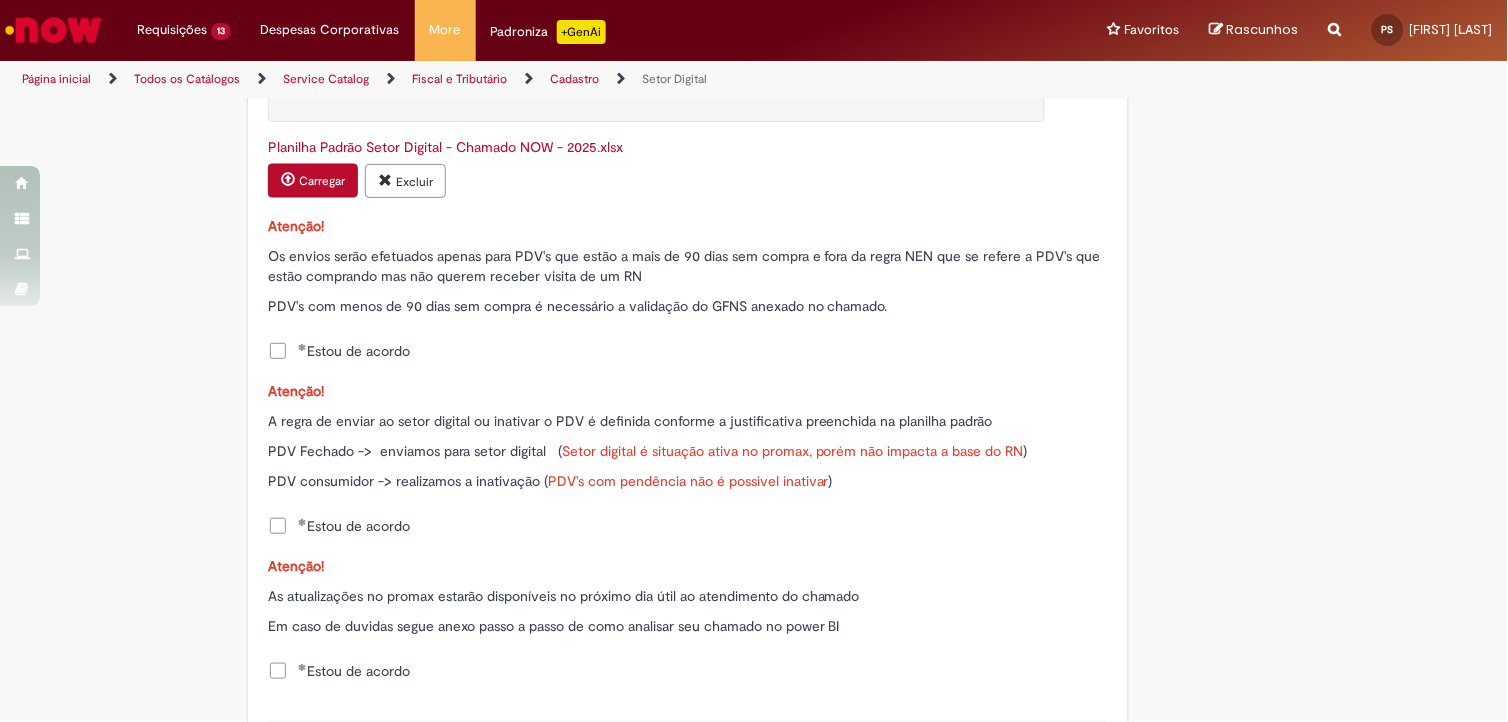 scroll, scrollTop: 1250, scrollLeft: 0, axis: vertical 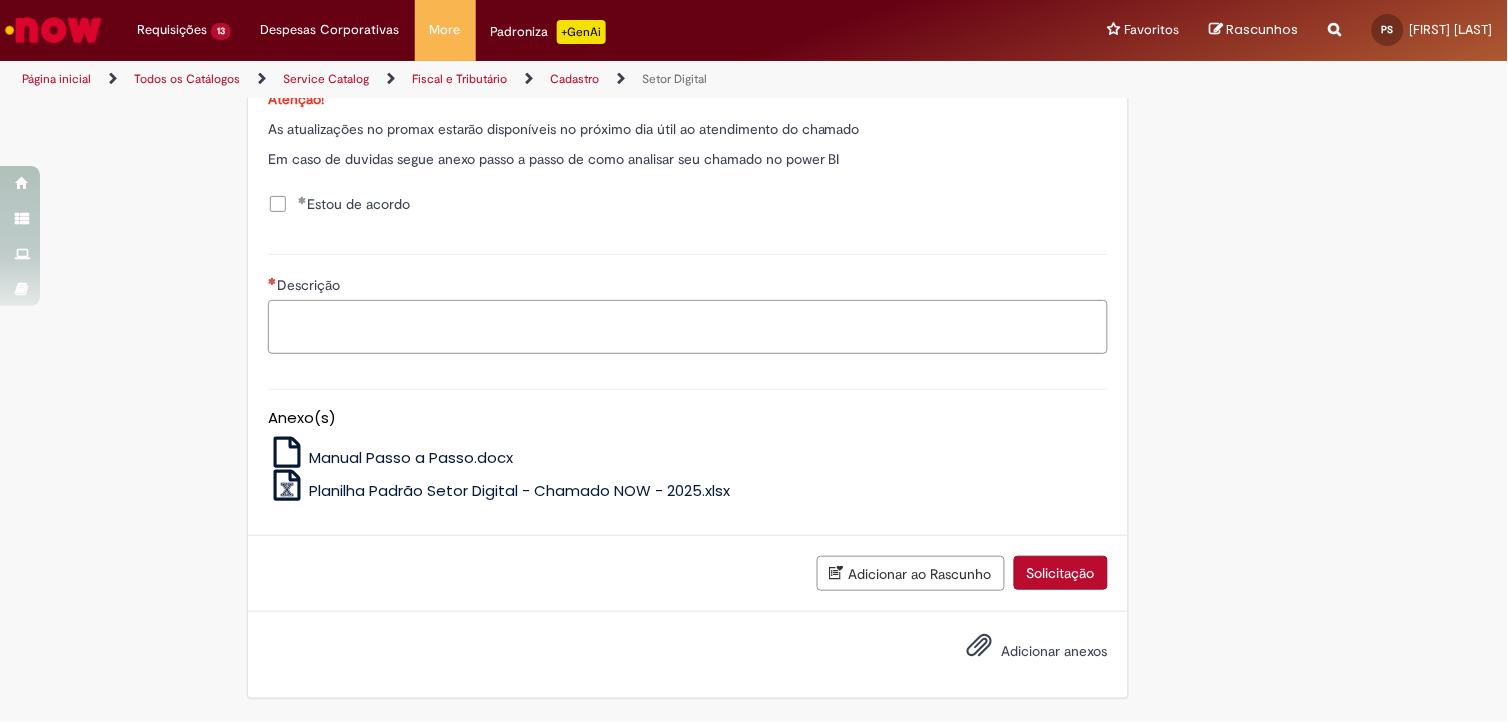 click on "Descrição" at bounding box center [688, 327] 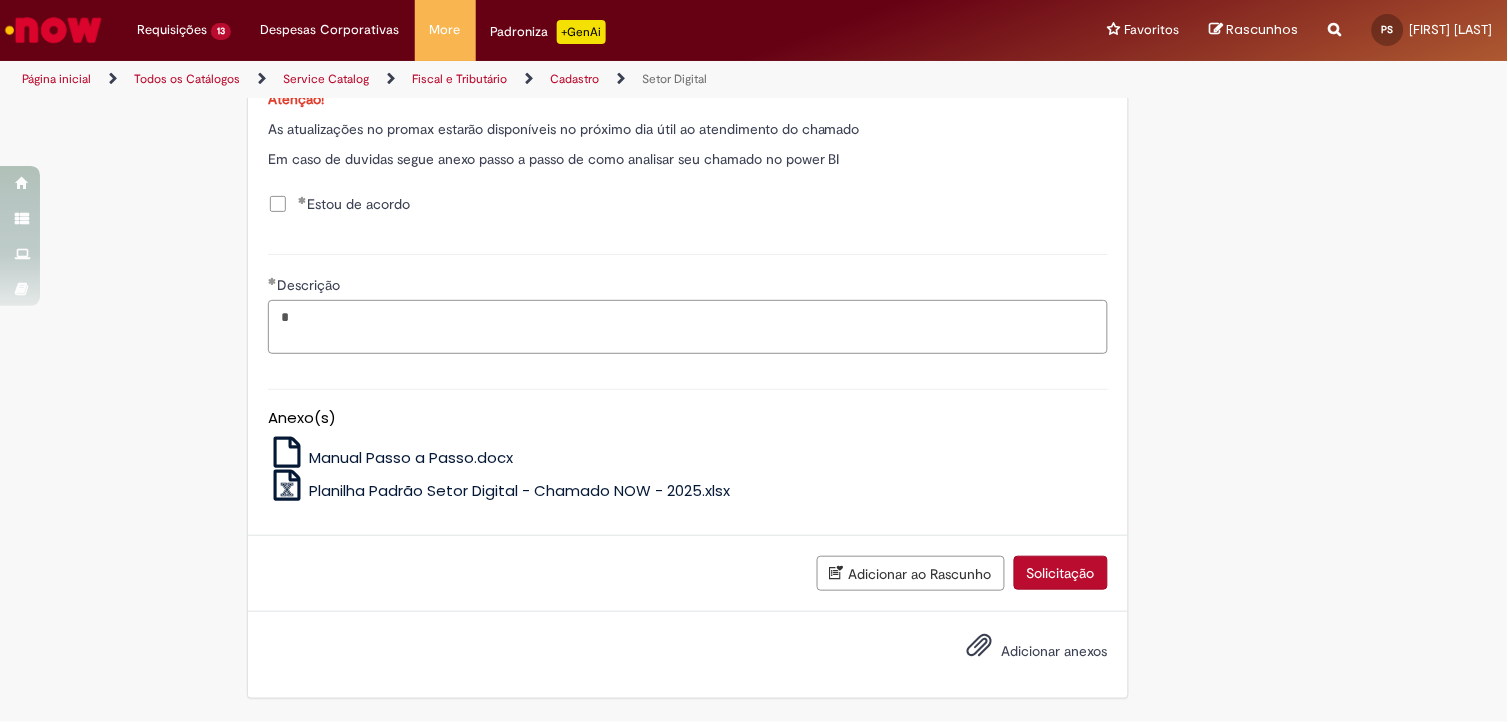 type on "*" 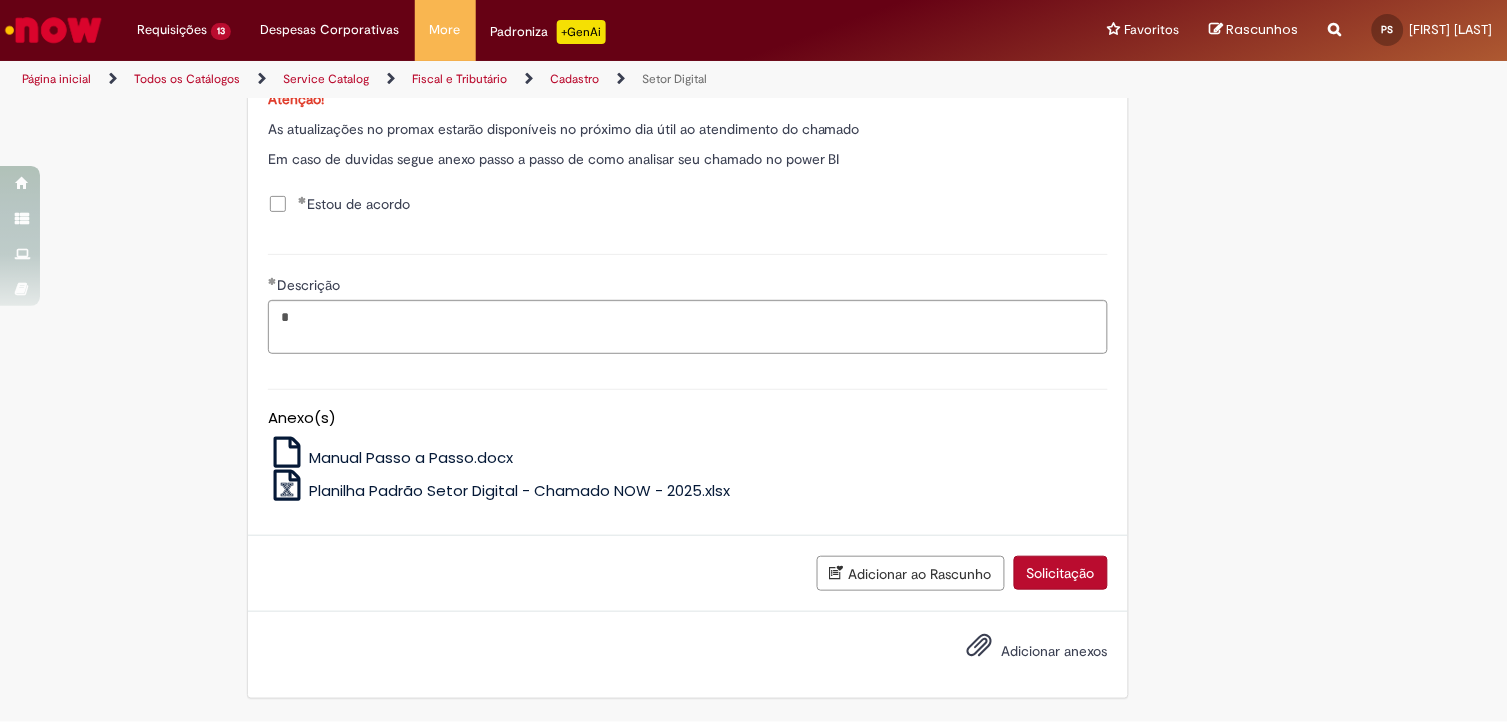 click on "**********" at bounding box center (754, -212) 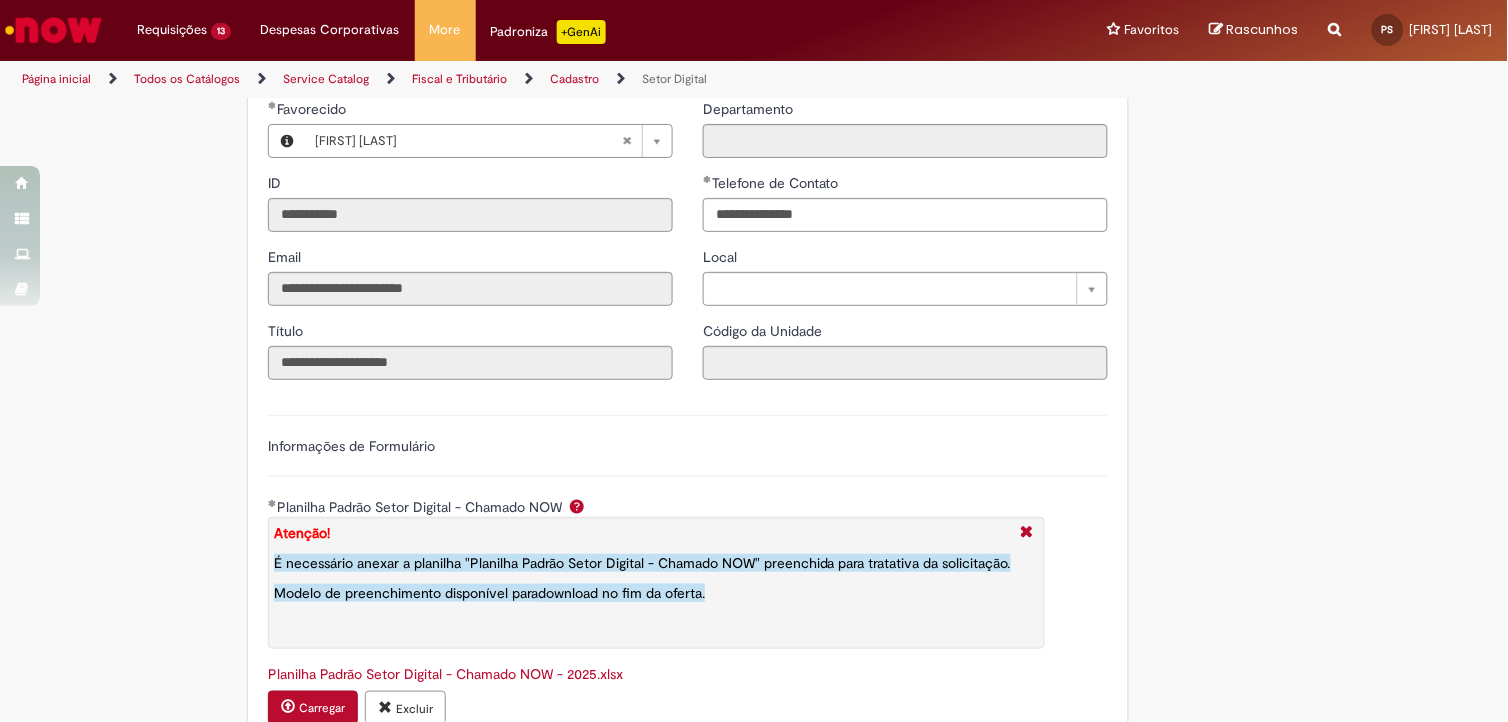 scroll, scrollTop: 0, scrollLeft: 0, axis: both 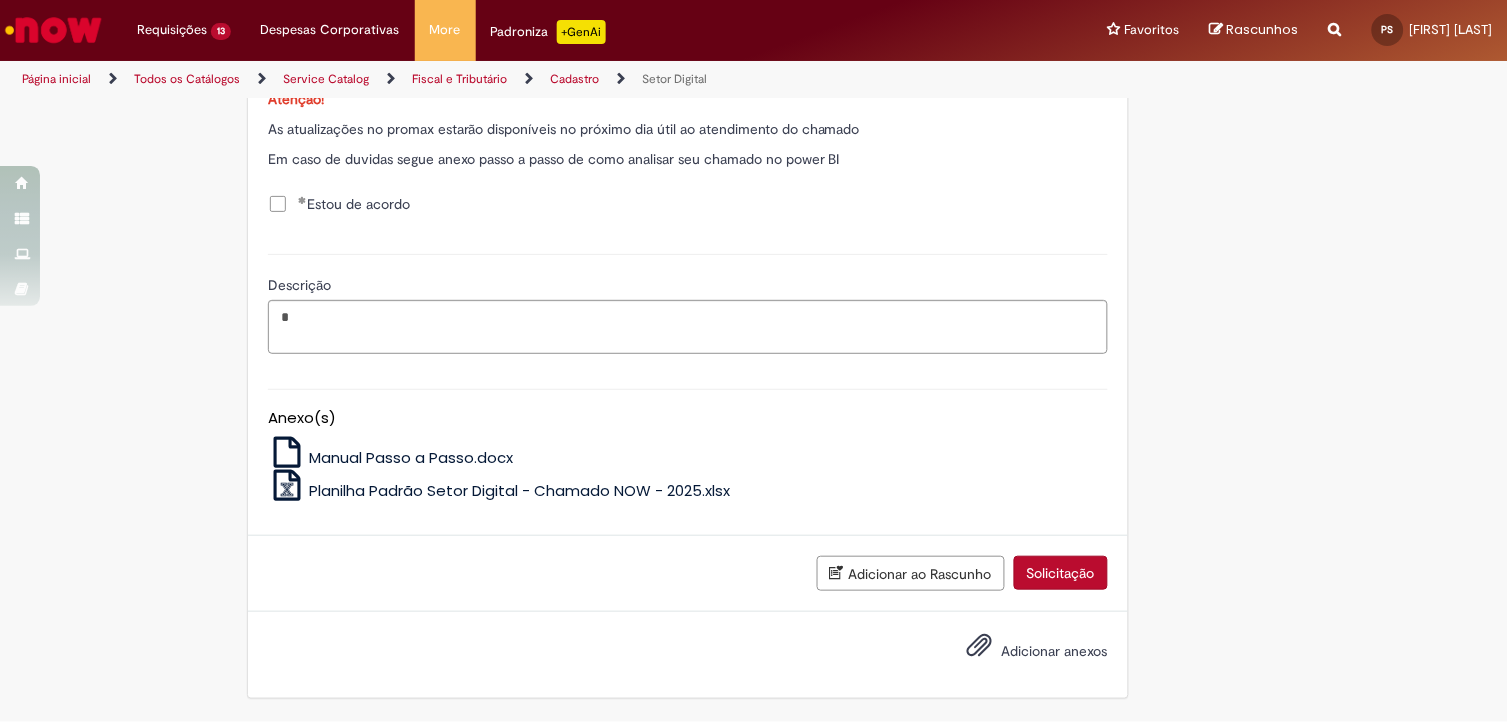 click on "Solicitação" at bounding box center (1061, 573) 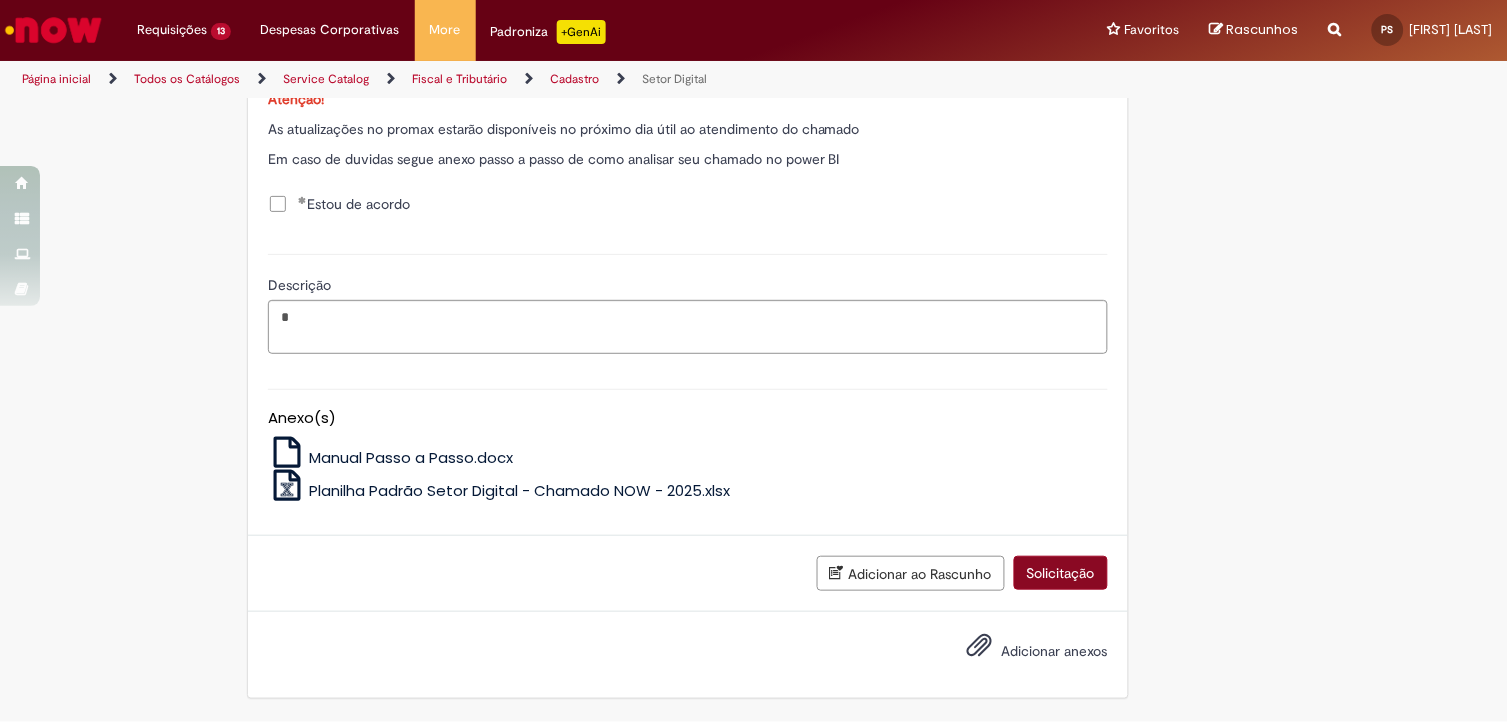 scroll, scrollTop: 1203, scrollLeft: 0, axis: vertical 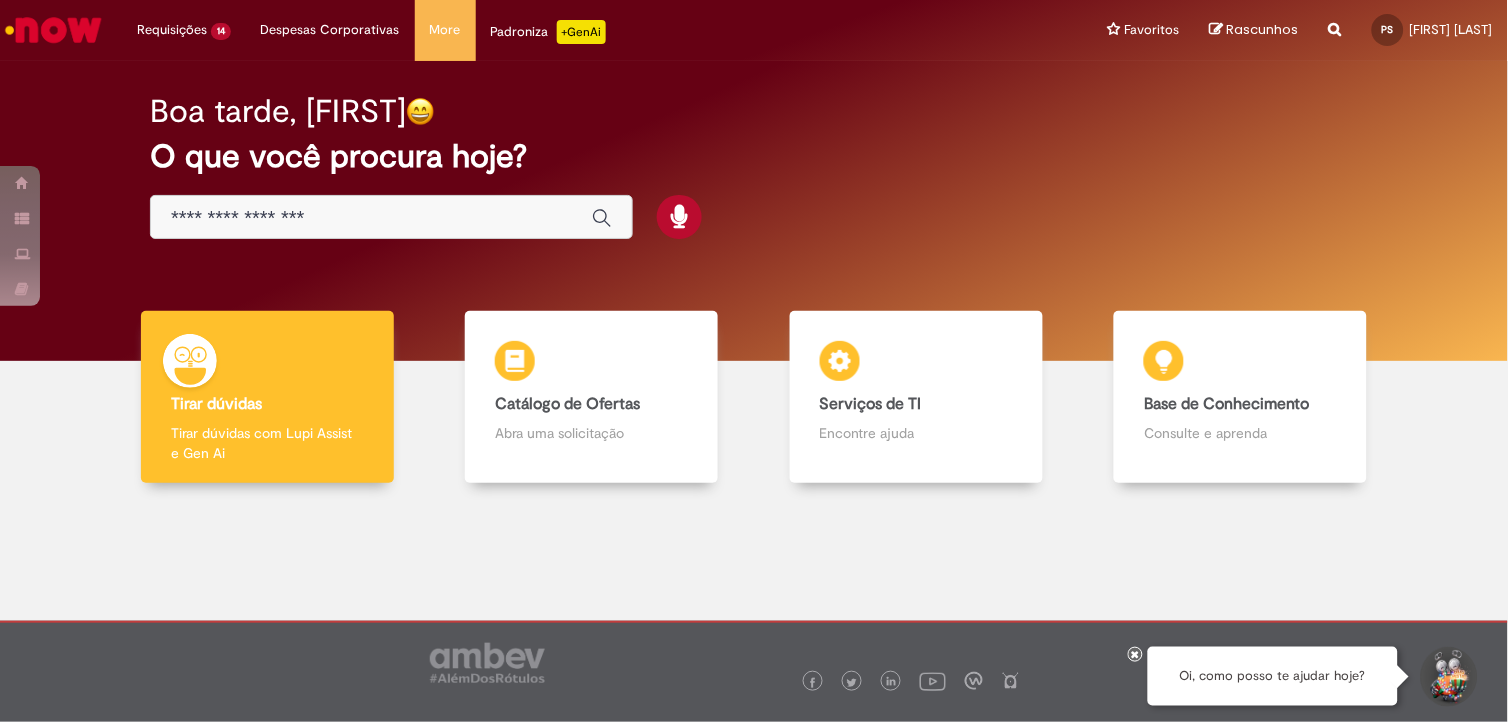 click at bounding box center [371, 218] 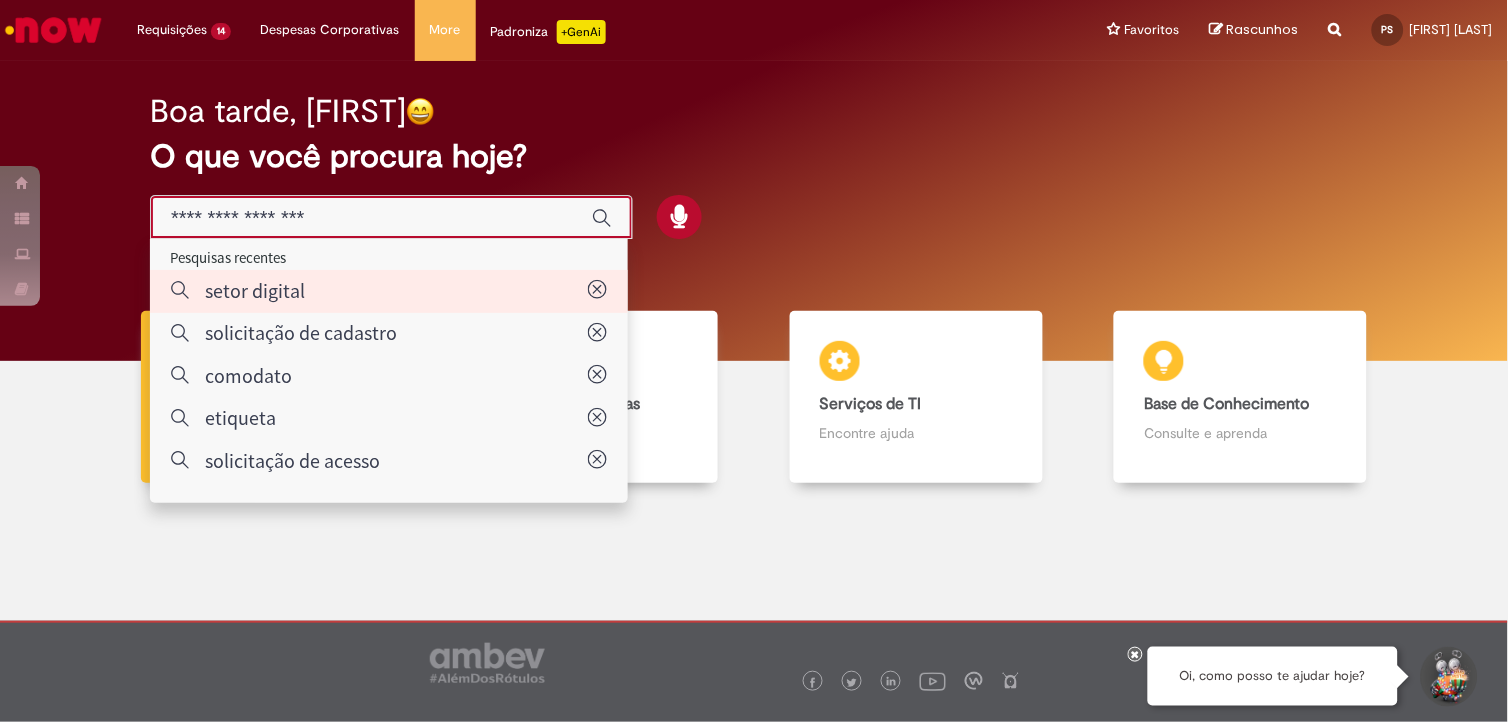 type on "**********" 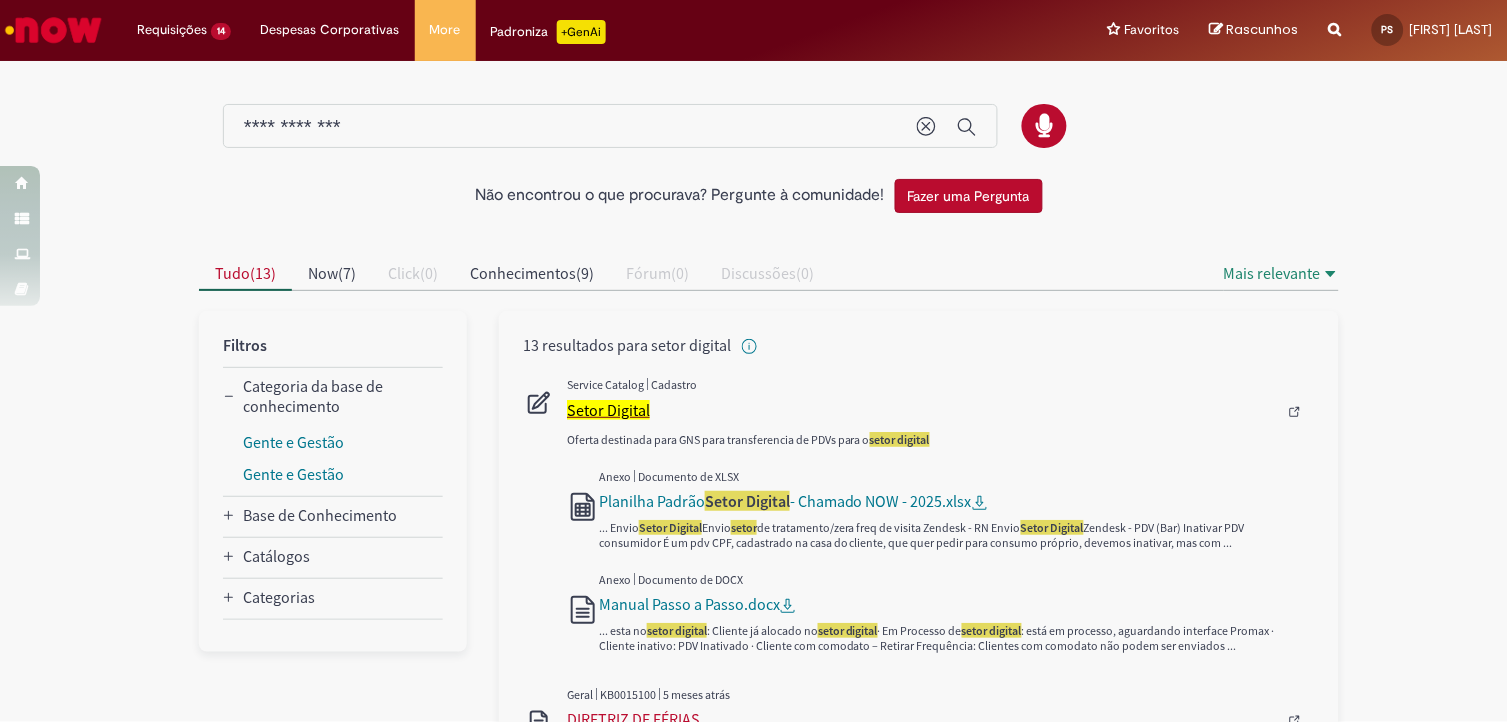 click on "Setor Digital" at bounding box center [608, 410] 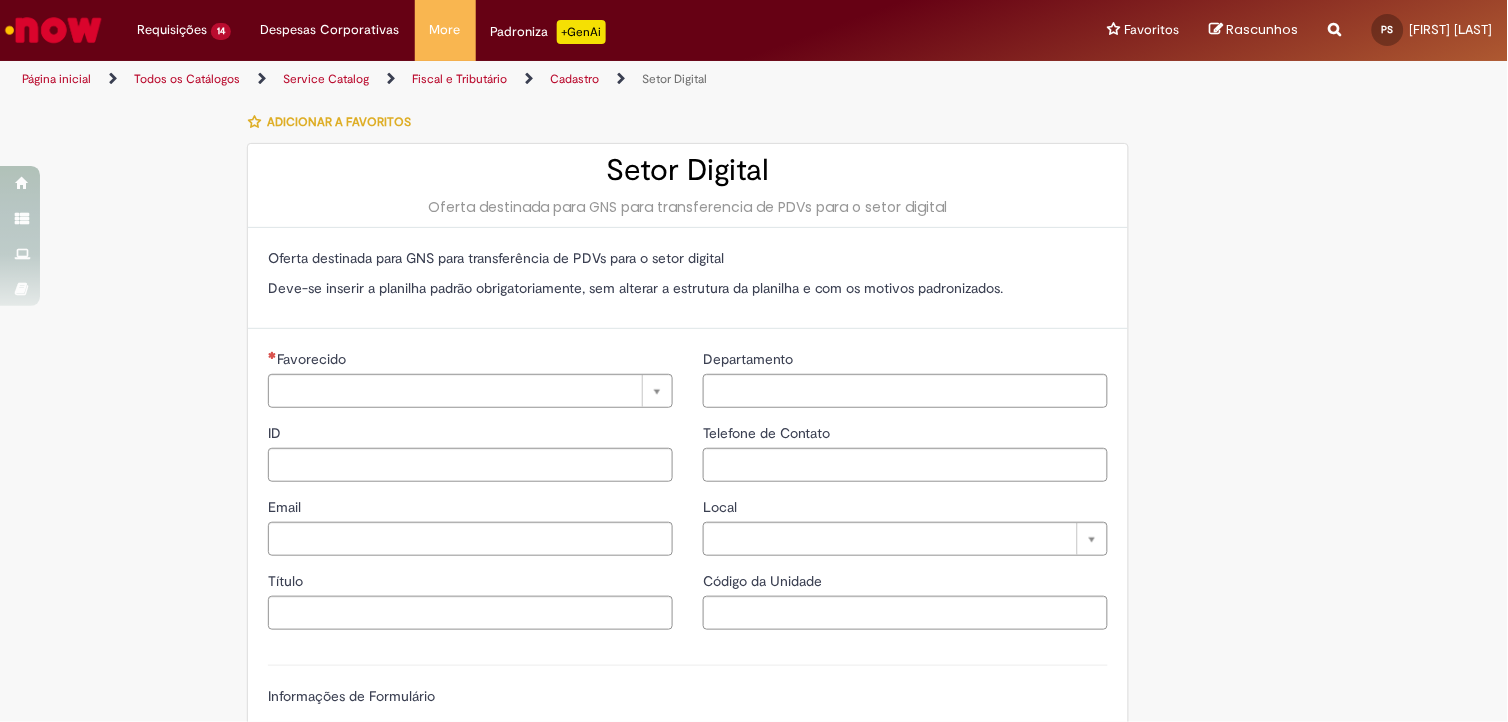 type on "**********" 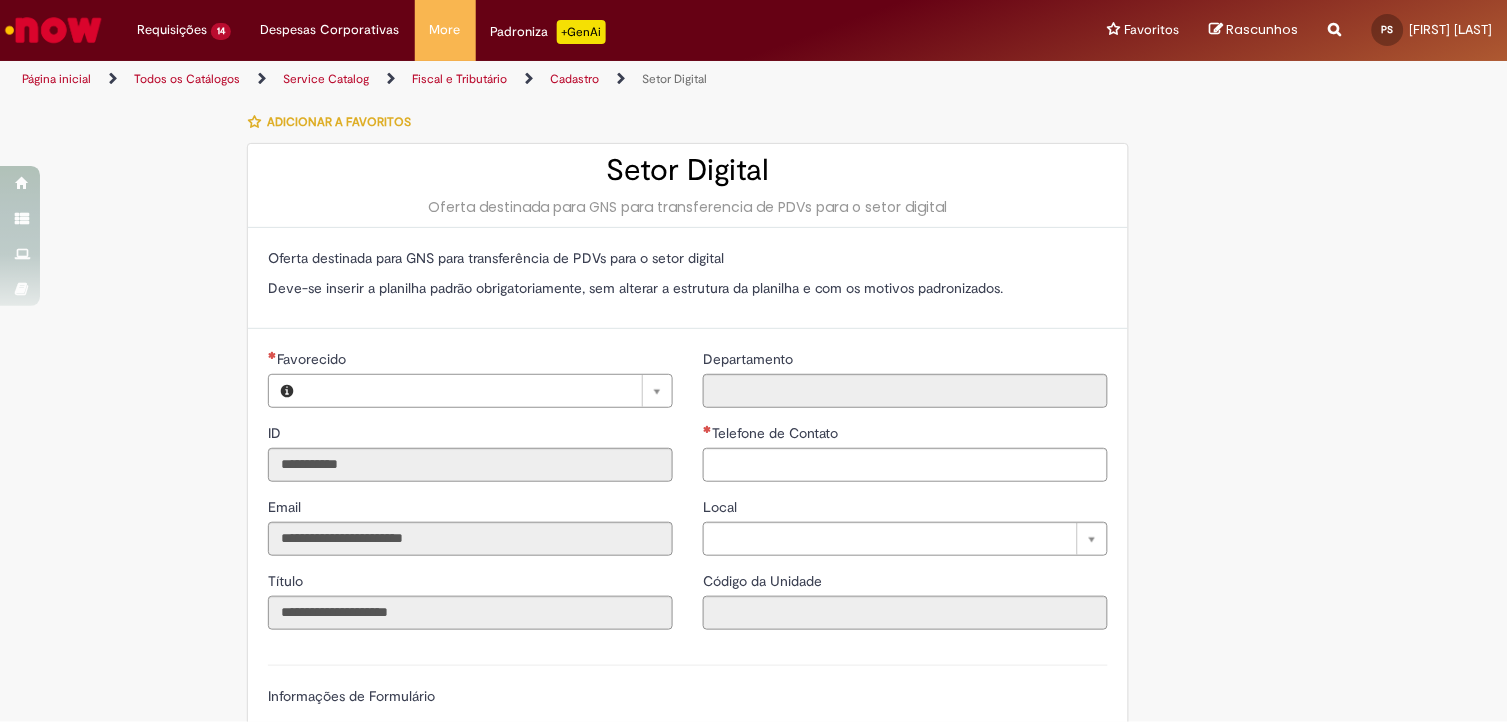 type on "**********" 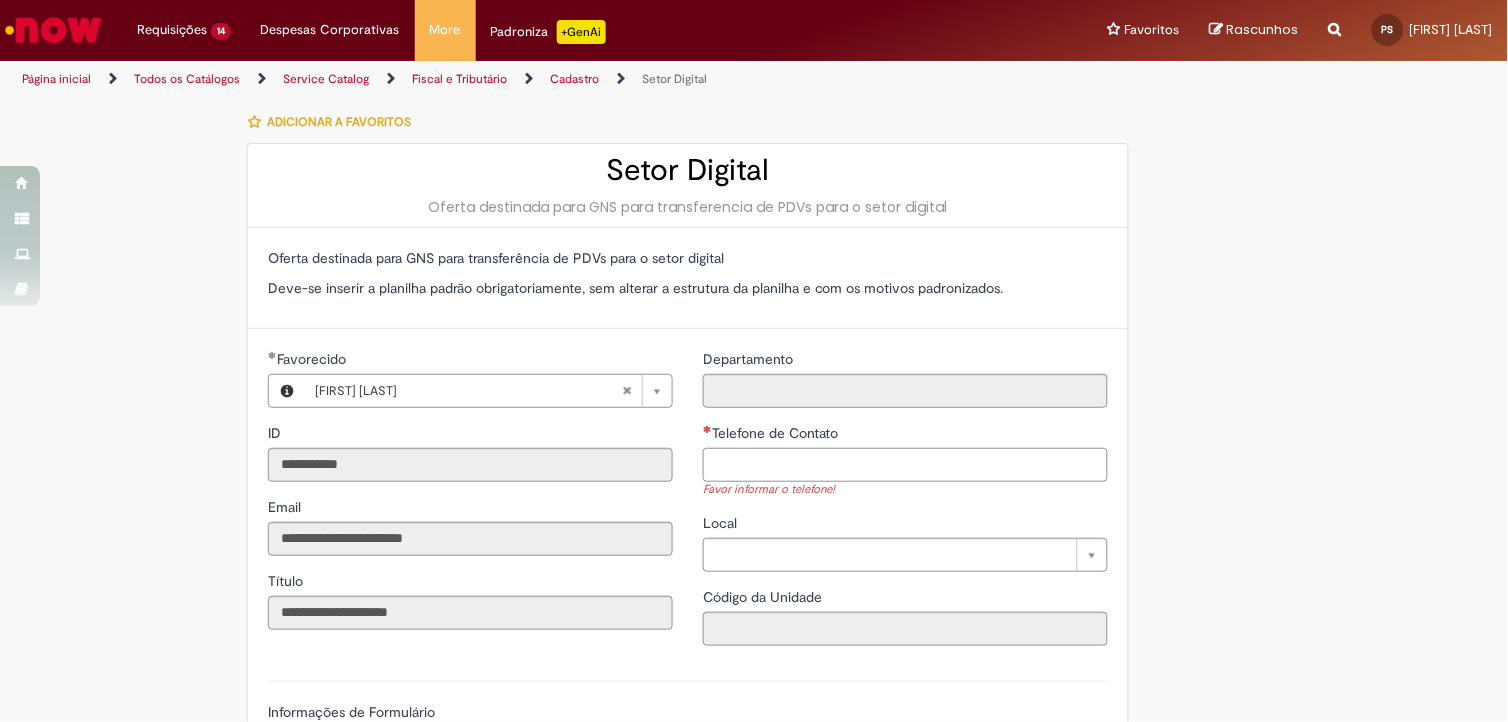 click on "Telefone de Contato" at bounding box center (905, 465) 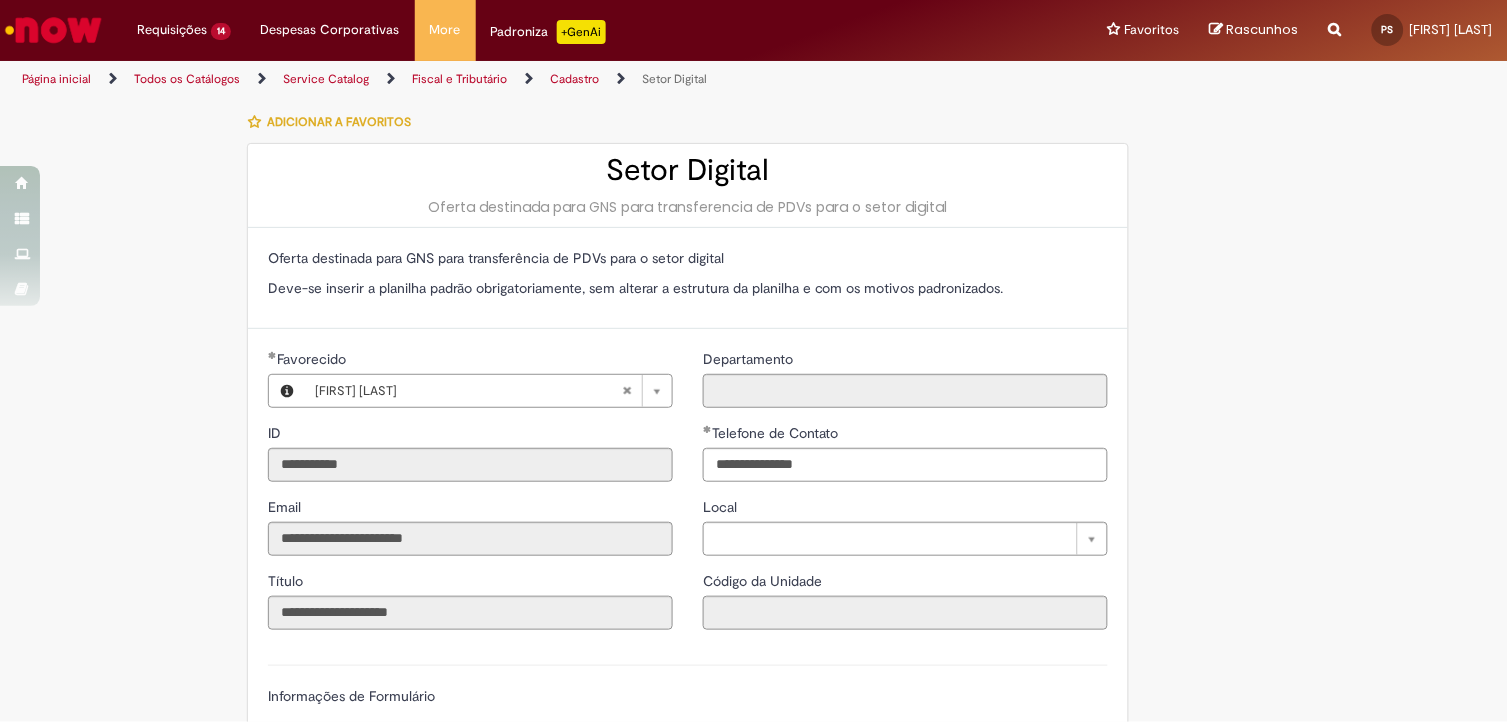 click on "**********" at bounding box center [754, 1022] 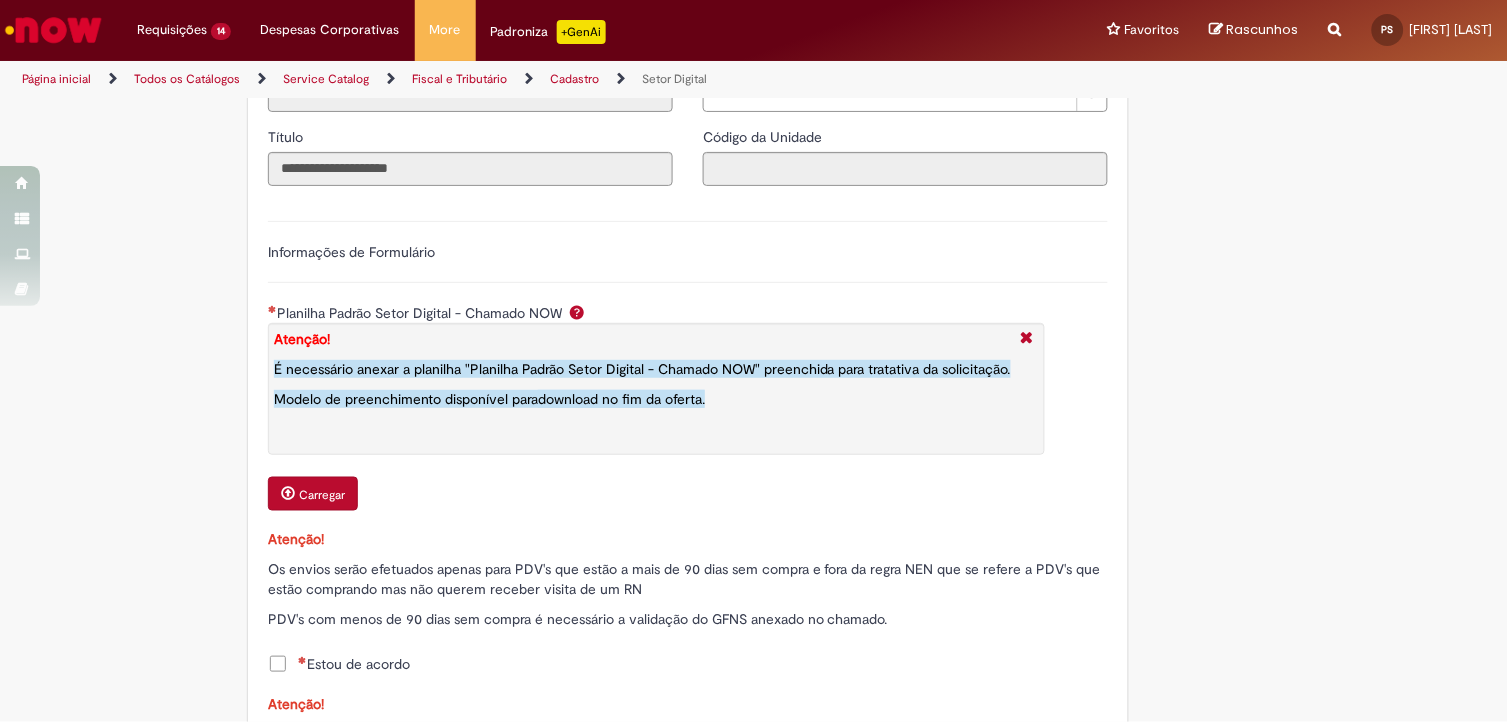 scroll, scrollTop: 666, scrollLeft: 0, axis: vertical 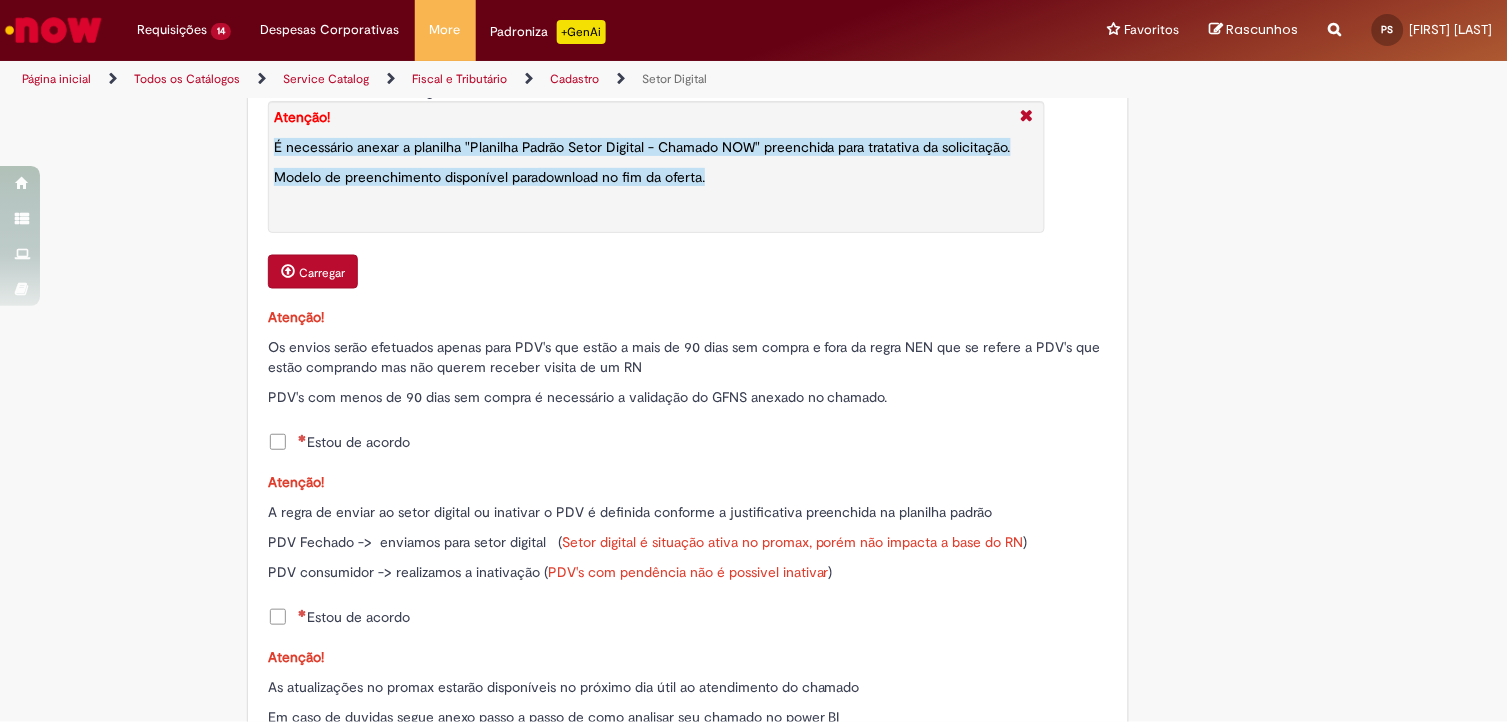 click on "**********" at bounding box center (688, 386) 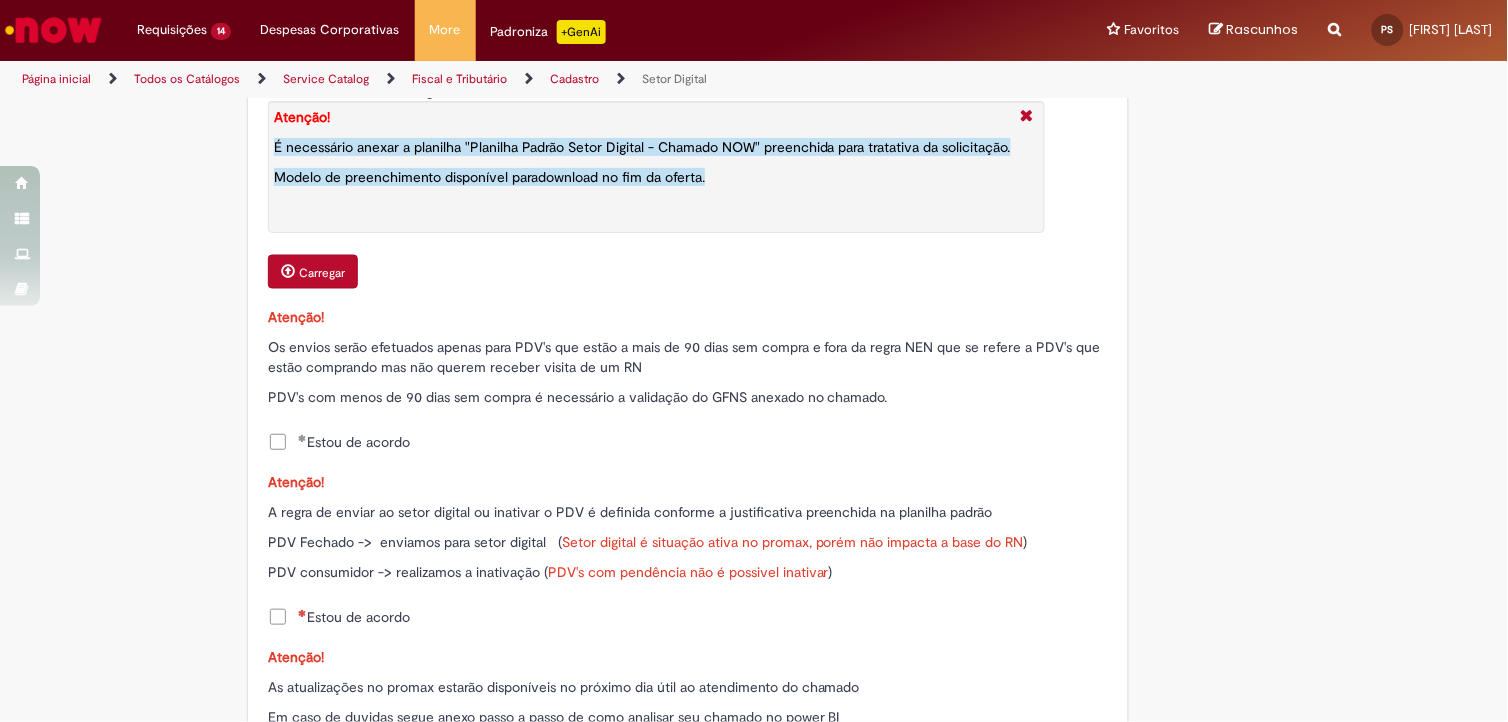 click on "Estou de acordo" at bounding box center [354, 617] 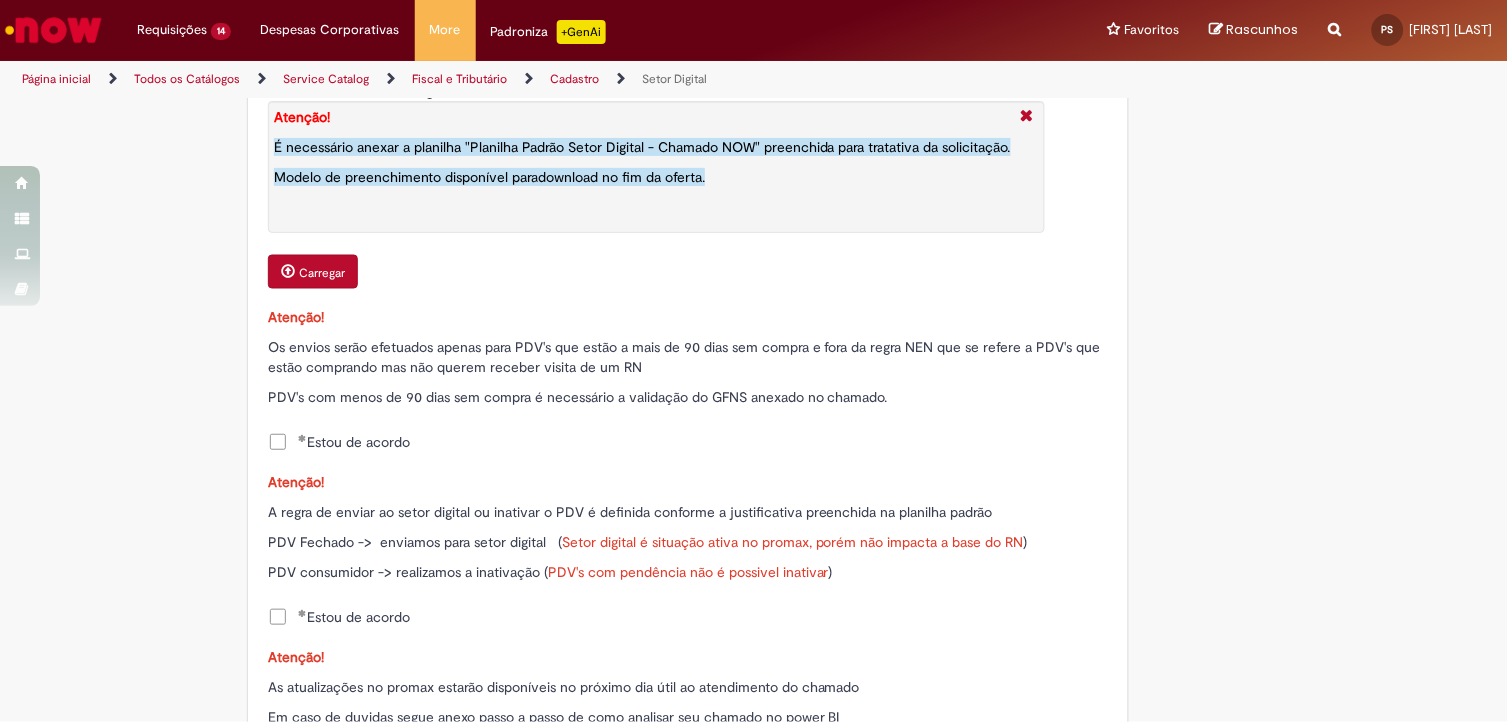 click on "Carregar" at bounding box center (313, 272) 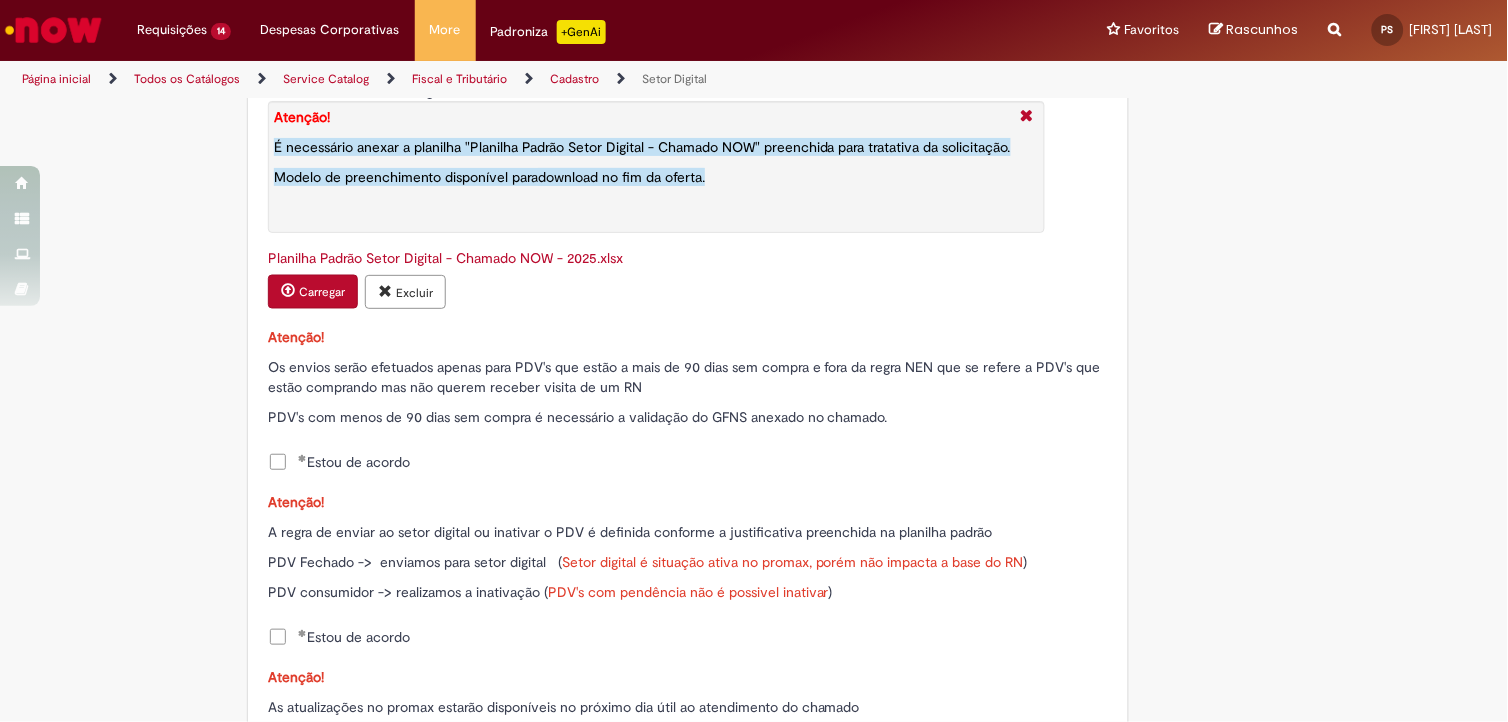 scroll, scrollTop: 1000, scrollLeft: 0, axis: vertical 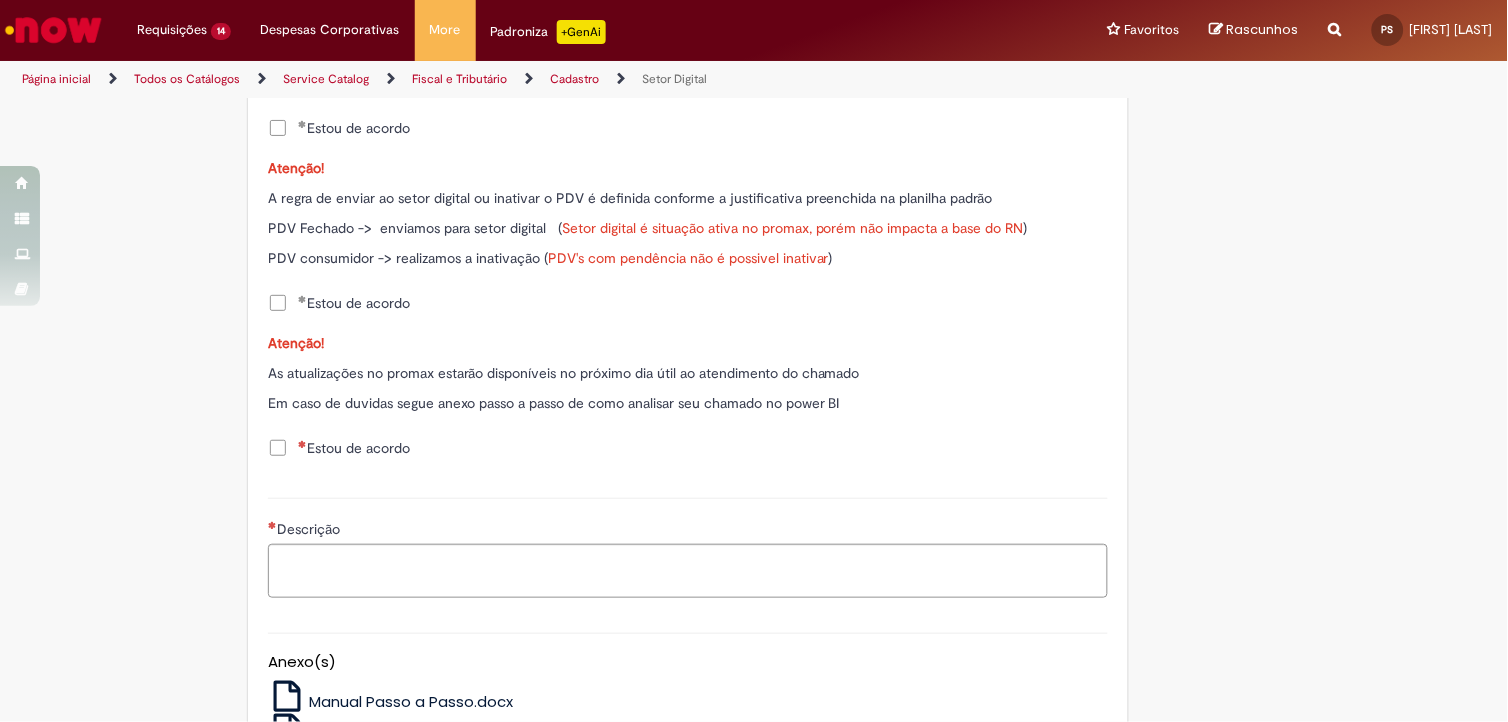 click on "Estou de acordo" at bounding box center [354, 448] 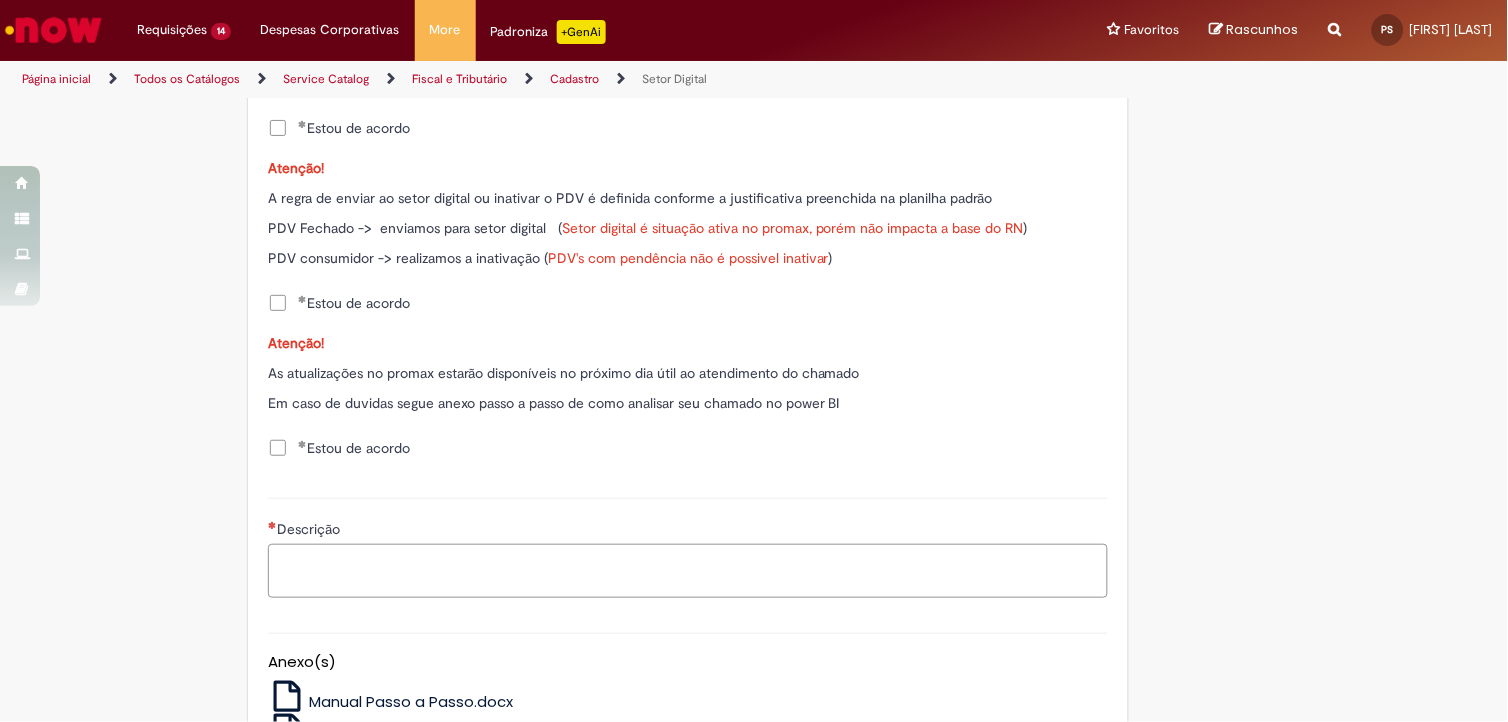 click on "Descrição" at bounding box center [688, 571] 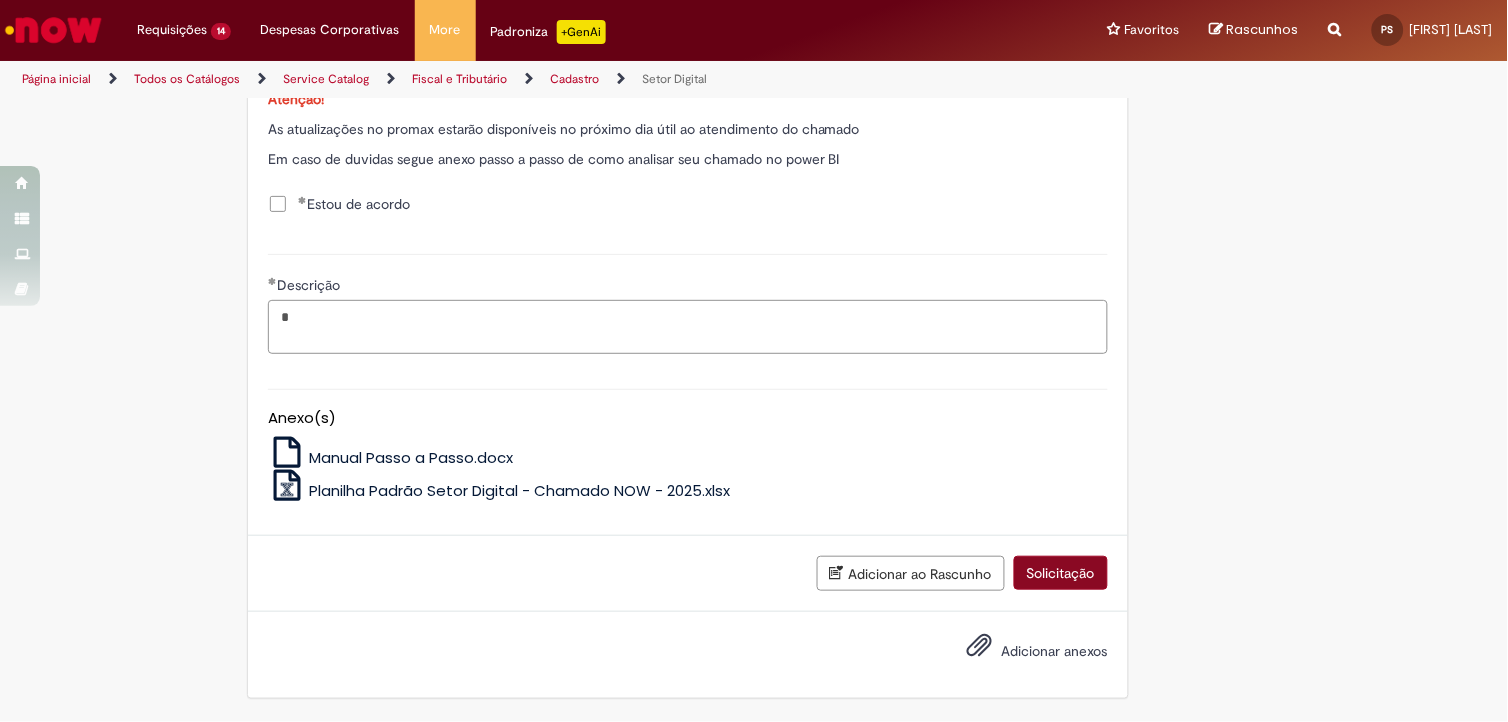 type on "*" 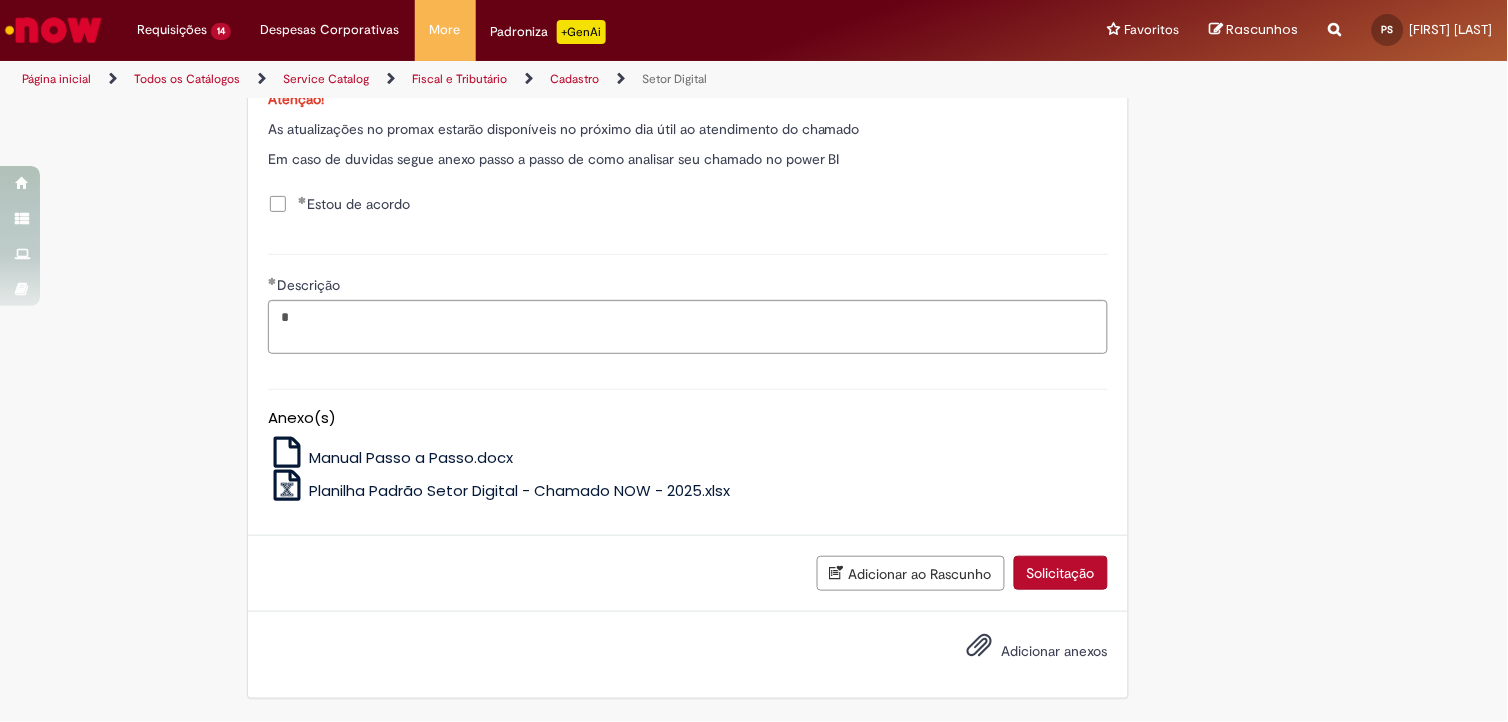 click on "Solicitação" at bounding box center [1061, 573] 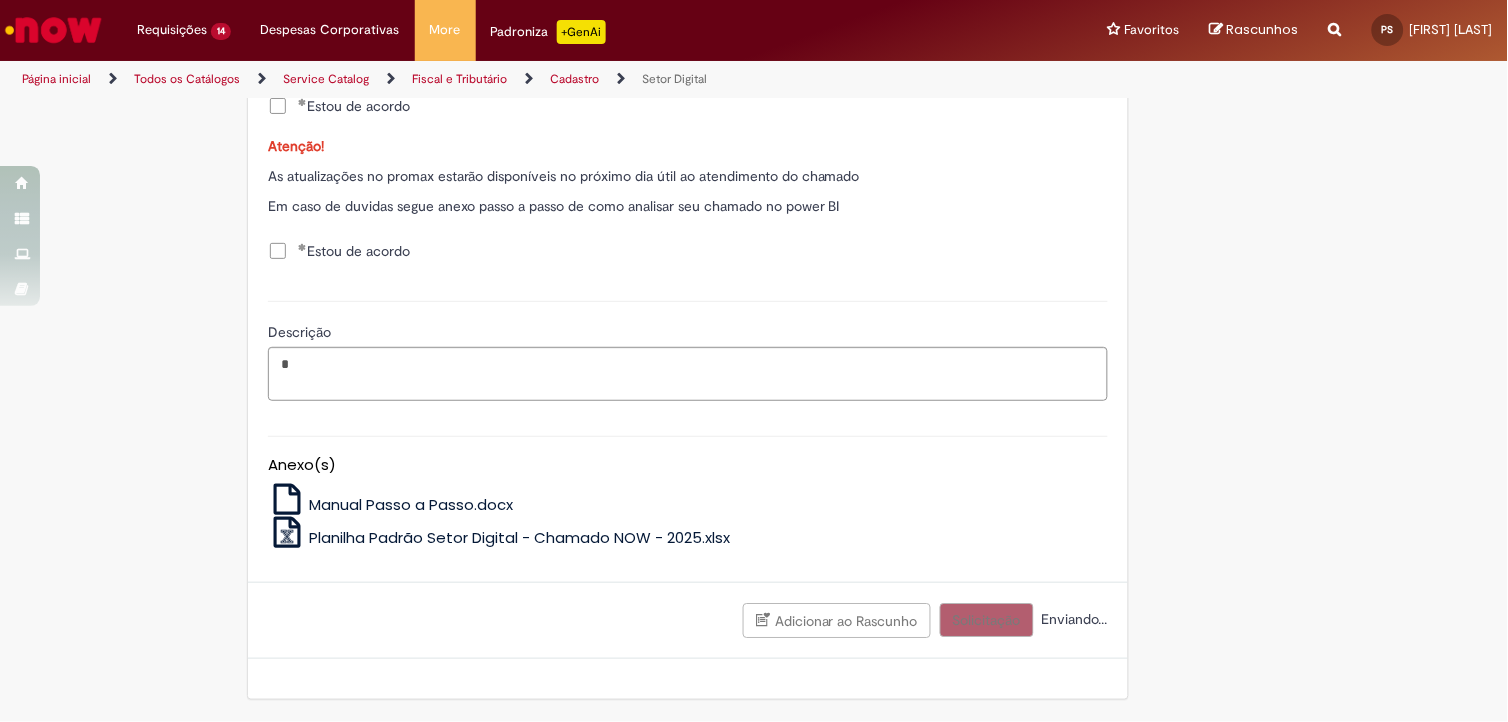 scroll, scrollTop: 1203, scrollLeft: 0, axis: vertical 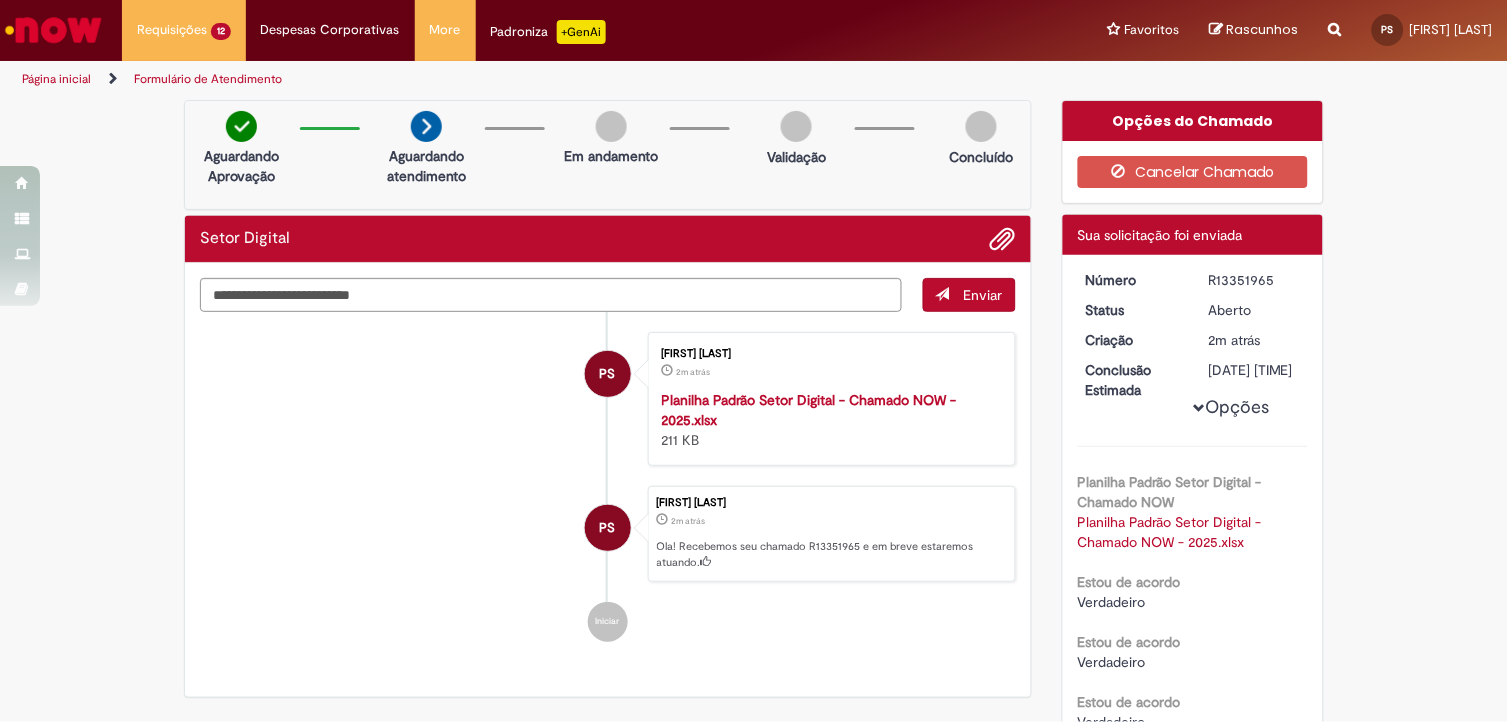 click at bounding box center [53, 30] 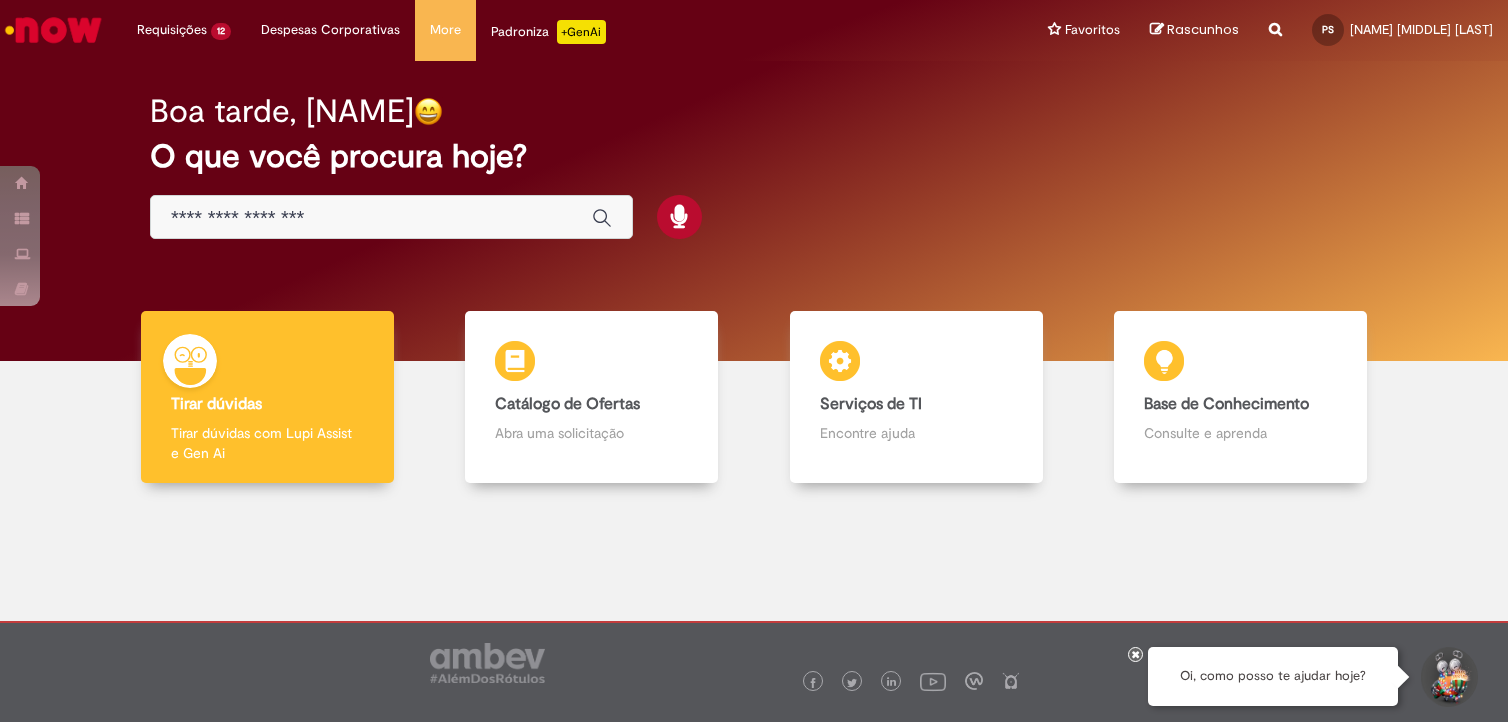 scroll, scrollTop: 0, scrollLeft: 0, axis: both 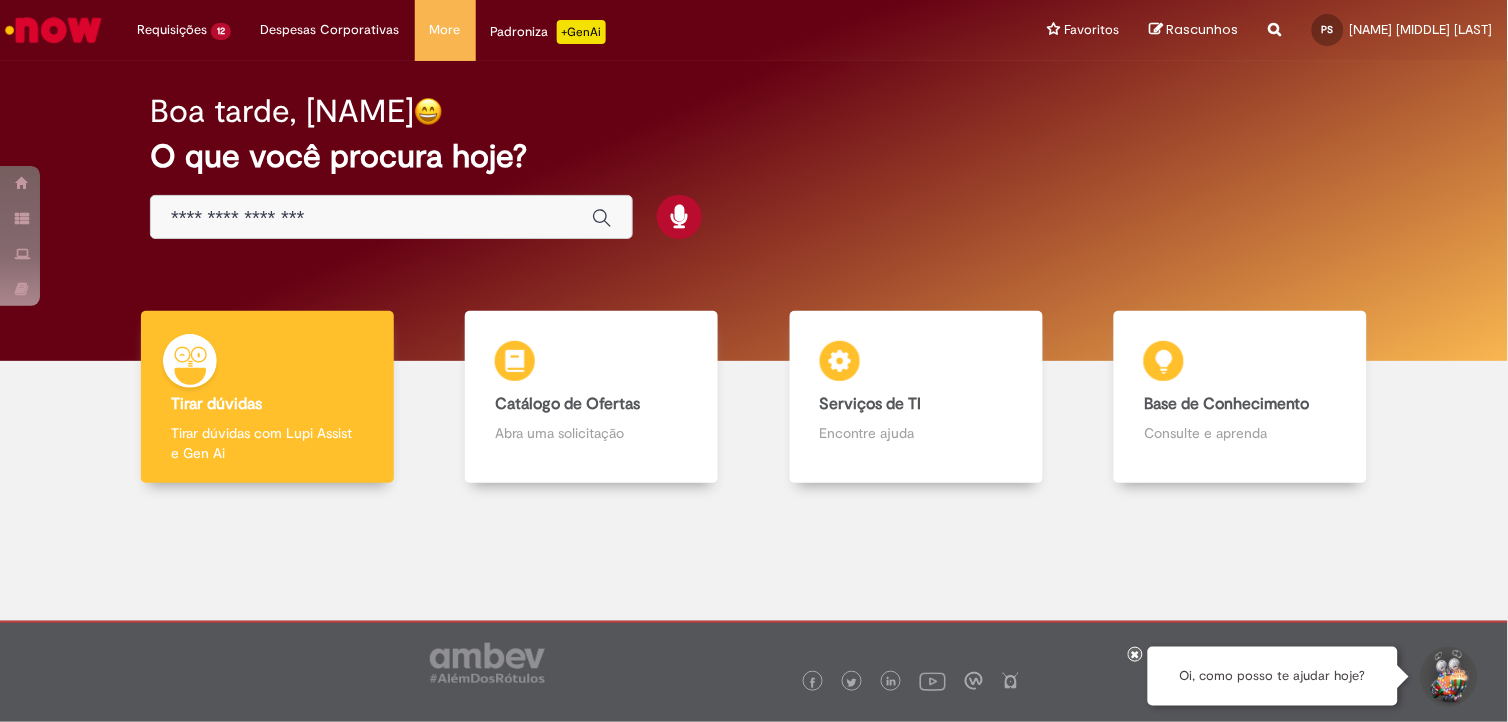 click at bounding box center [371, 218] 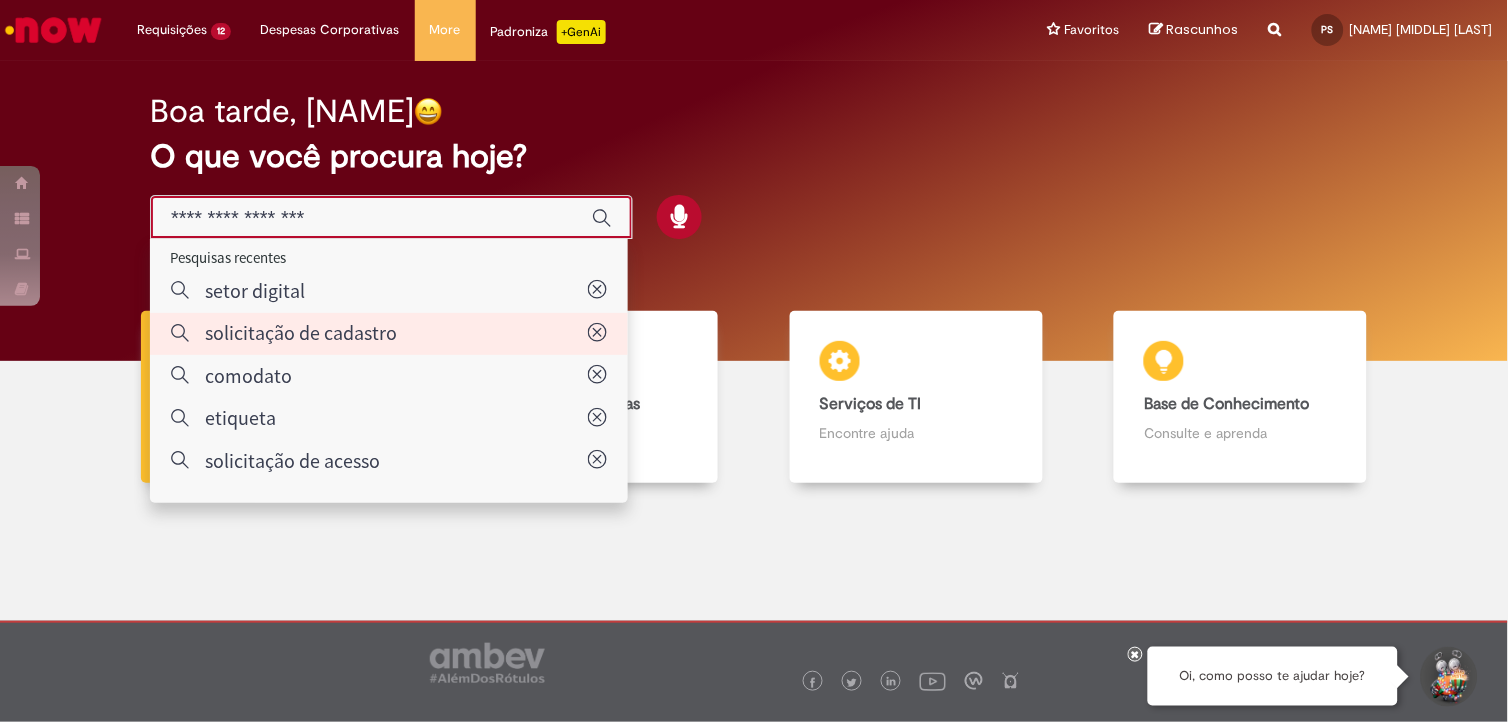 type on "**********" 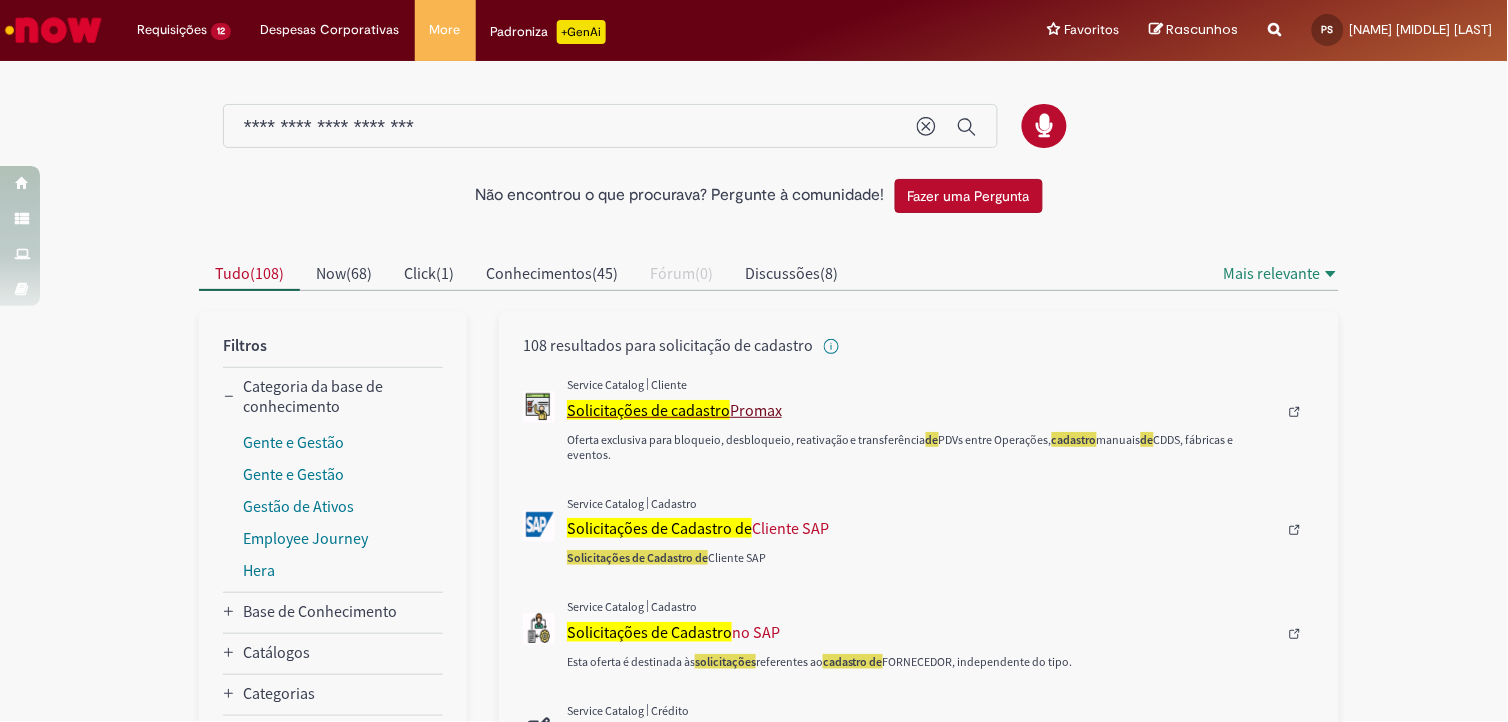 click on "Solicitações de cadastro" at bounding box center [648, 410] 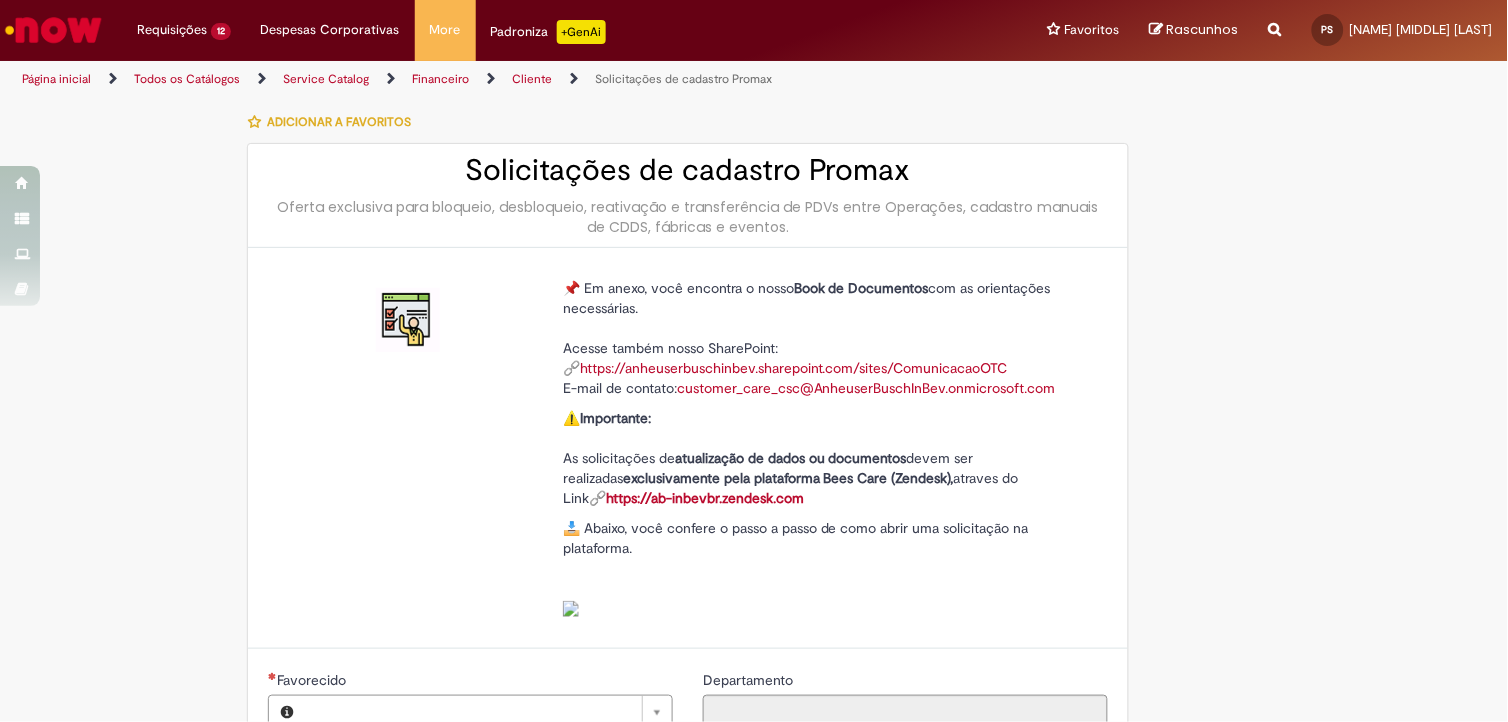 type on "**********" 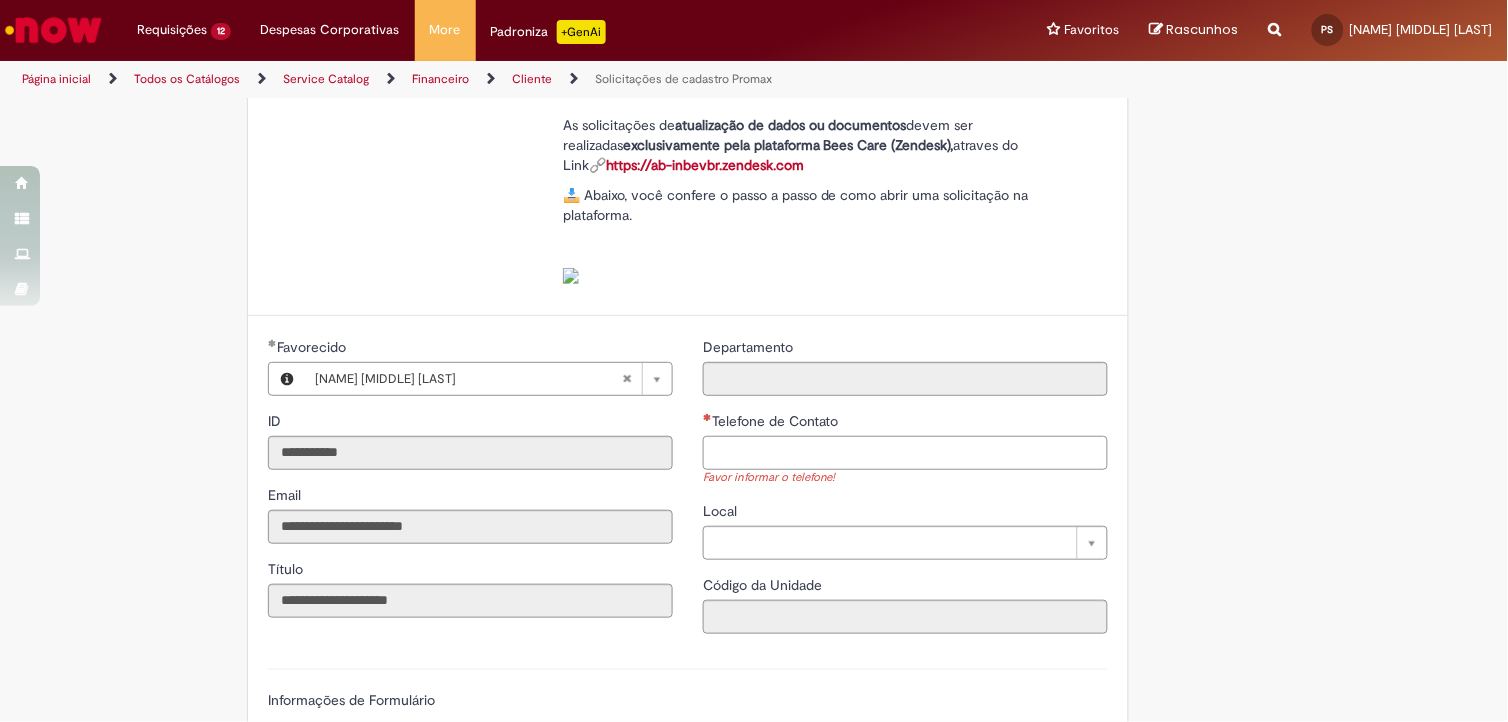 click on "Telefone de Contato" at bounding box center [905, 453] 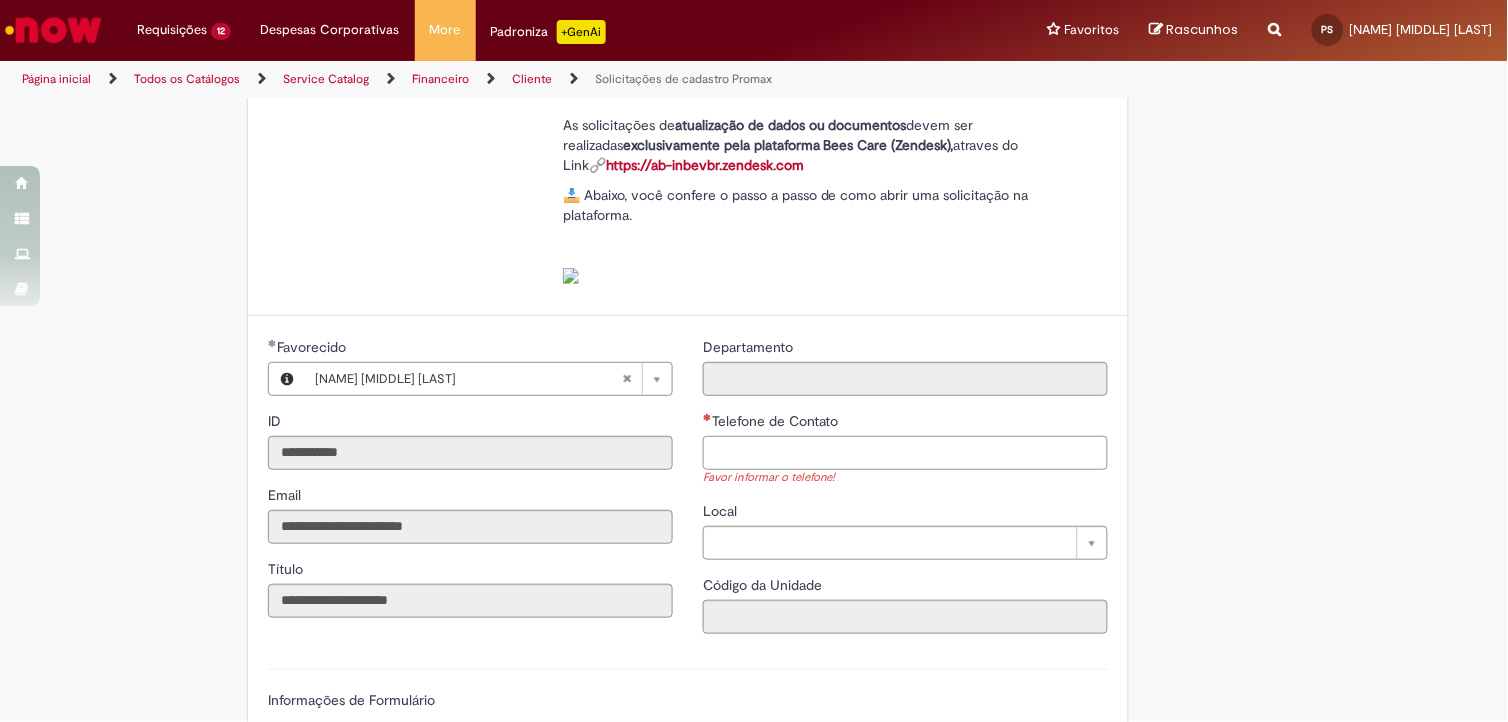 type on "**********" 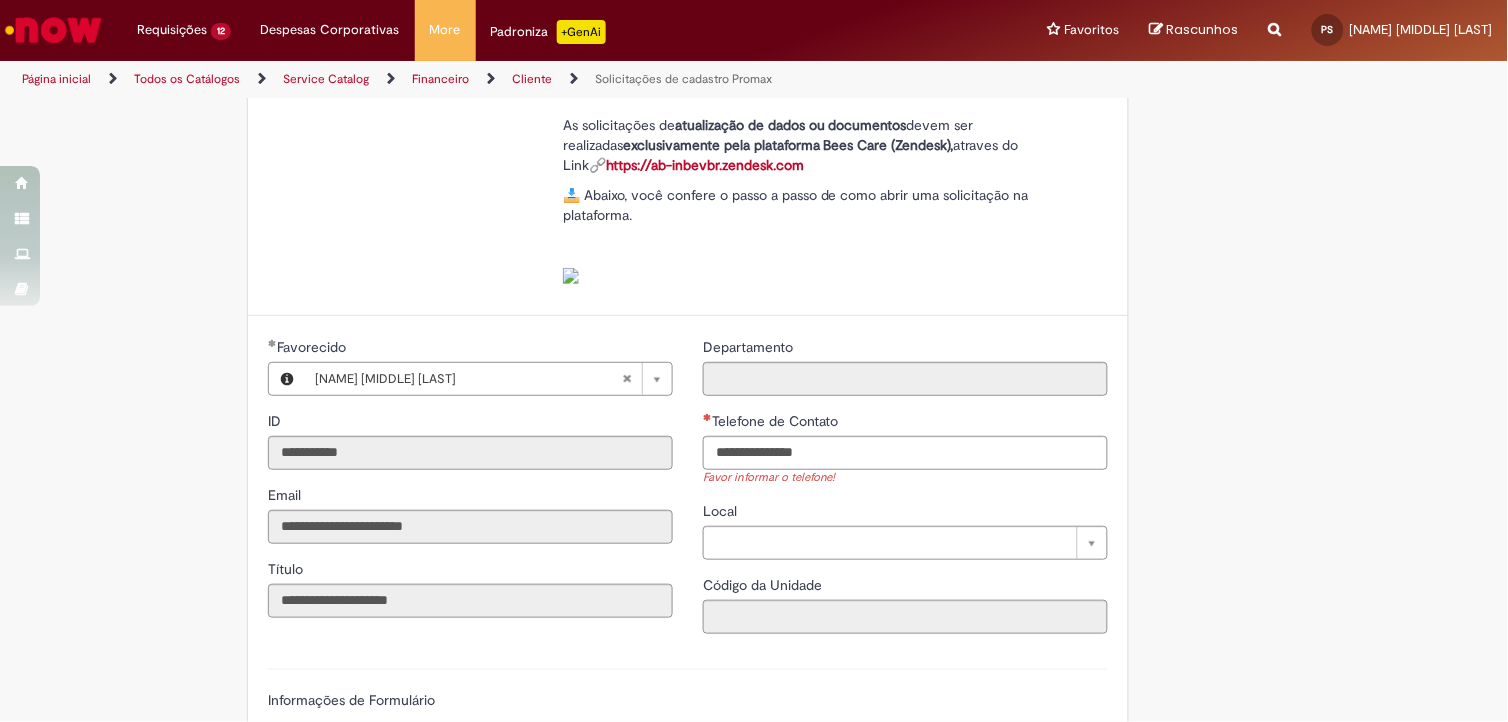 type on "**********" 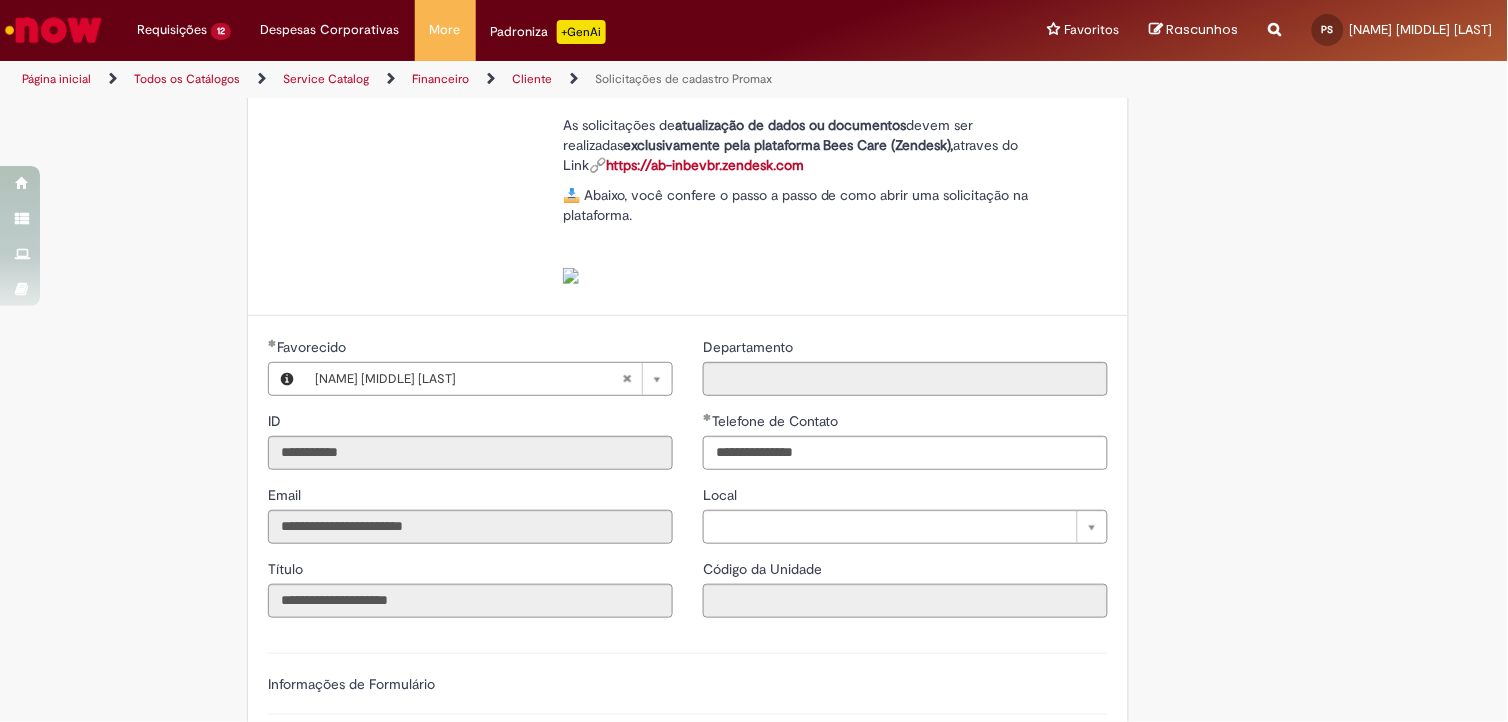 click on "Adicionar a Favoritos
Solicitações de cadastro Promax
Oferta exclusiva para bloqueio, desbloqueio, reativação e transferência de PDVs entre Operações, cadastro manuais de CDDS, fábricas e eventos.
📌 Em anexo, você encontra o nosso  Book de Documentos  com as orientações necessárias. Acesse também nosso SharePoint: 🔗  https://anheuserbuschinbev.sharepoint.com/sites/ComunicacaoOTC E-mail de contato:   customer_care_csc@AnheuserBuschInBev.onmicrosoft.com
⚠️  Importante: As solicitações de  atualização de dados ou documentos  devem ser realizadas  exclusivamente pela plataforma Bees Care (Zendesk),  atraves do Link 🔗  https://ab-inbevbr.zendesk.com
📥 Abaixo, você confere o passo a passo de como abrir uma solicitação na plataforma.
SAP Interim Country Code ** Favorecido" at bounding box center (754, 530) 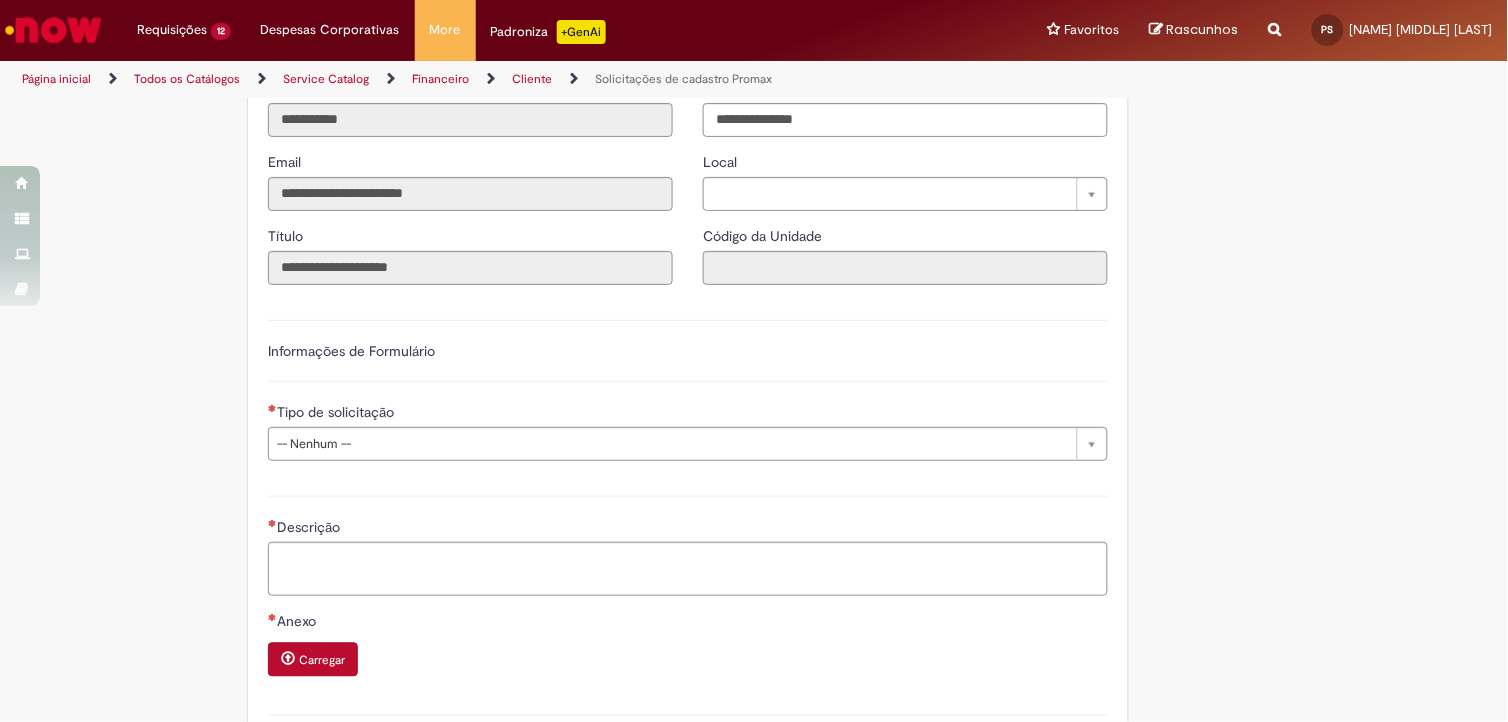 type 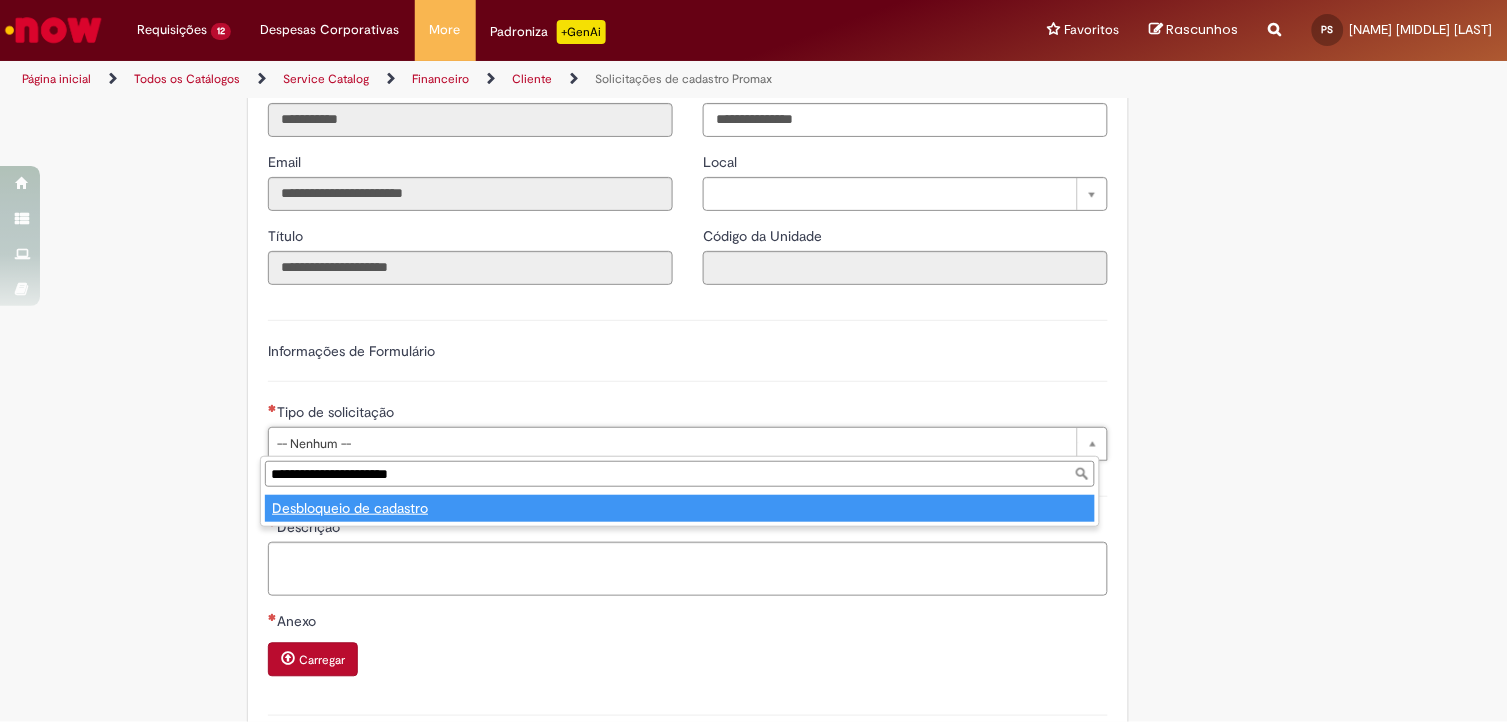 click on "**********" at bounding box center (680, 491) 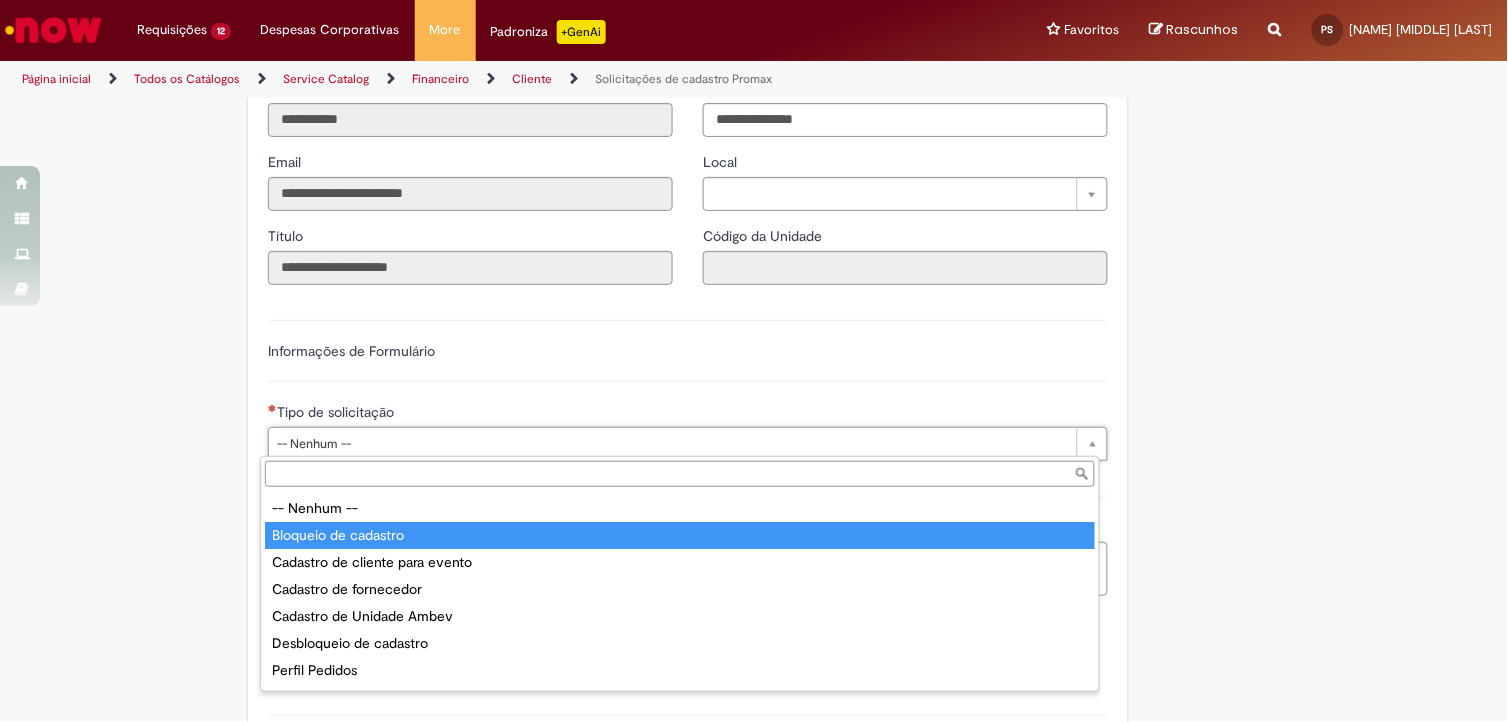 scroll, scrollTop: 77, scrollLeft: 0, axis: vertical 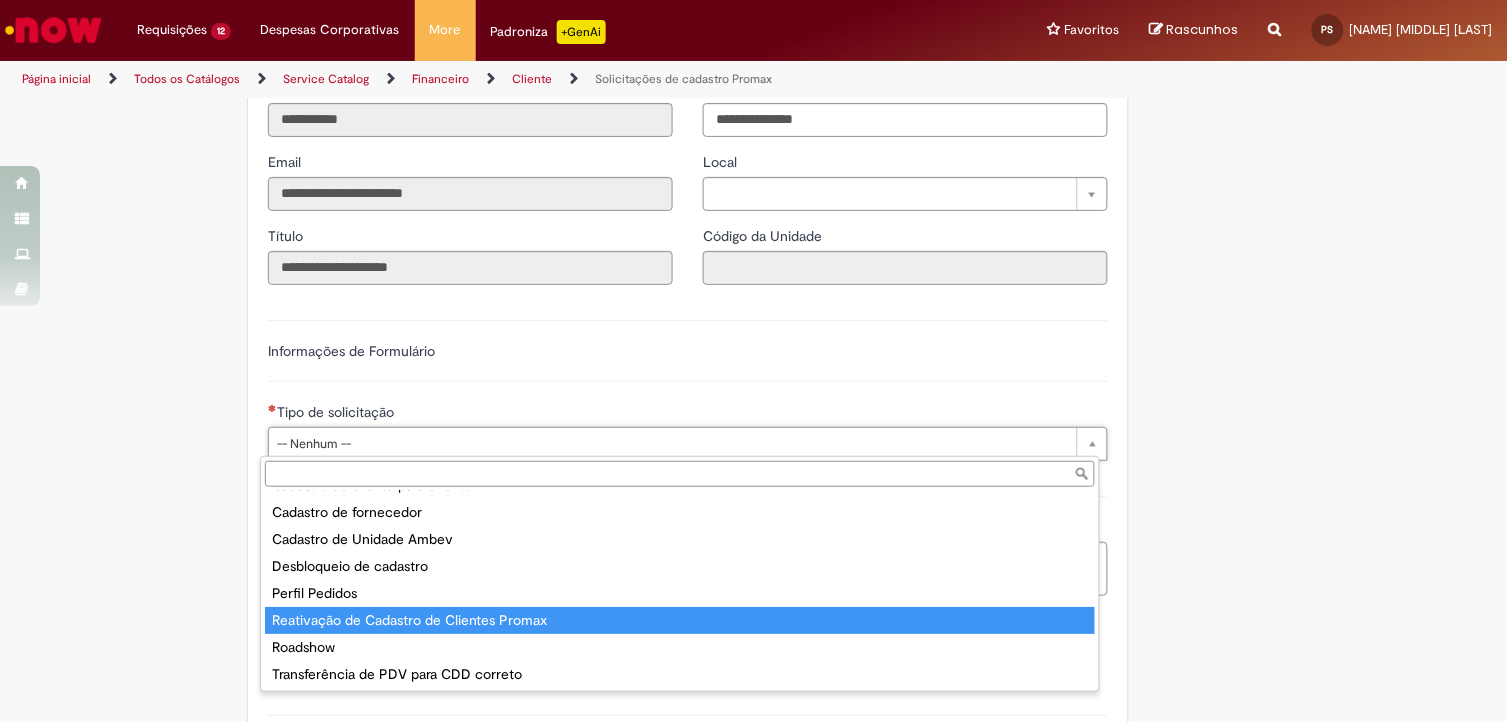 type on "**********" 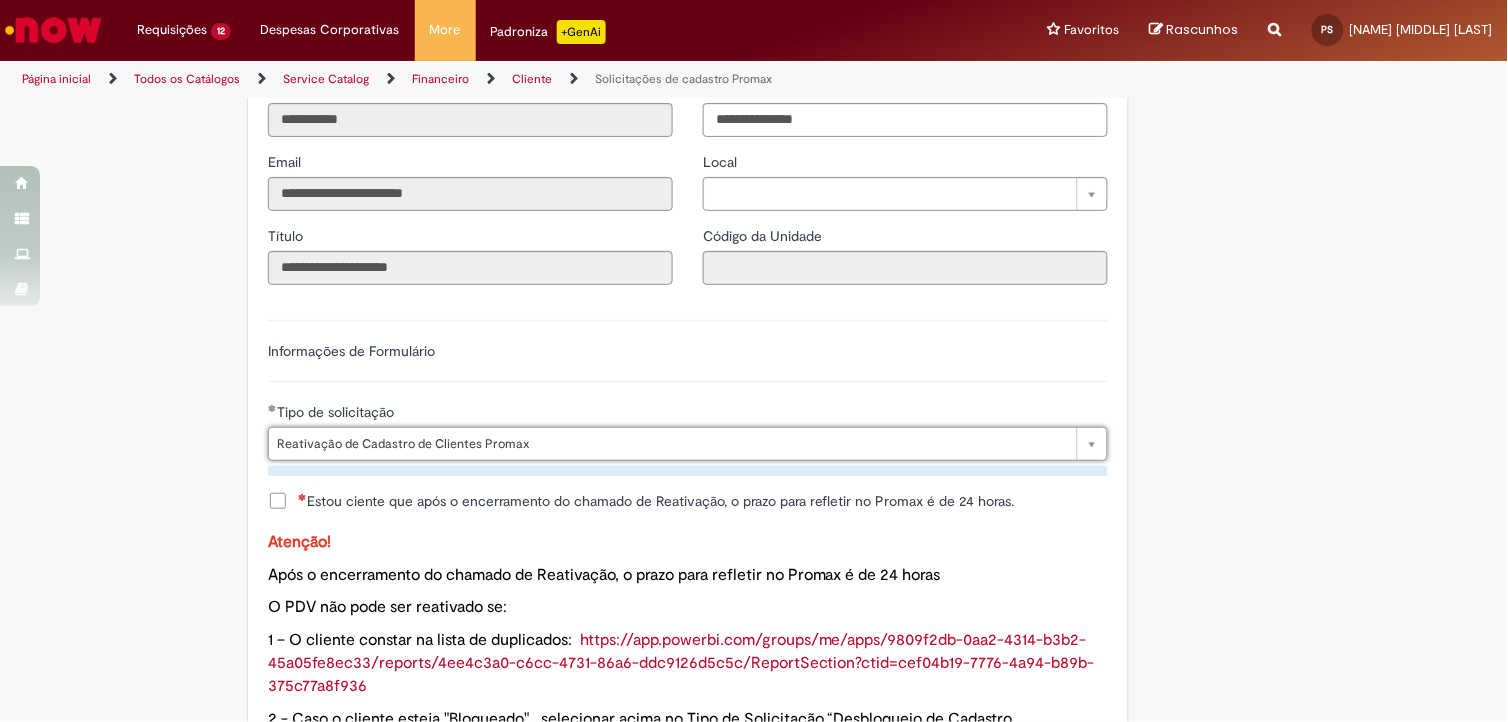 scroll, scrollTop: 777, scrollLeft: 0, axis: vertical 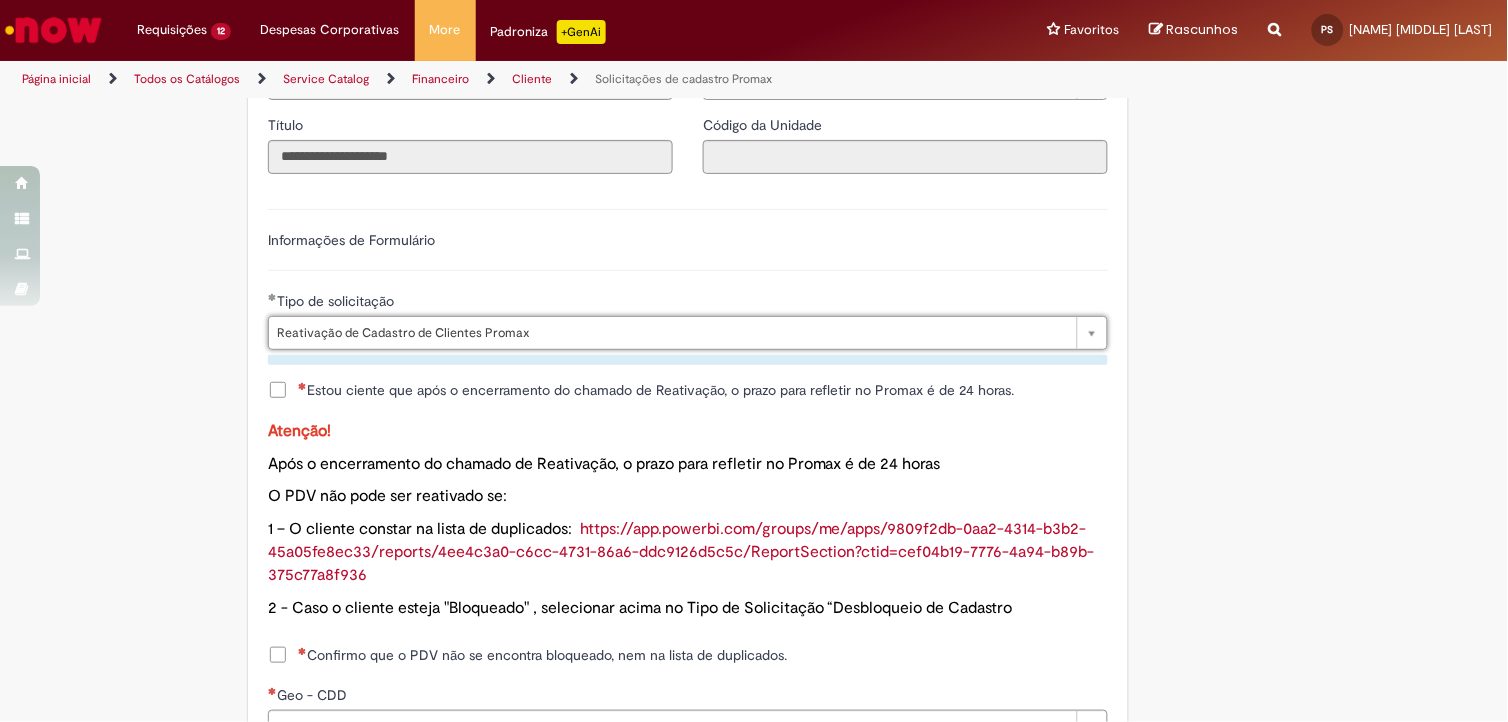 click on "Estou ciente que após o encerramento do chamado de Reativação, o prazo para refletir no Promax é de 24 horas." at bounding box center (656, 390) 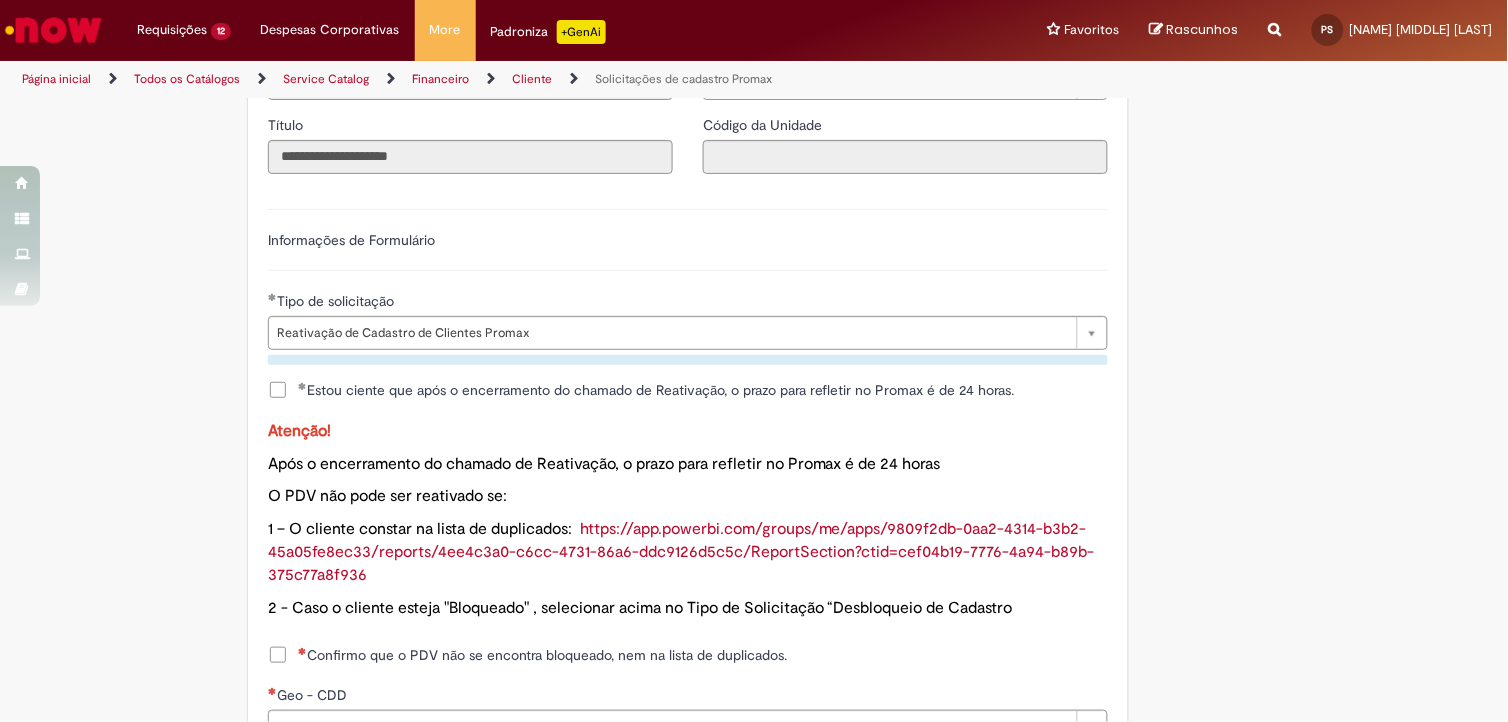 scroll, scrollTop: 1000, scrollLeft: 0, axis: vertical 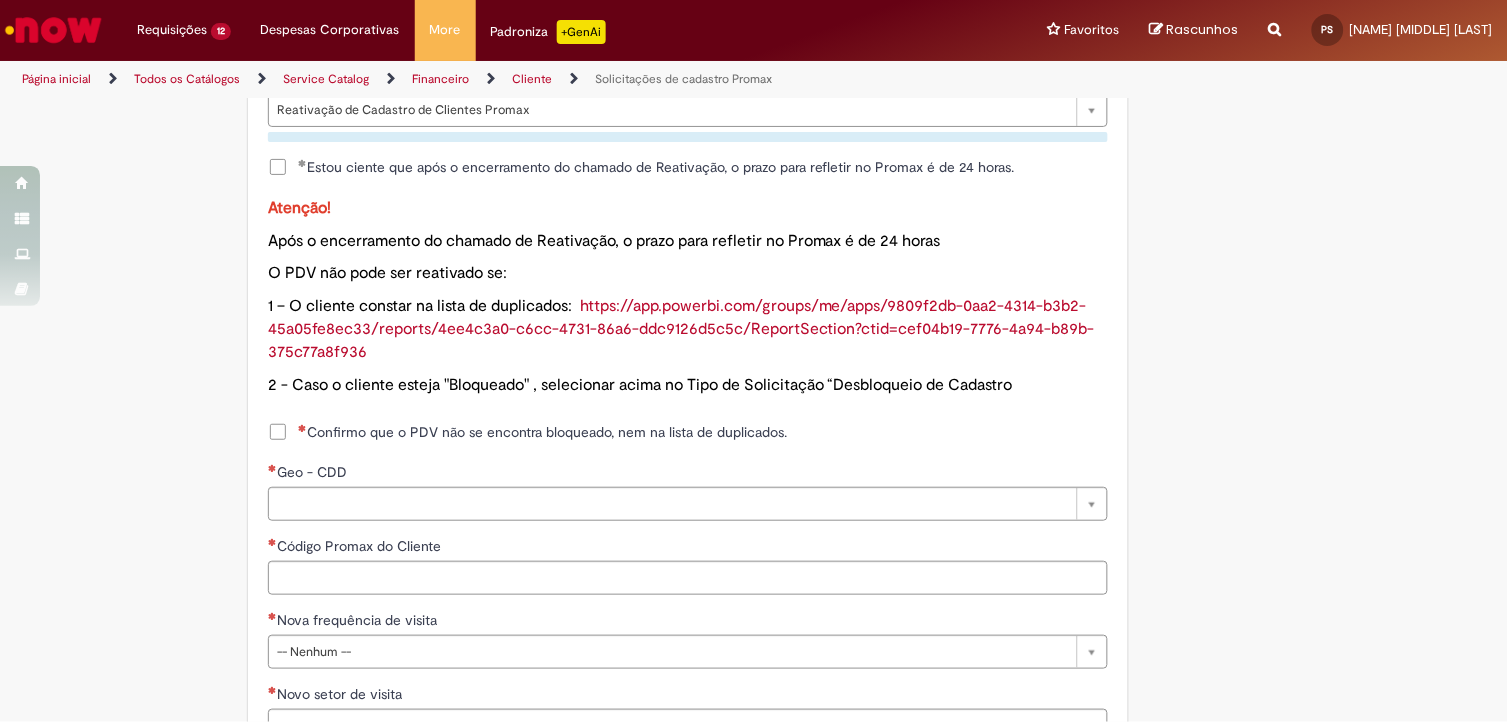 click on "Confirmo que o PDV não se encontra bloqueado, nem na lista de duplicados." at bounding box center [542, 432] 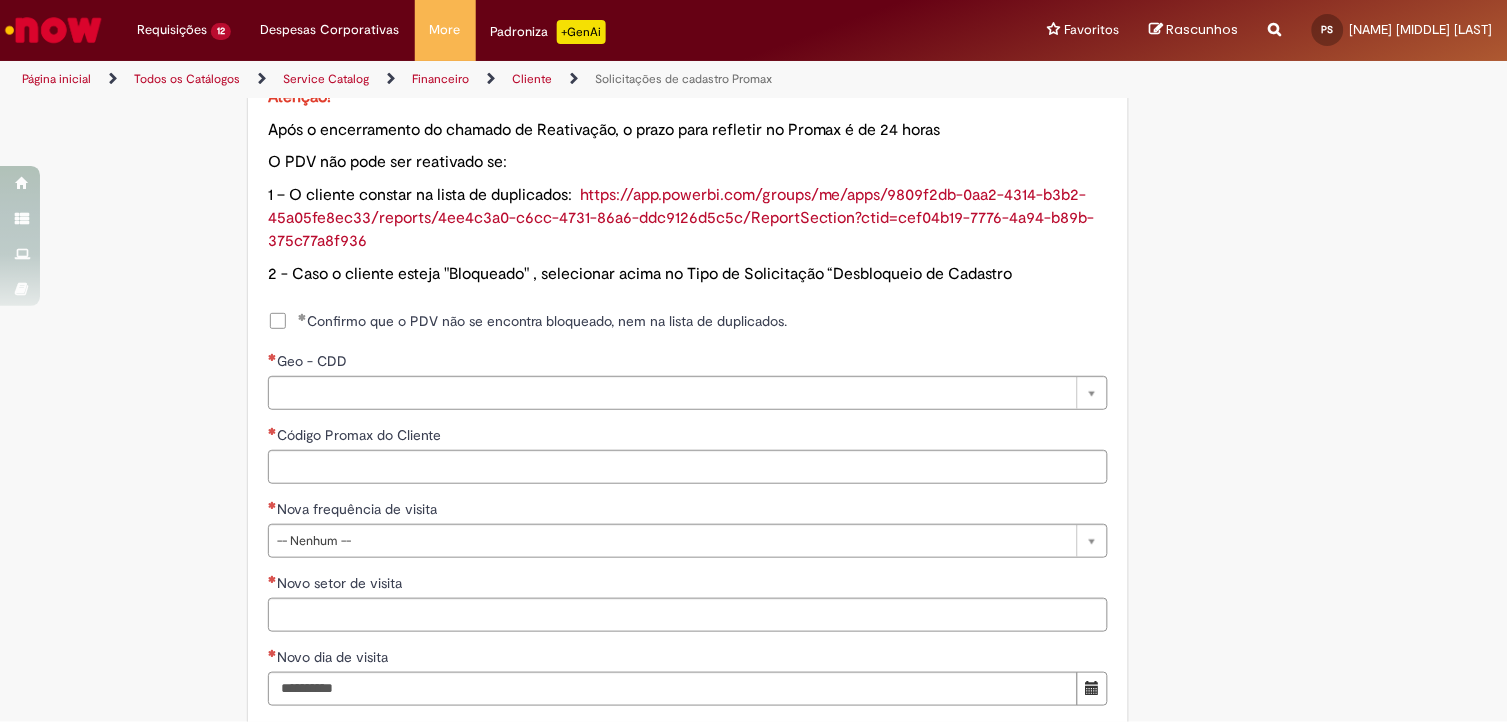 scroll, scrollTop: 1222, scrollLeft: 0, axis: vertical 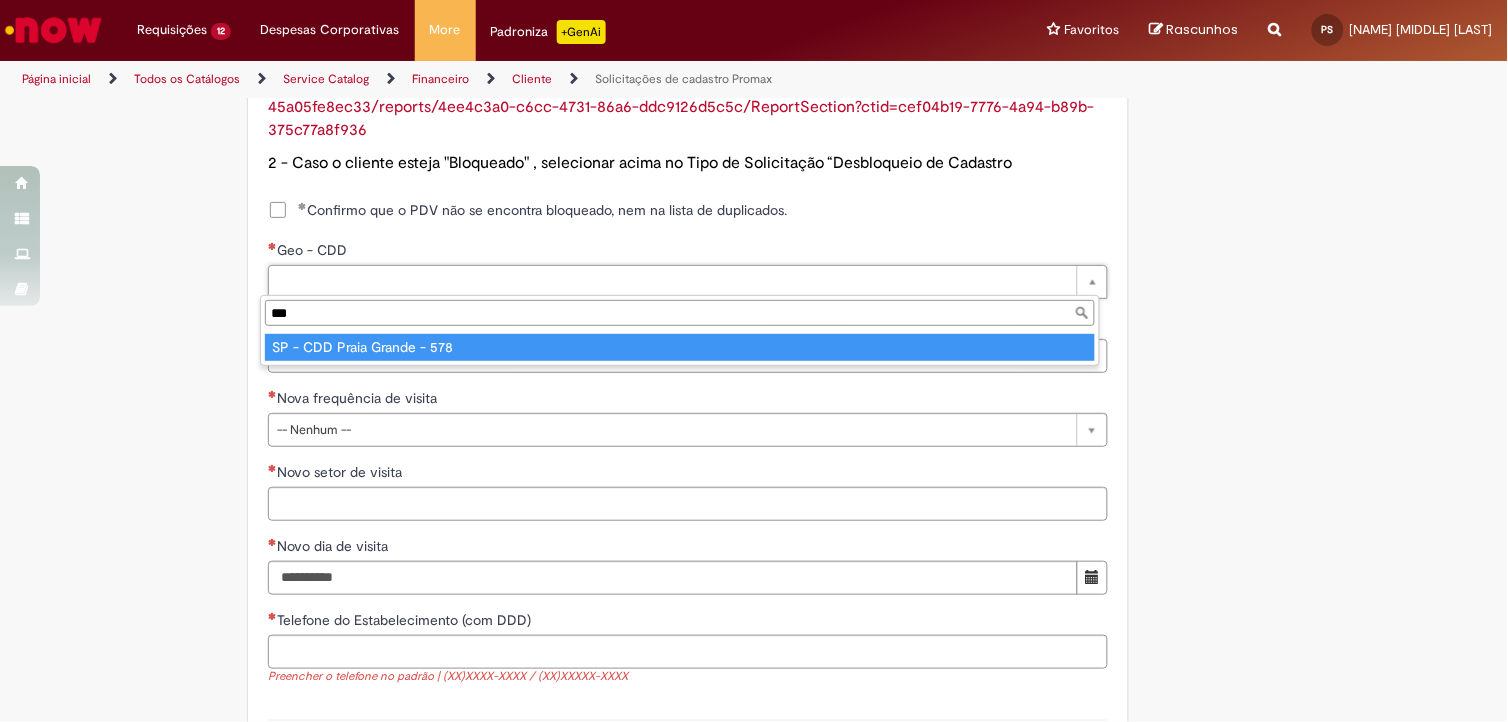 type on "***" 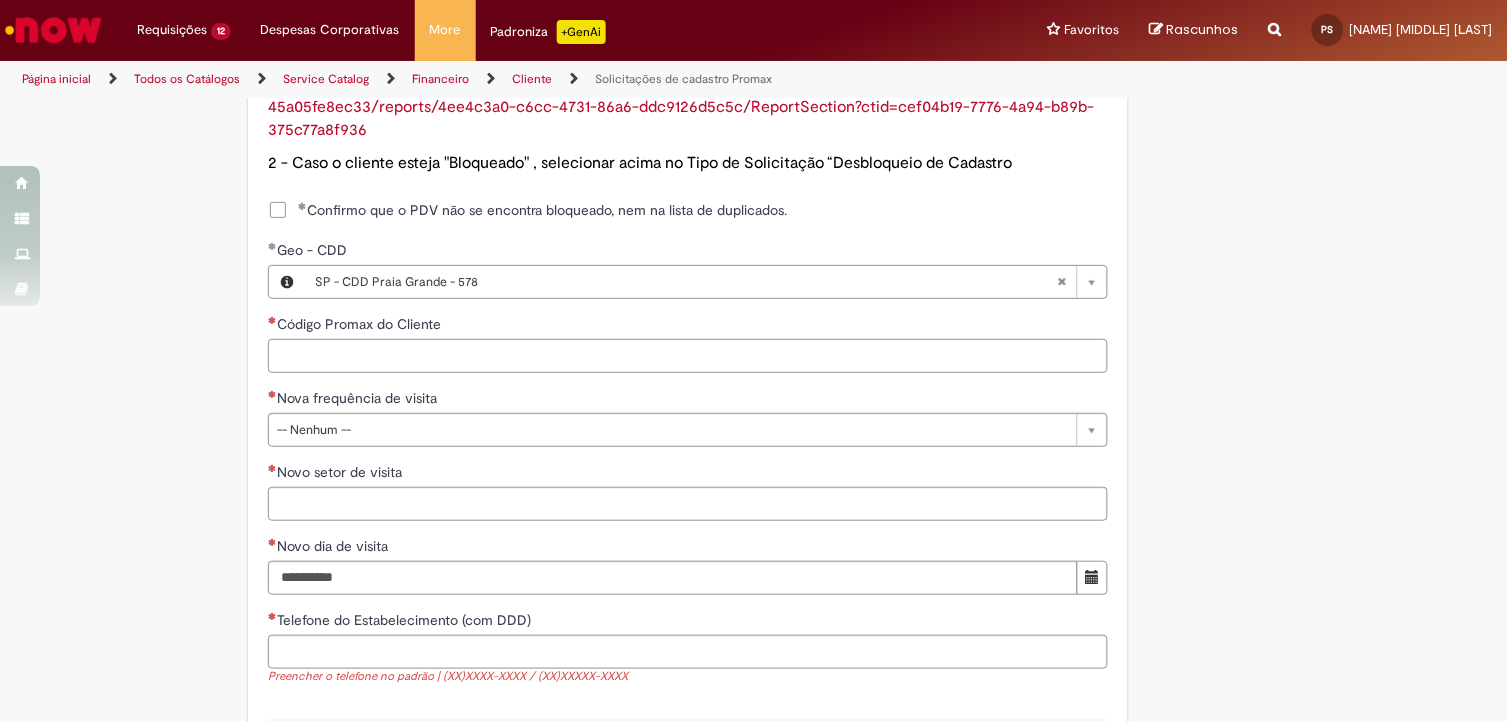 click on "Código Promax do Cliente" at bounding box center (688, 356) 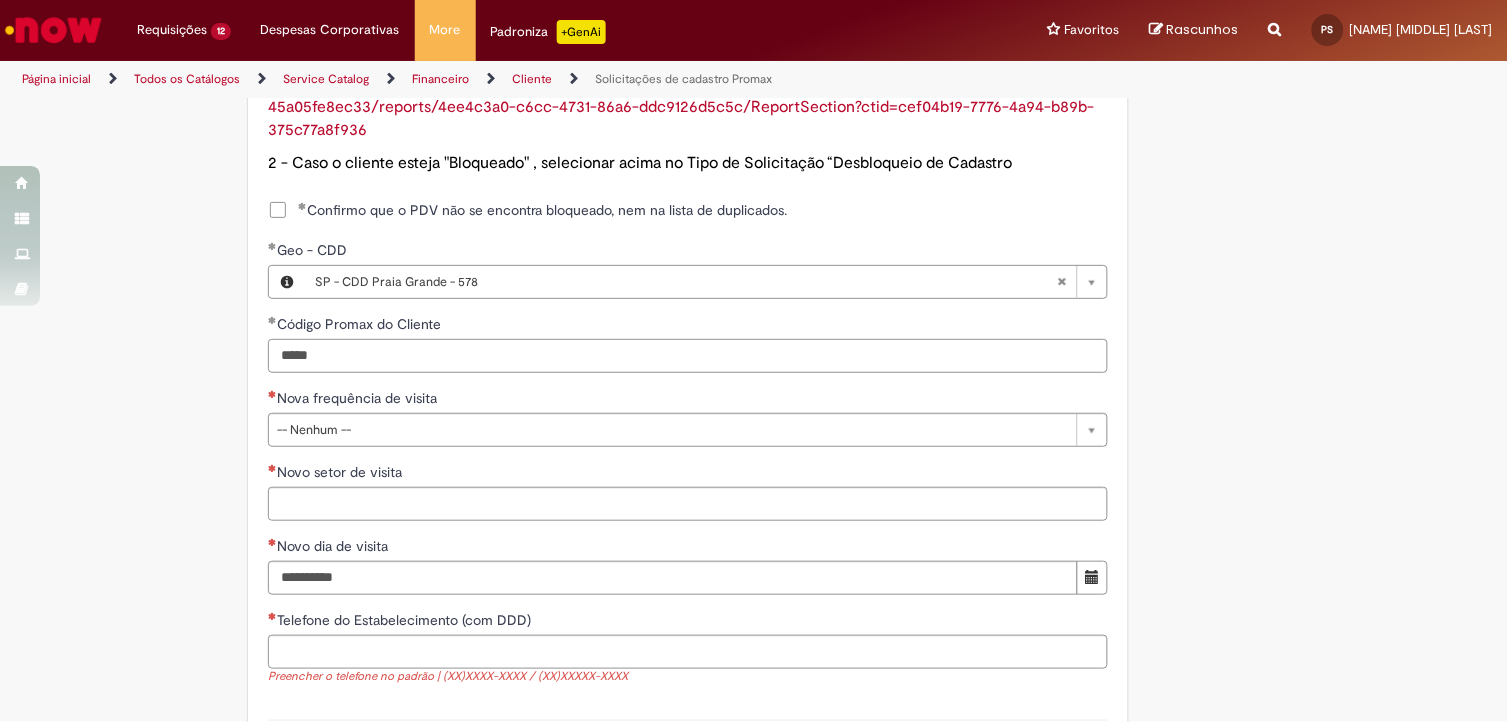type on "*****" 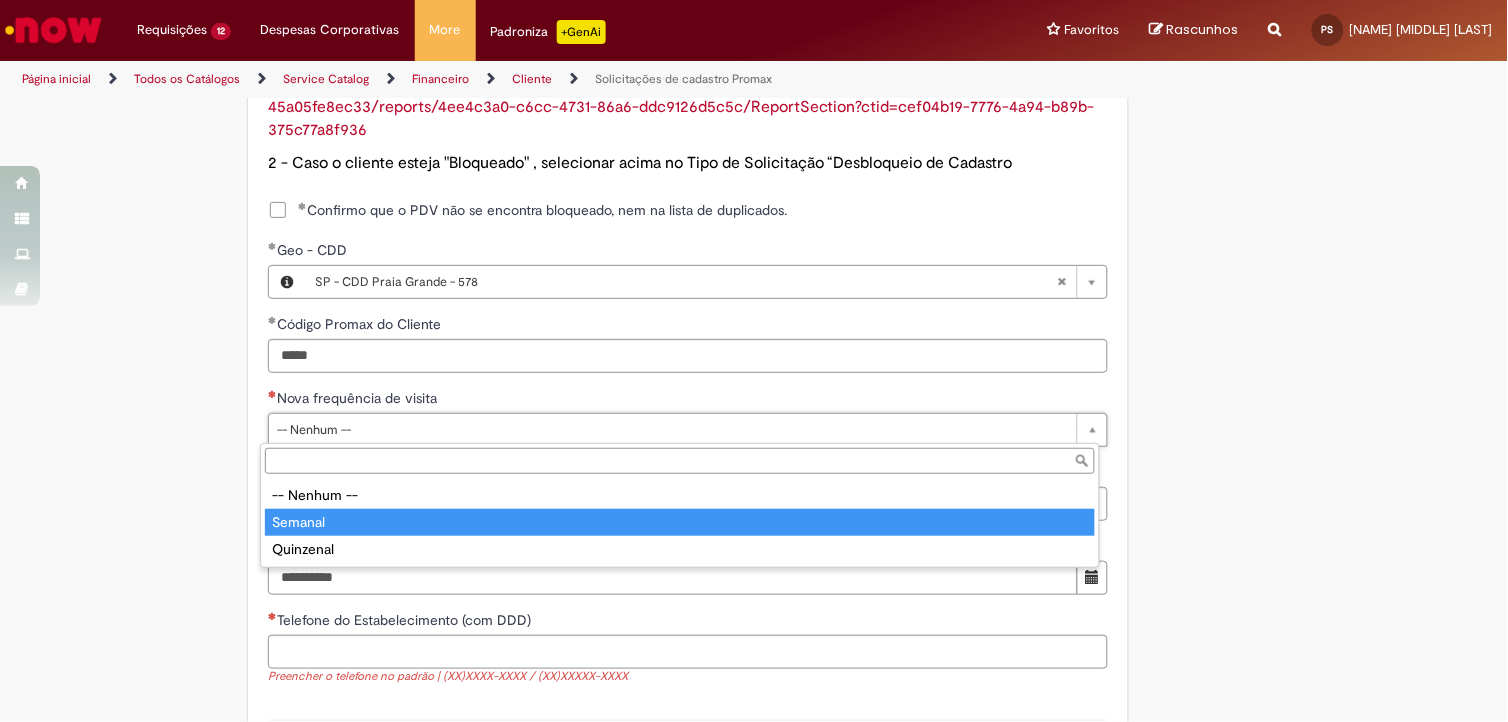 type on "*******" 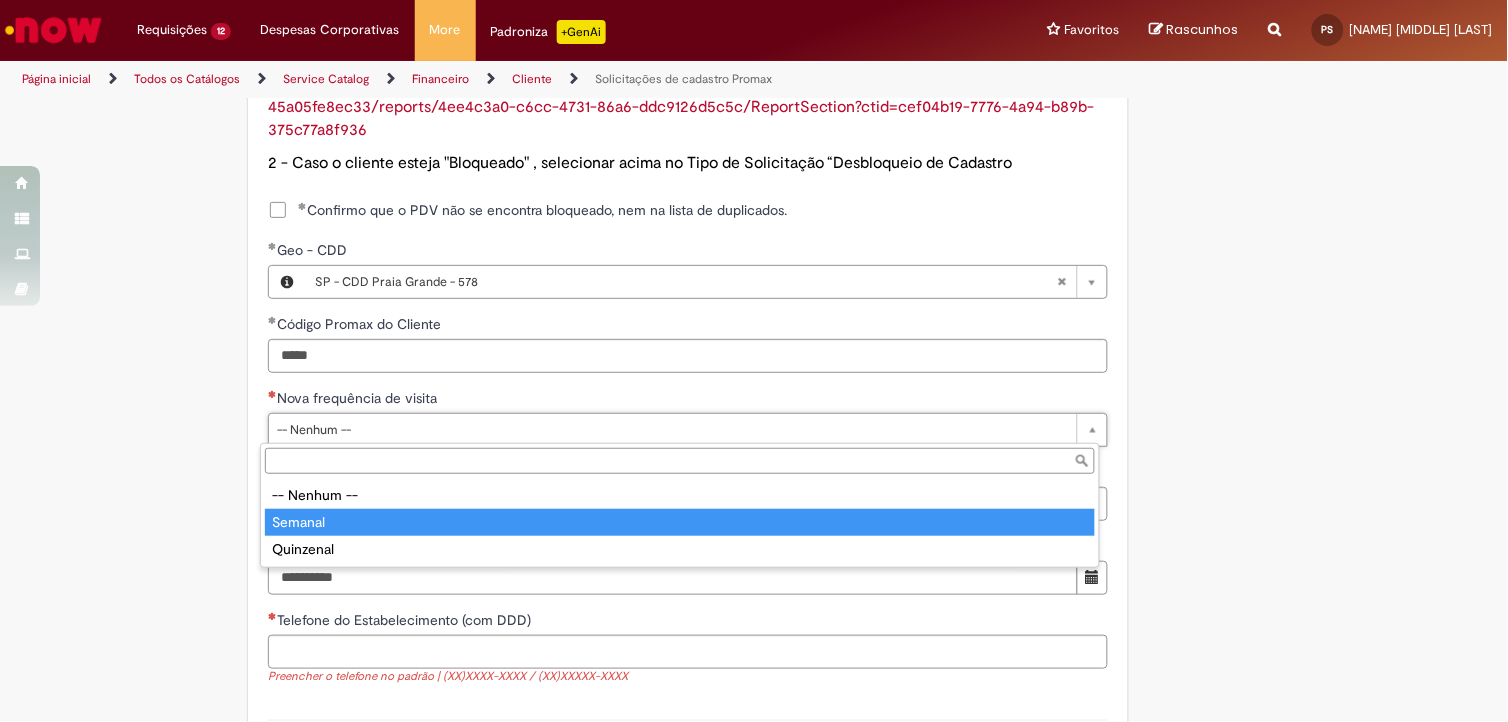 select on "*******" 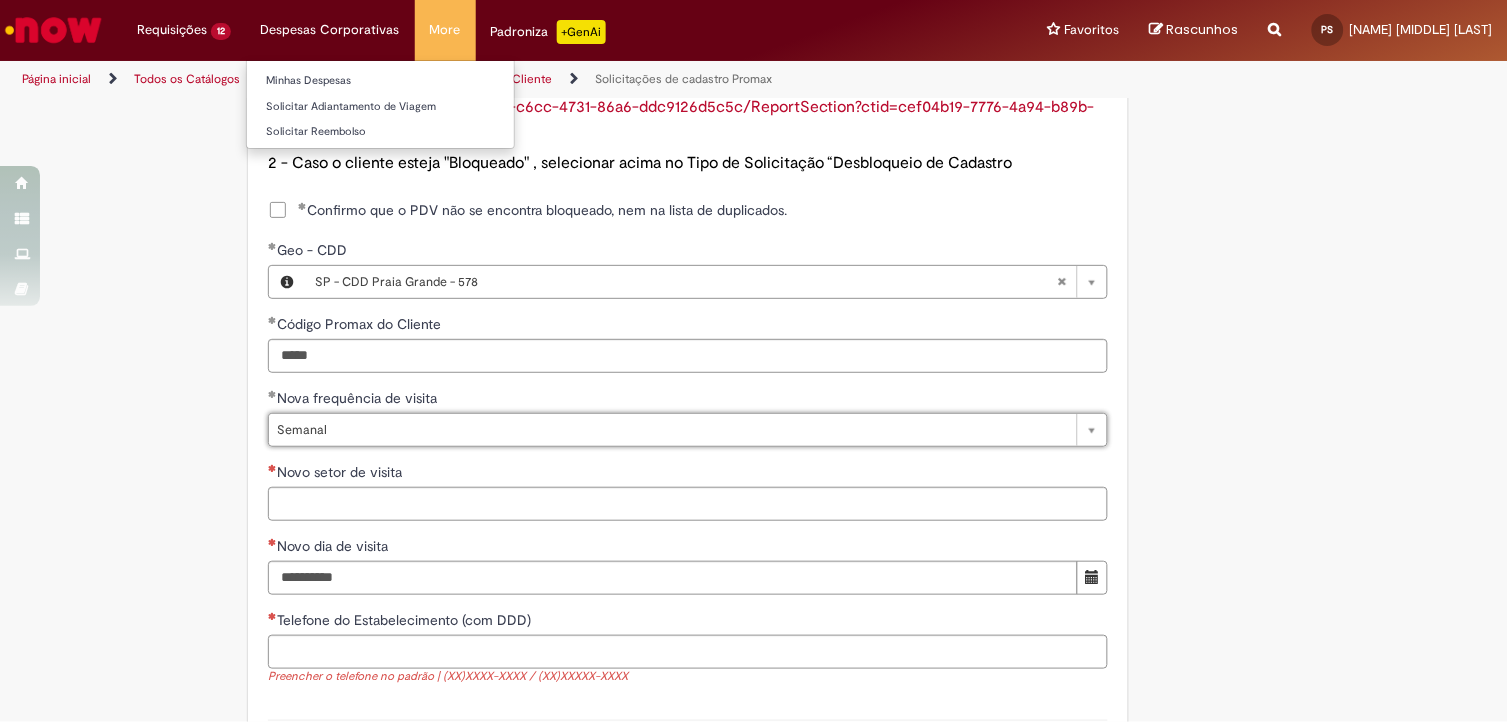 type on "********" 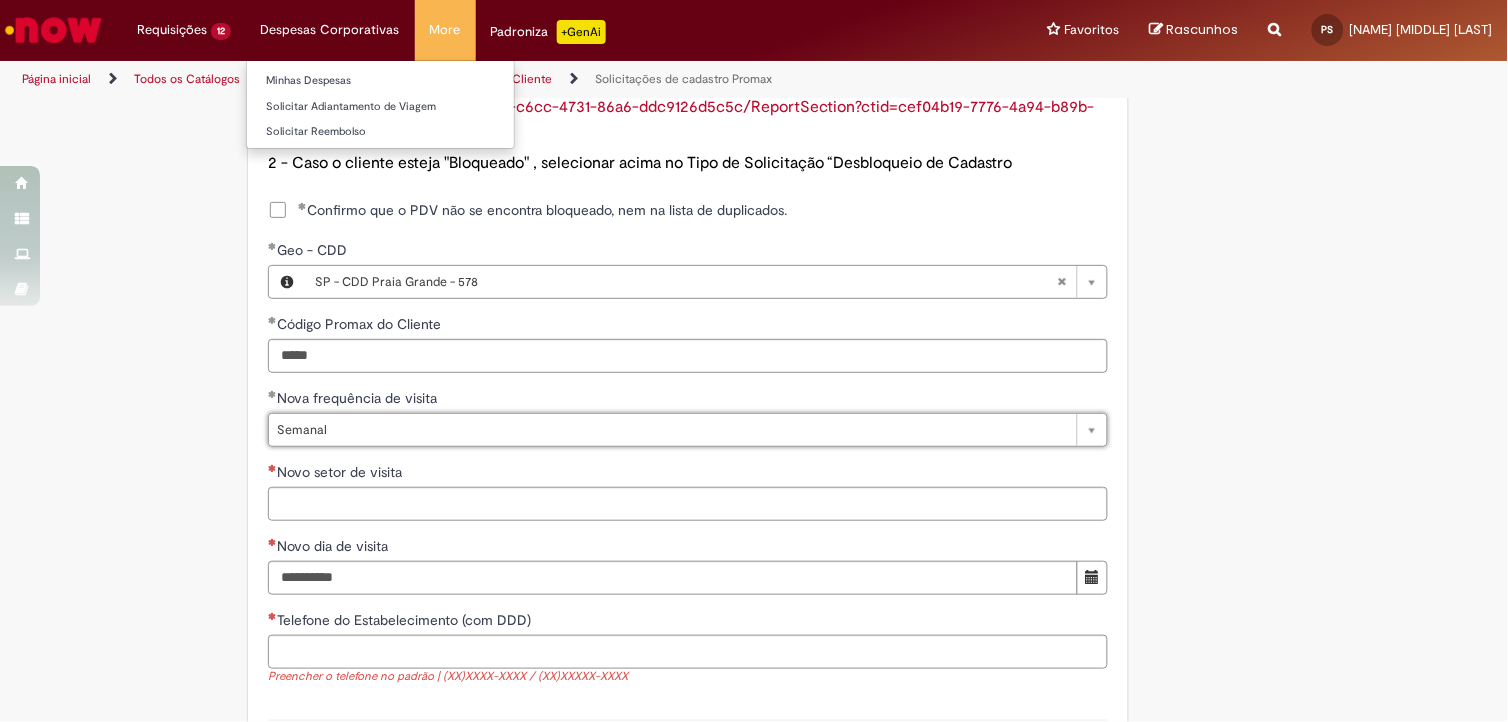 type 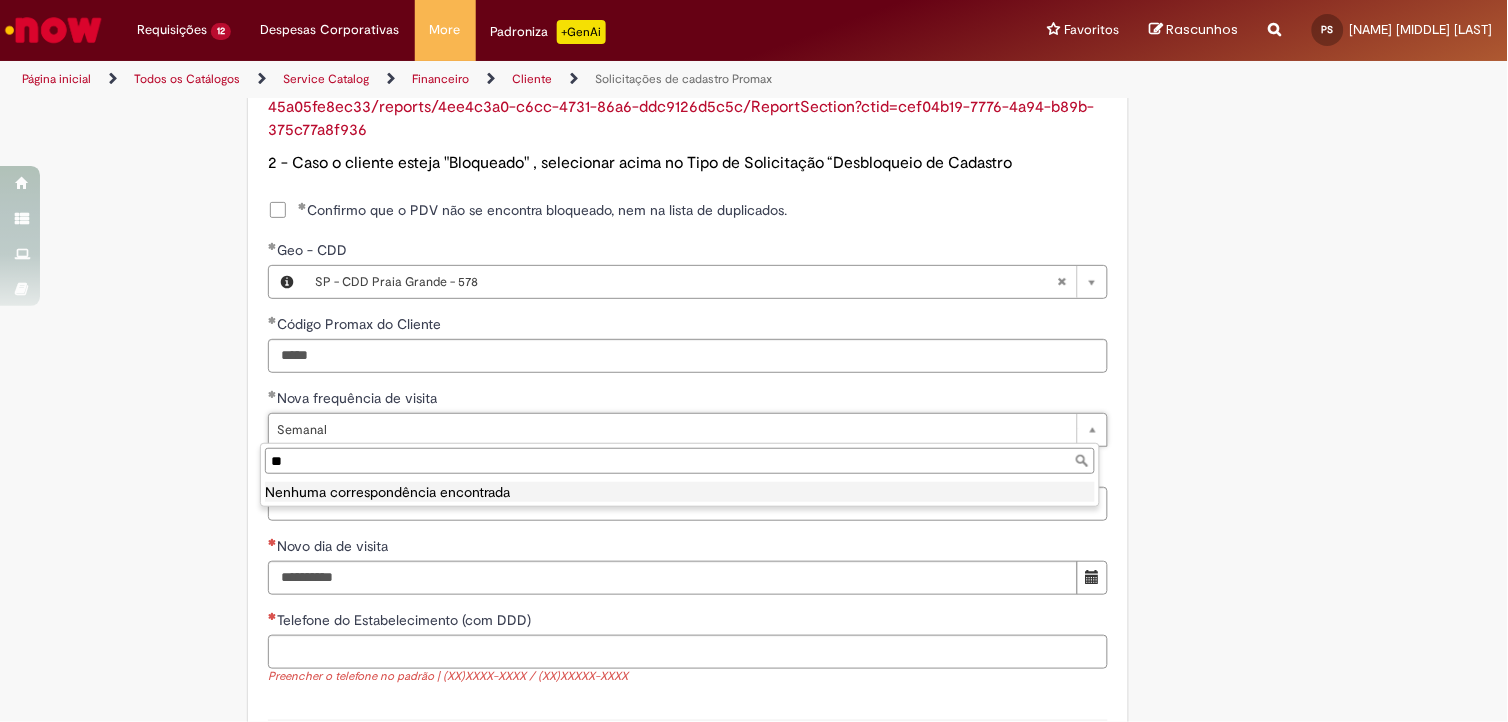 type on "***" 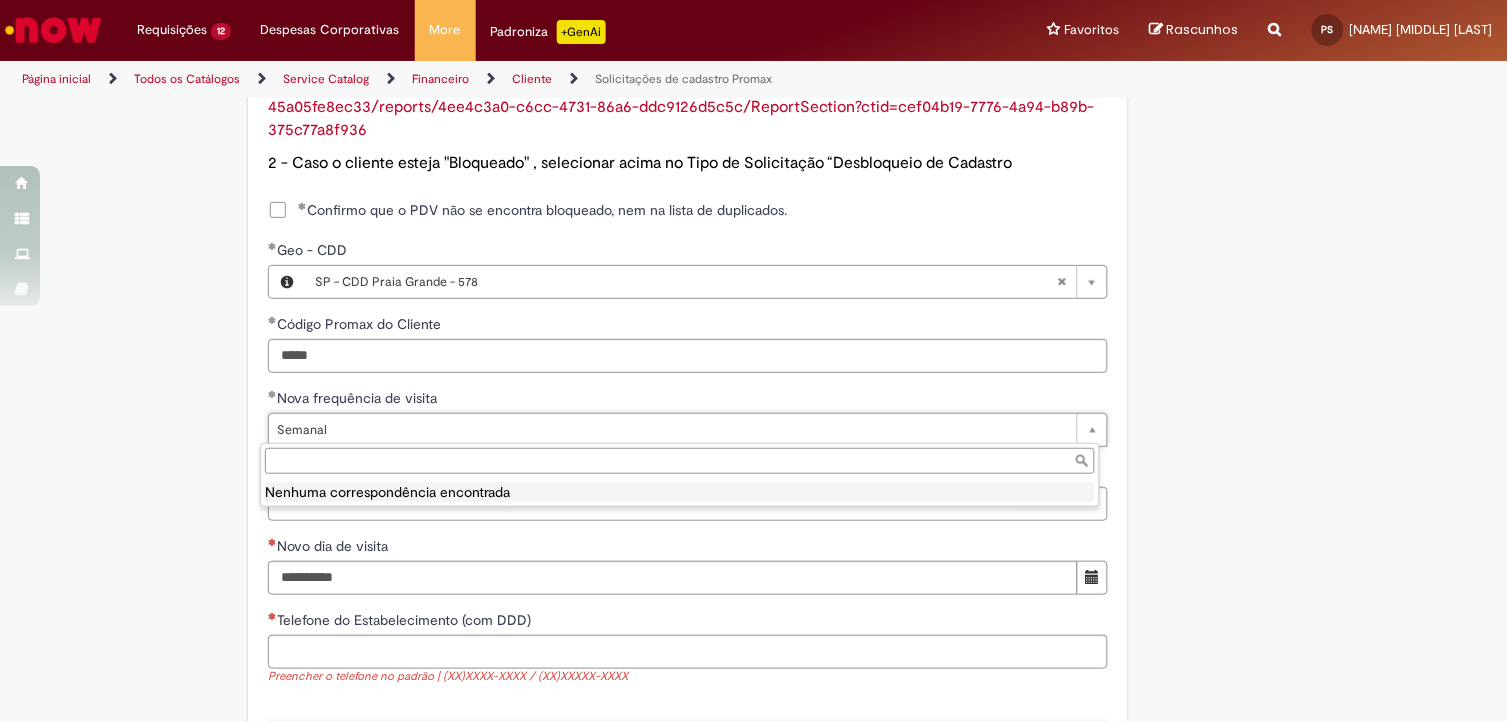type on "*******" 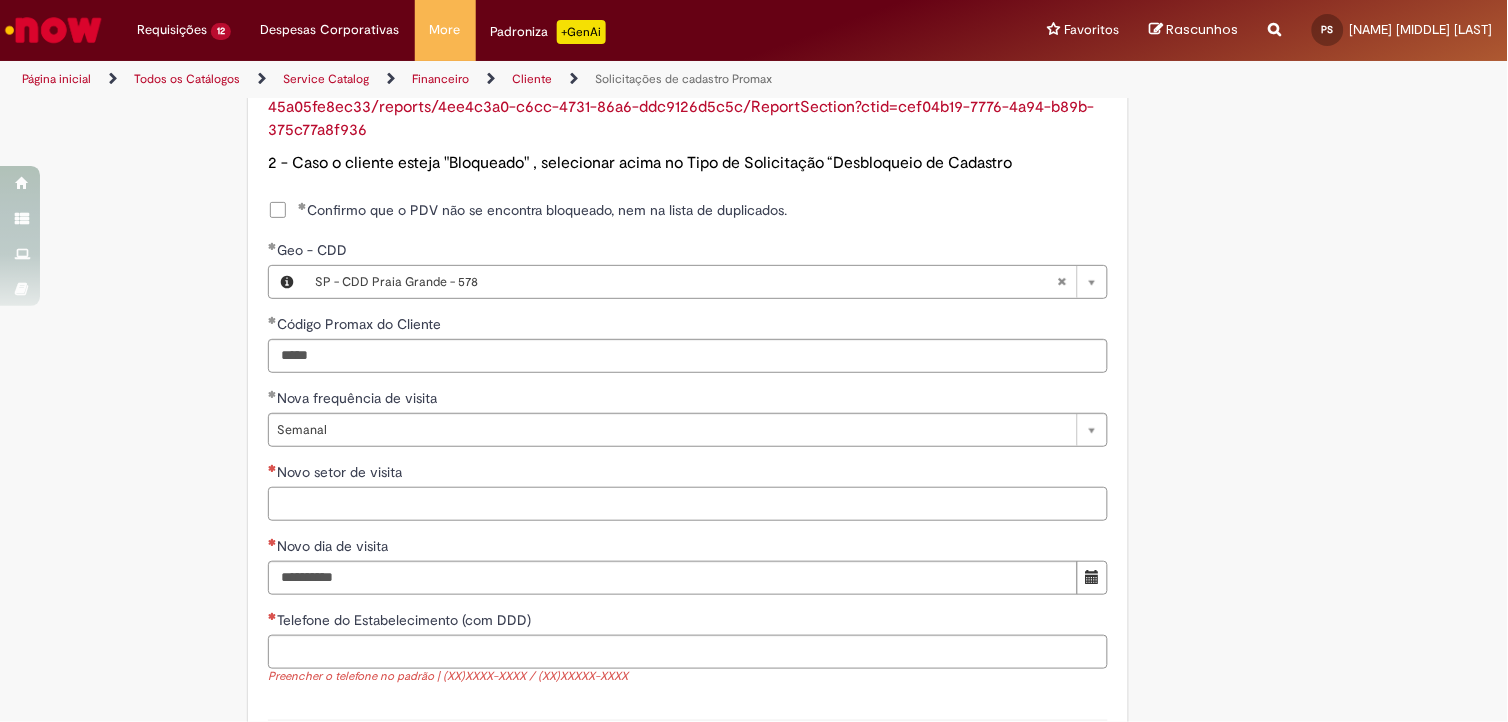 click on "Novo setor de visita" at bounding box center (688, 504) 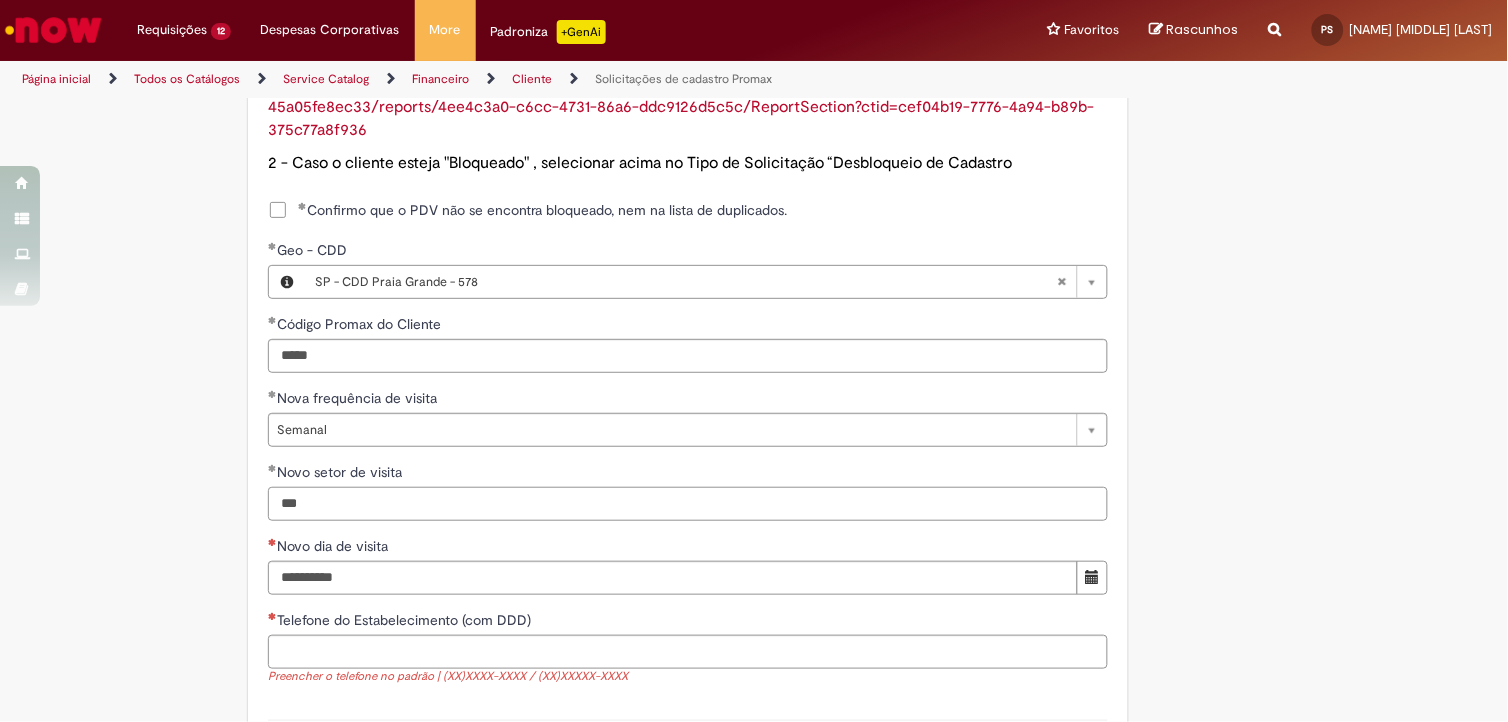 type on "***" 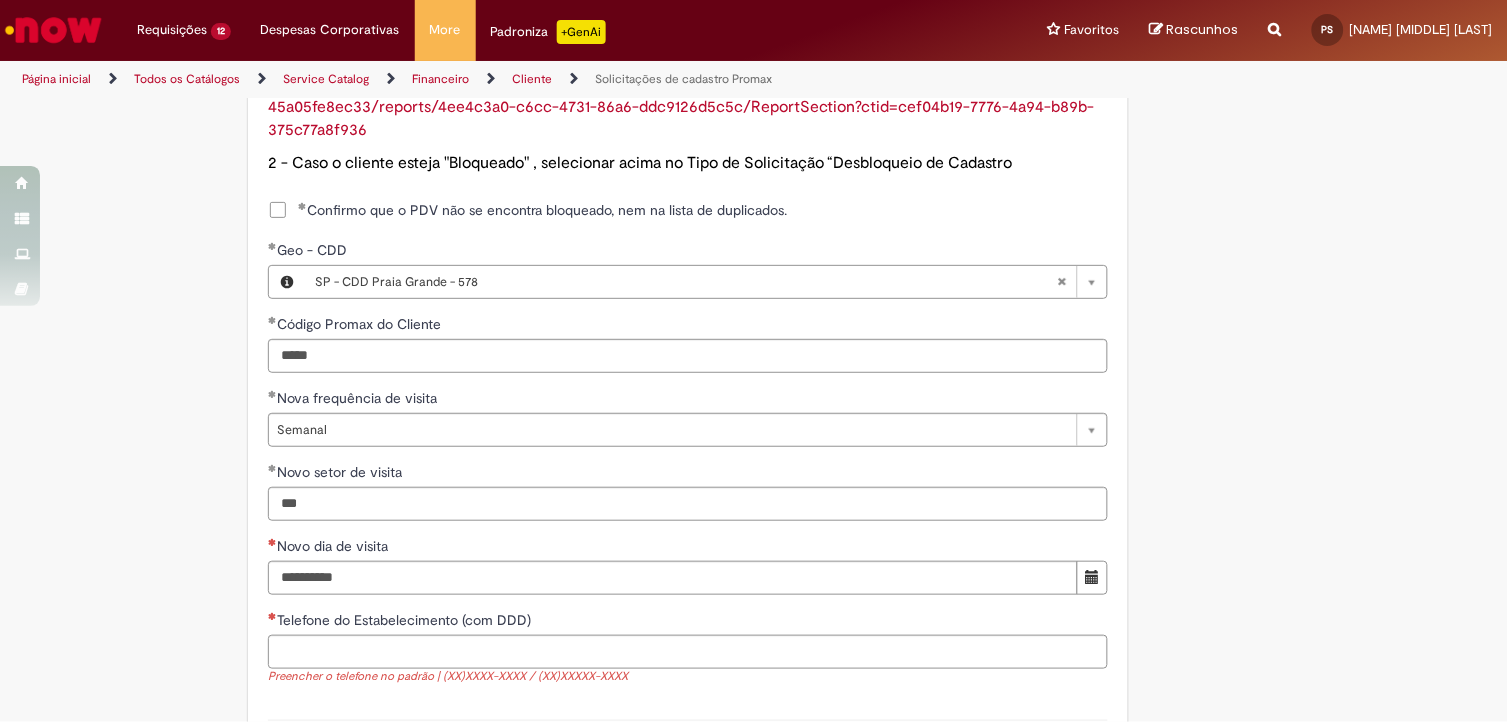 click on "Adicionar a Favoritos
Solicitações de cadastro Promax
Oferta exclusiva para bloqueio, desbloqueio, reativação e transferência de PDVs entre Operações, cadastro manuais de CDDS, fábricas e eventos.
📌 Em anexo, você encontra o nosso  Book de Documentos  com as orientações necessárias. Acesse também nosso SharePoint: 🔗  https://anheuserbuschinbev.sharepoint.com/sites/ComunicacaoOTC E-mail de contato:   customer_care_csc@AnheuserBuschInBev.onmicrosoft.com
⚠️  Importante: As solicitações de  atualização de dados ou documentos  devem ser realizadas  exclusivamente pela plataforma Bees Care (Zendesk),  atraves do Link 🔗  https://ab-inbevbr.zendesk.com
📥 Abaixo, você confere o passo a passo de como abrir uma solicitação na plataforma.
SAP Interim Country Code ** Favorecido" at bounding box center (754, 31) 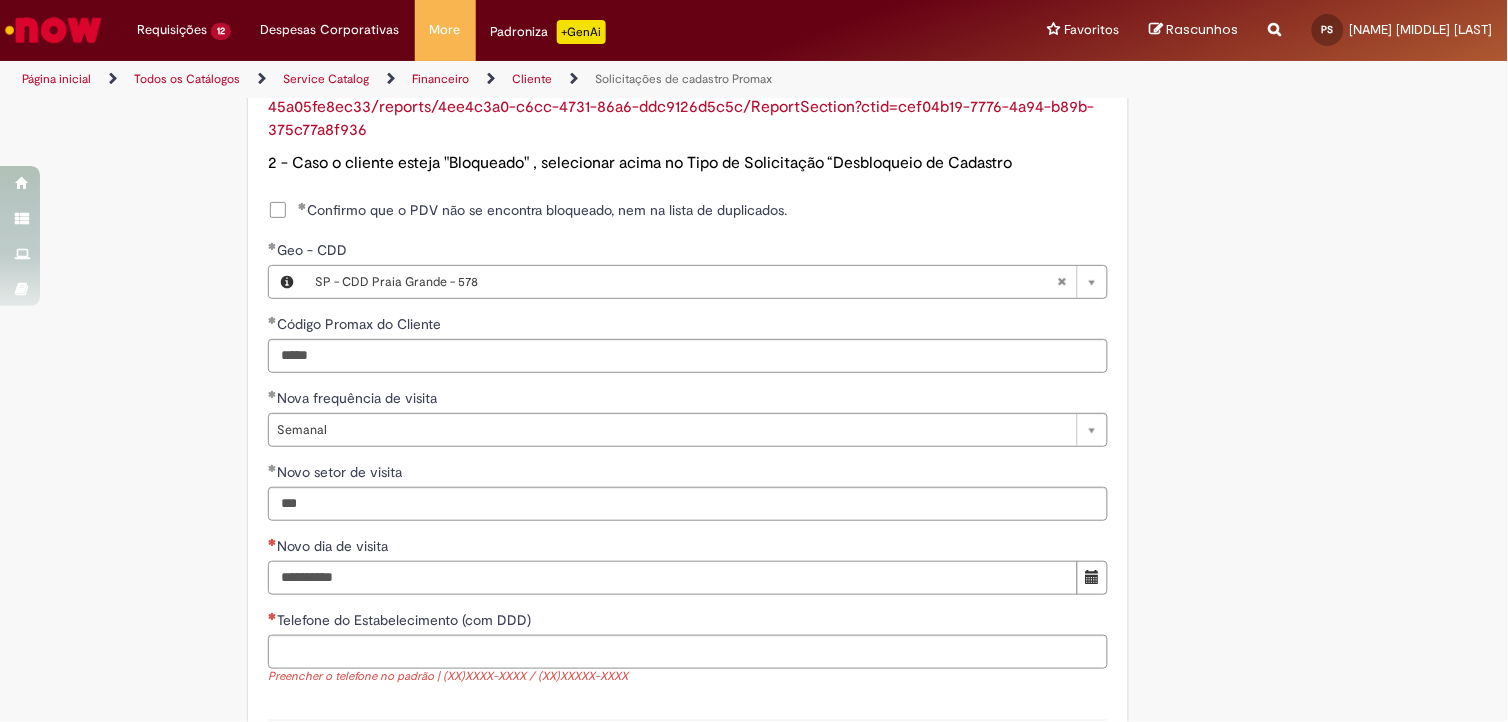 click on "Novo dia de visita" at bounding box center [673, 578] 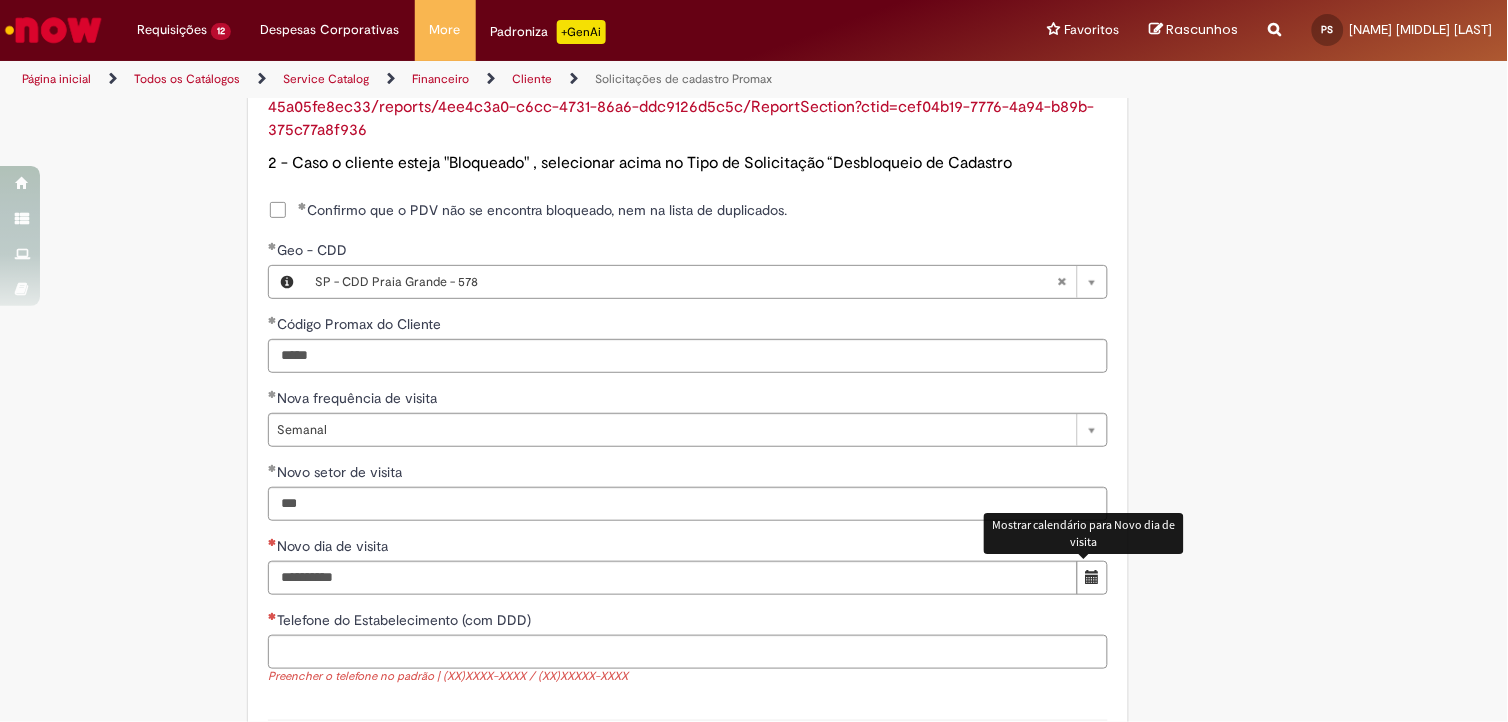 click at bounding box center [1092, 578] 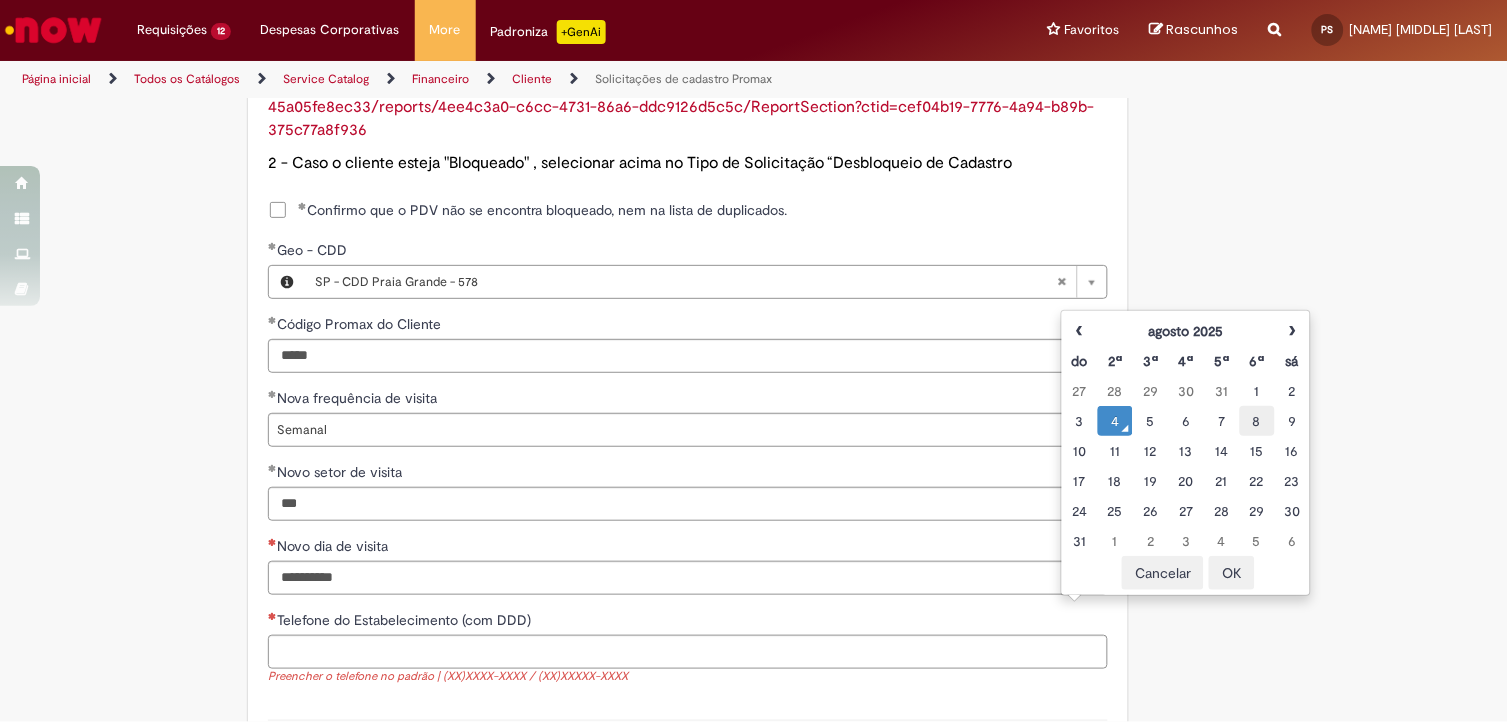 click on "8" at bounding box center (1257, 421) 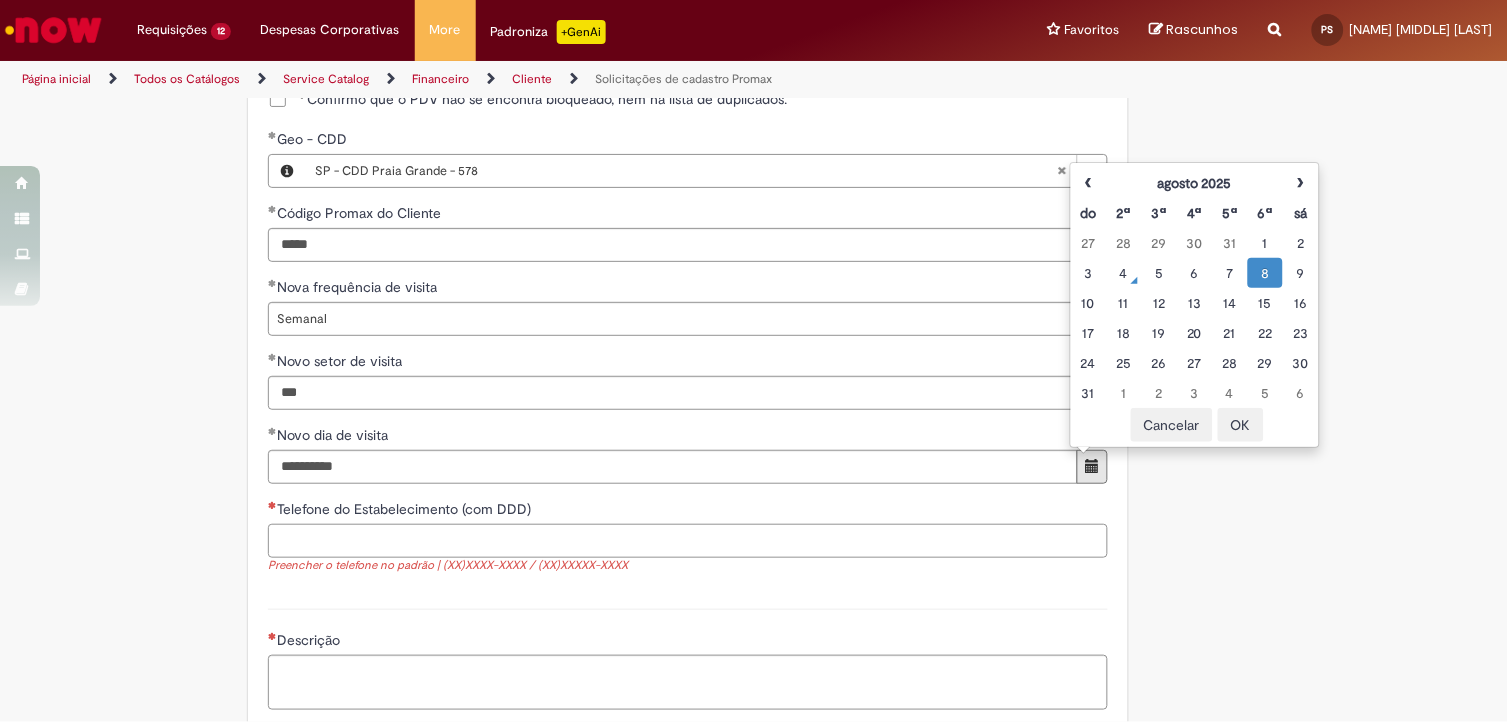 click on "**********" at bounding box center [688, 145] 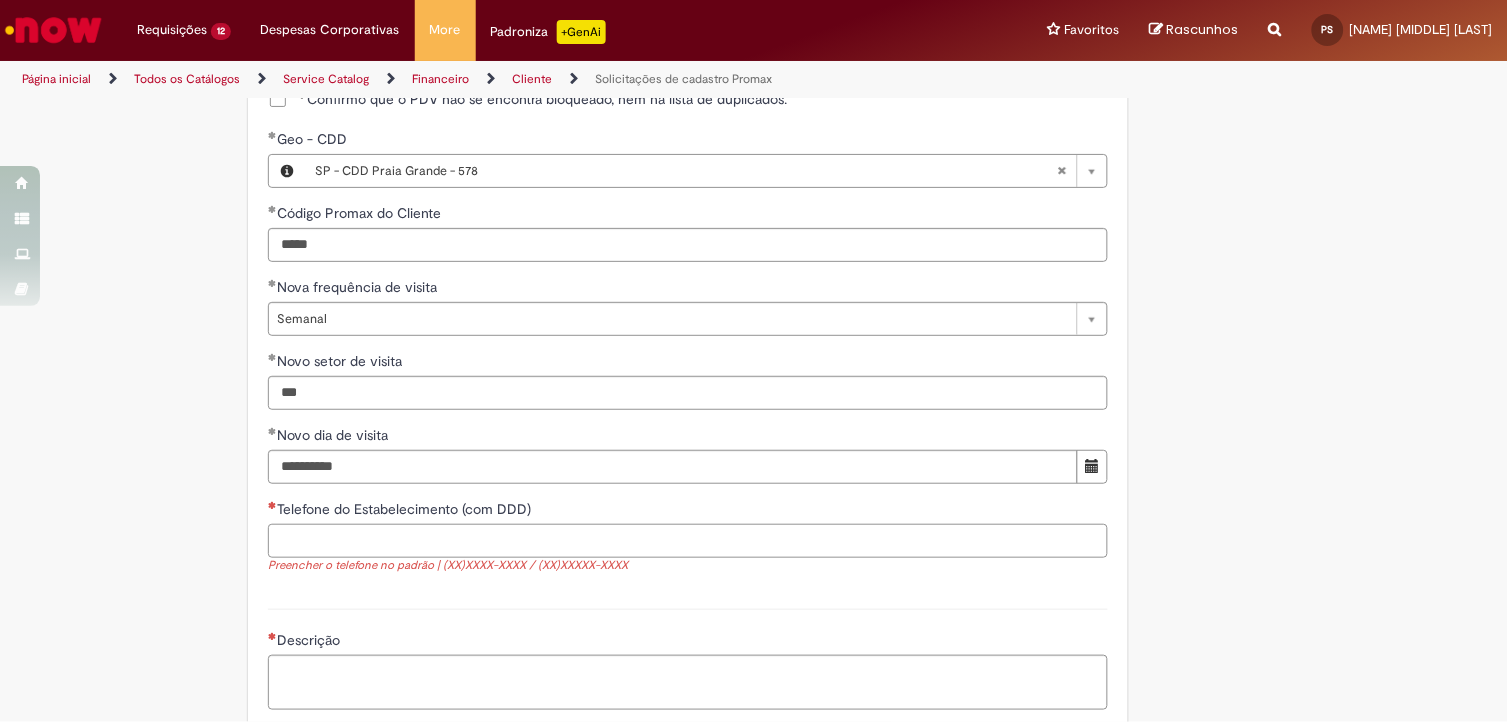 scroll, scrollTop: 1444, scrollLeft: 0, axis: vertical 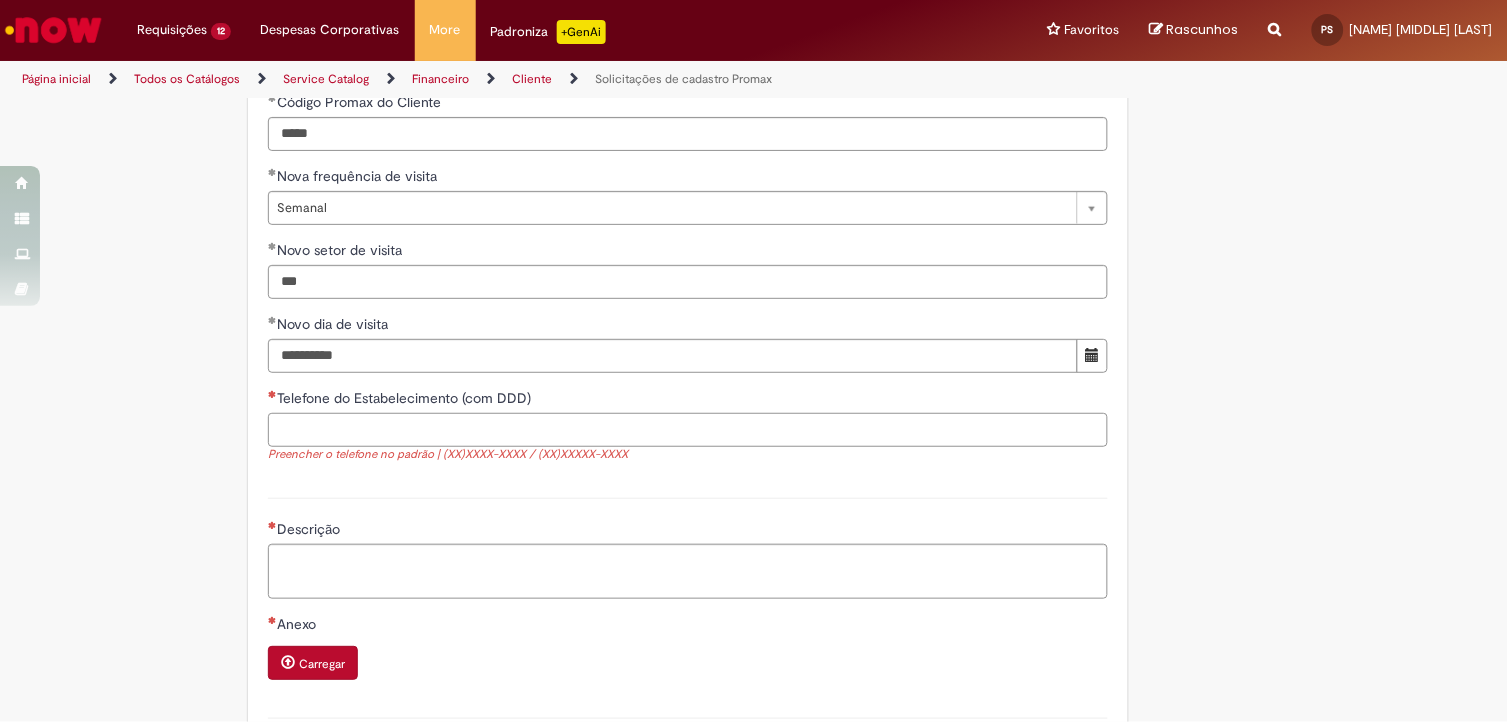 click on "Telefone do Estabelecimento (com DDD)" at bounding box center (688, 430) 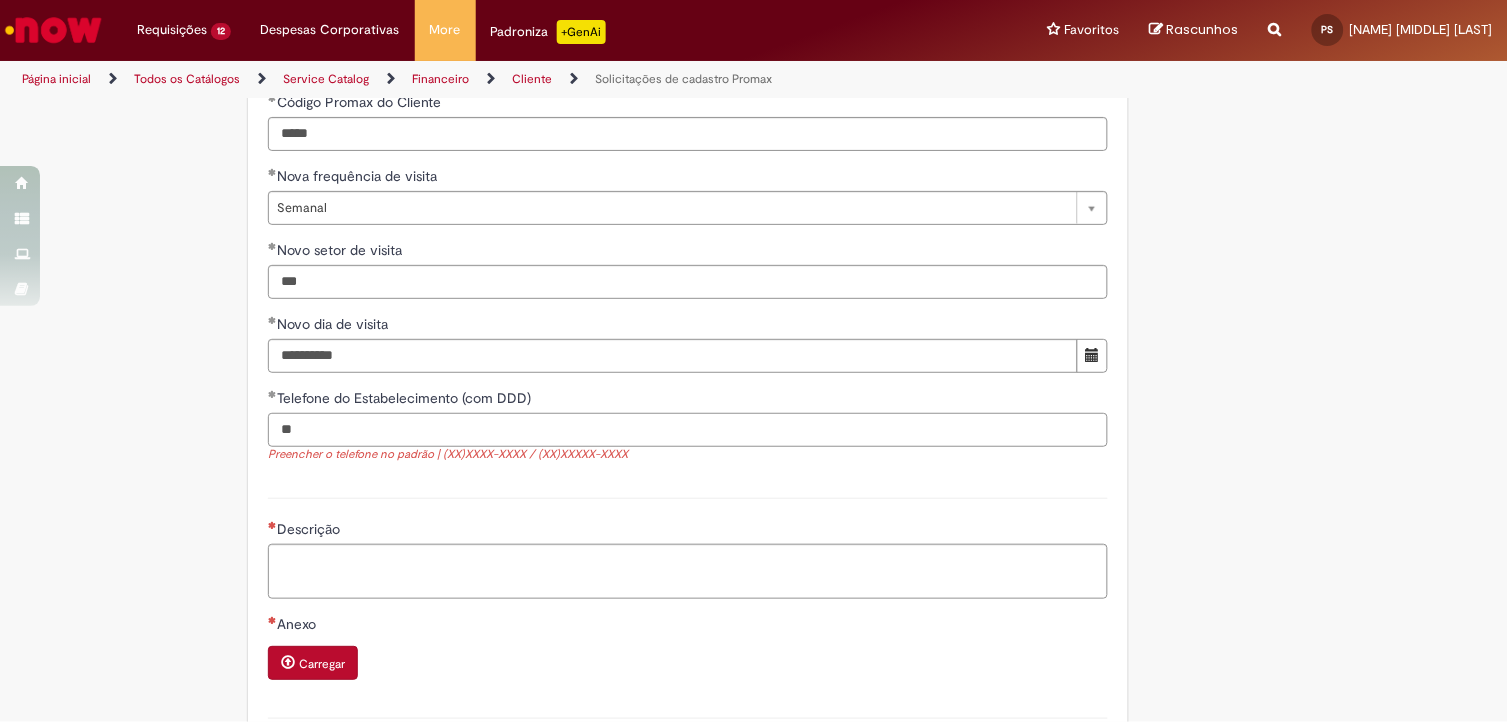 paste on "**********" 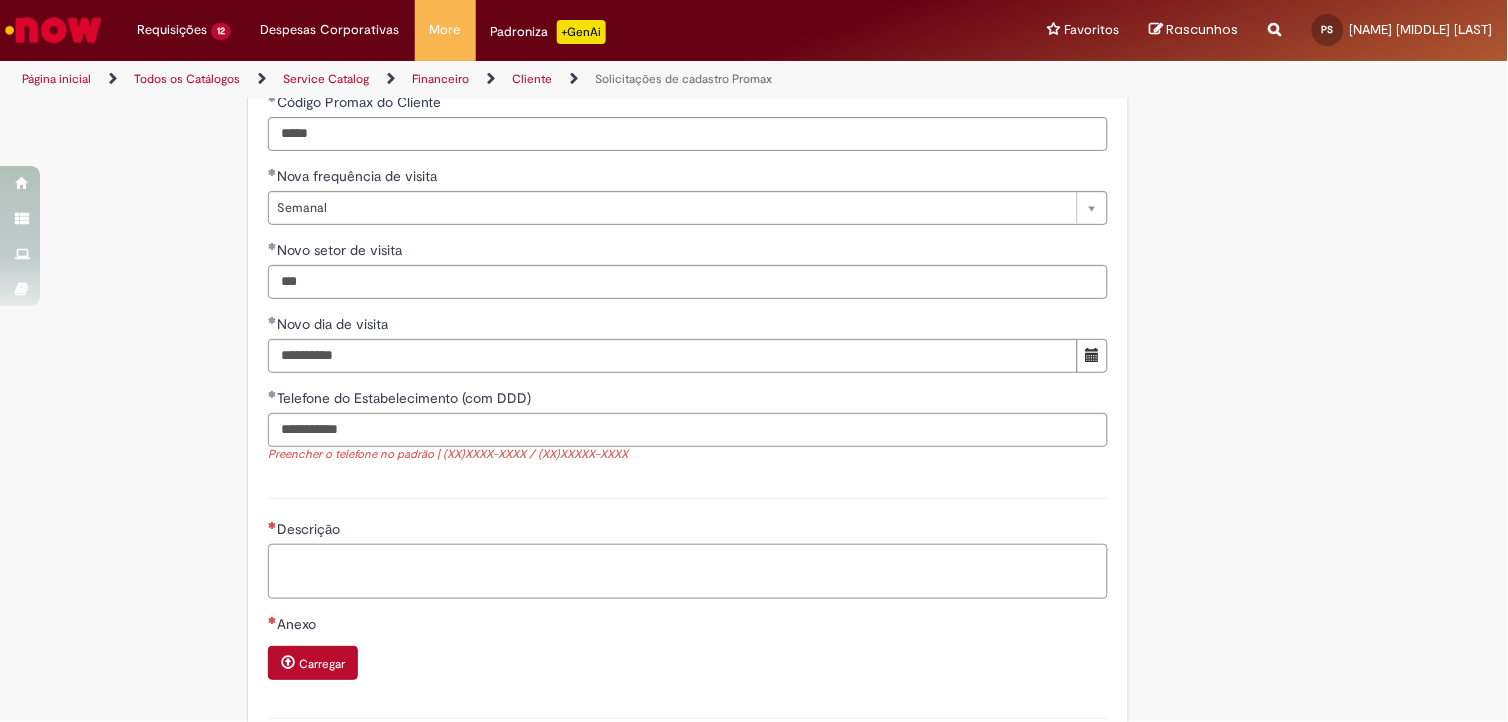 type on "**********" 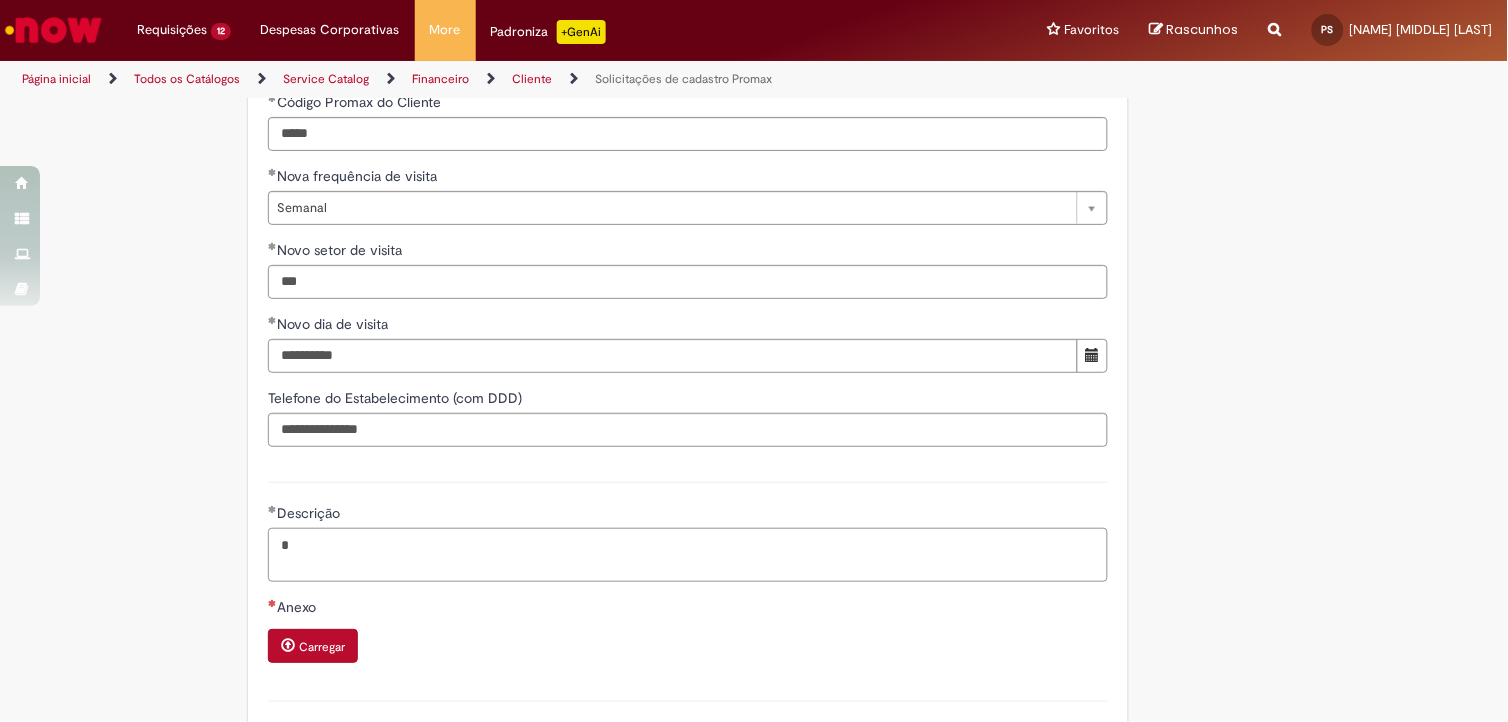 type on "*" 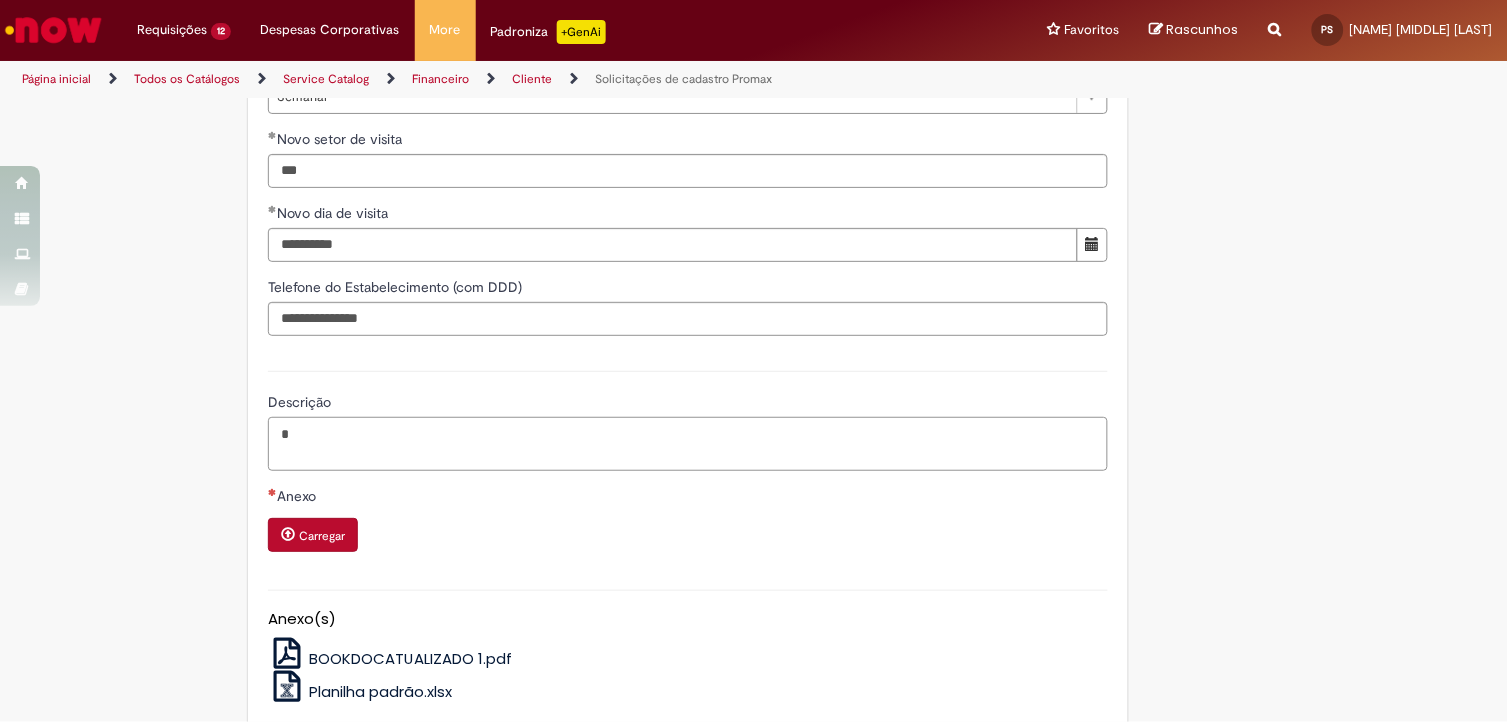 scroll, scrollTop: 1673, scrollLeft: 0, axis: vertical 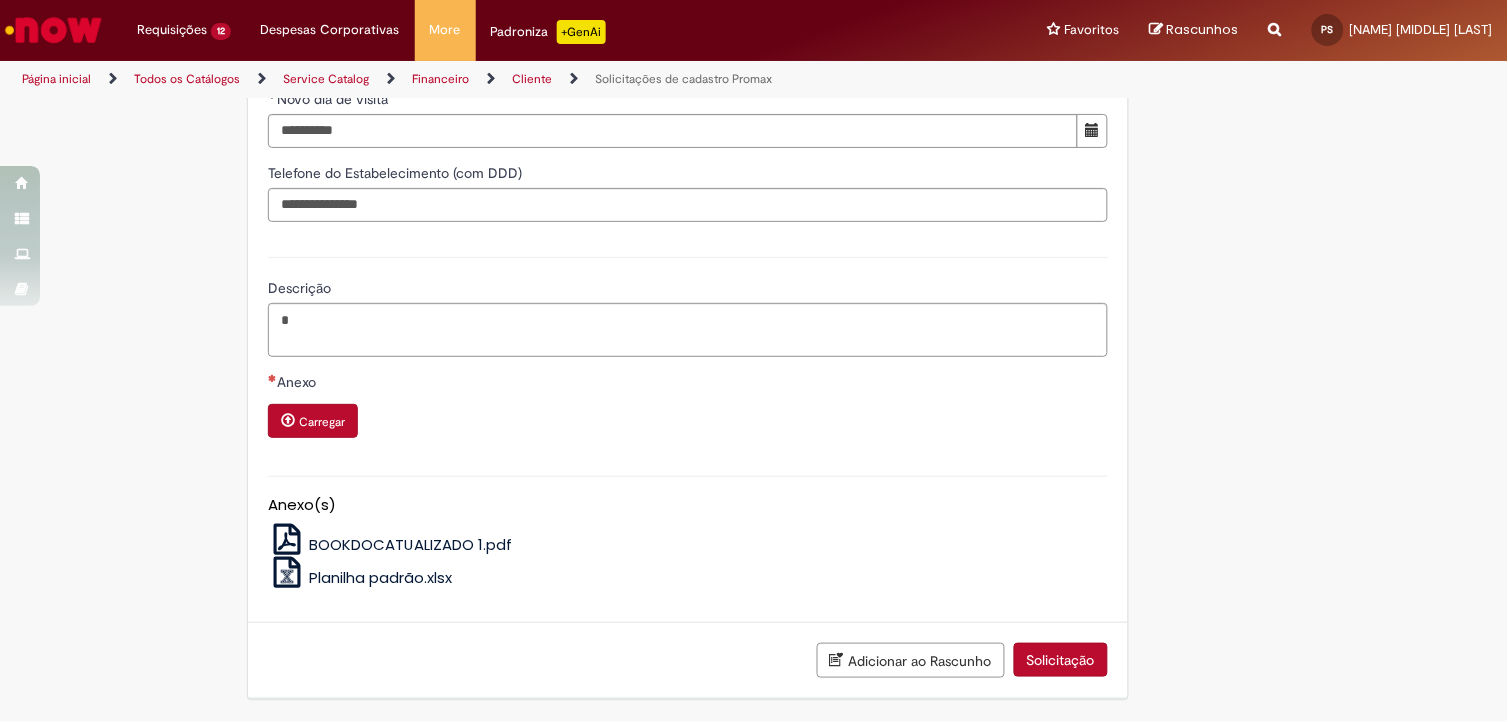 click on "Planilha padrão.xlsx" at bounding box center (380, 577) 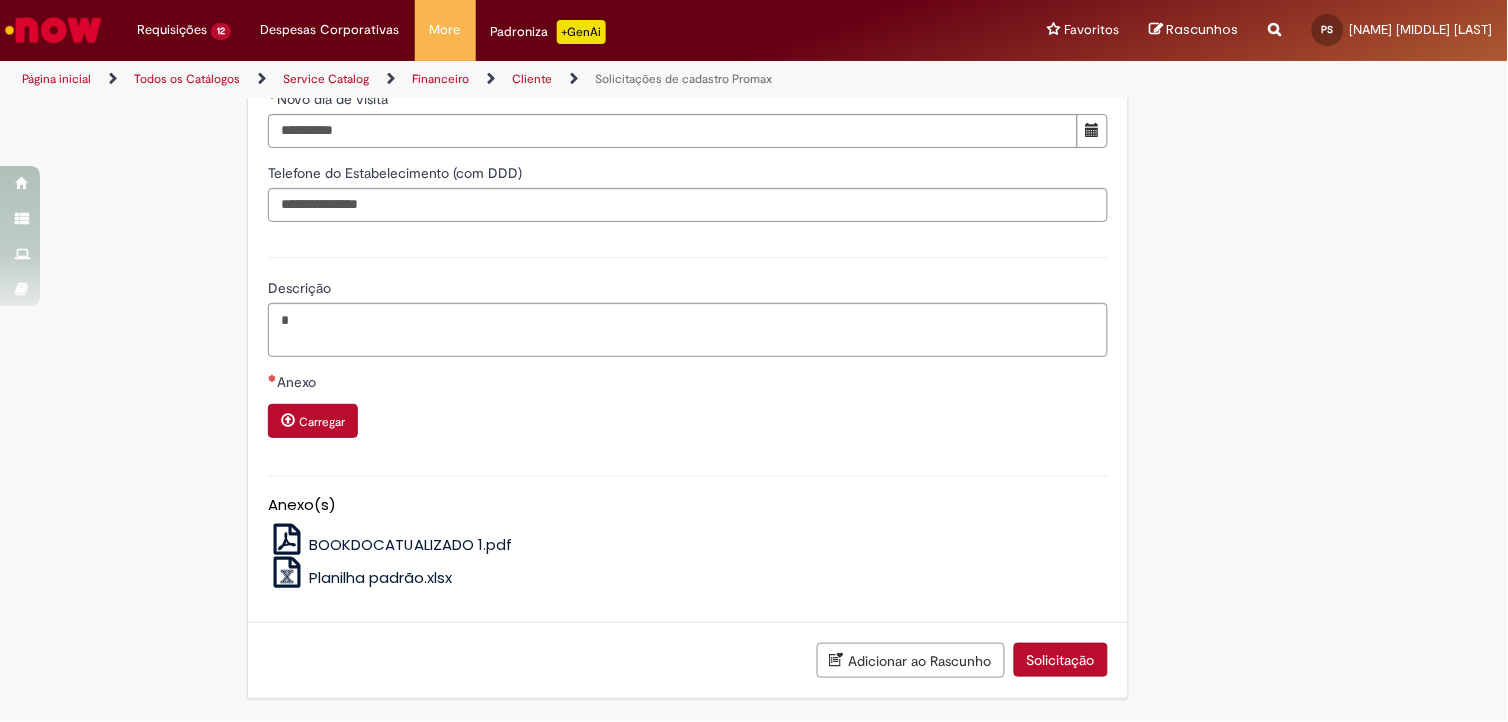click on "Carregar" at bounding box center (688, 423) 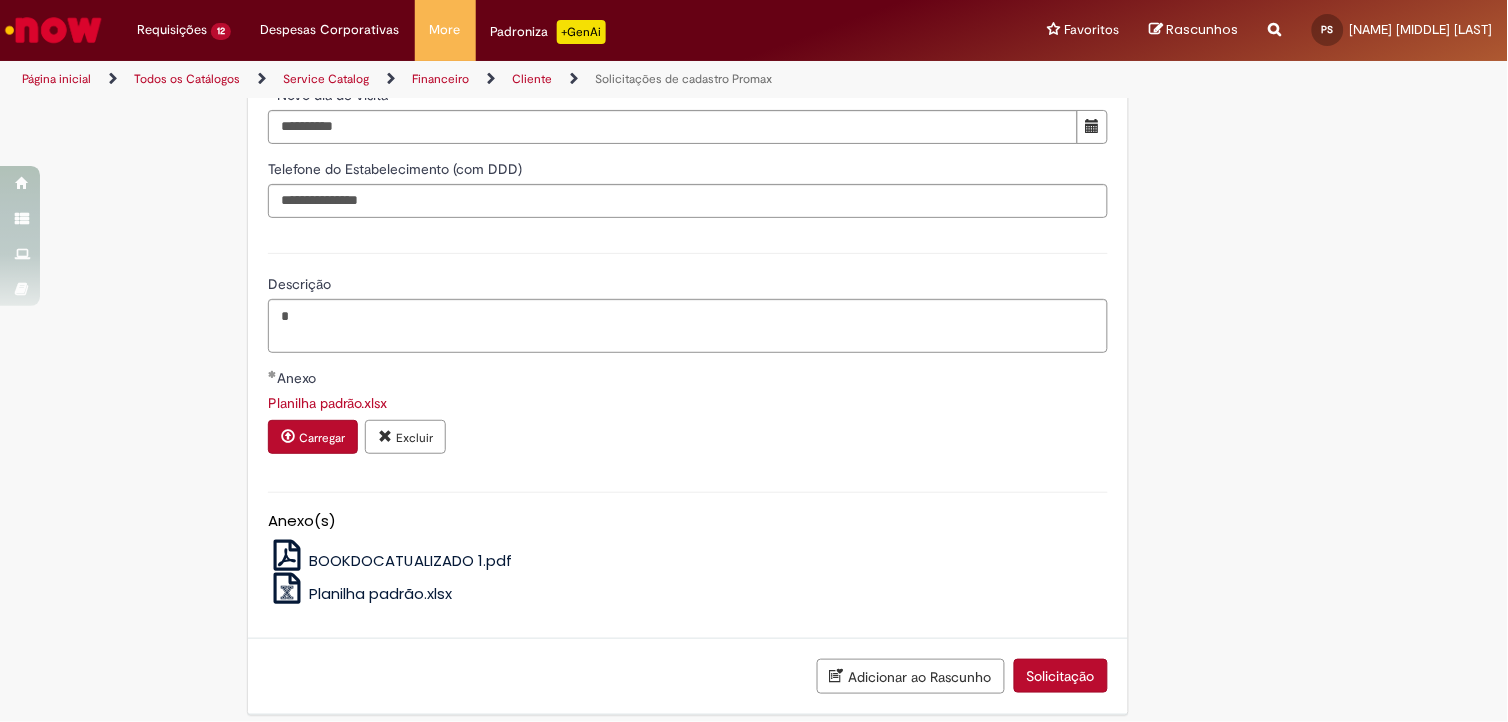 scroll, scrollTop: 1693, scrollLeft: 0, axis: vertical 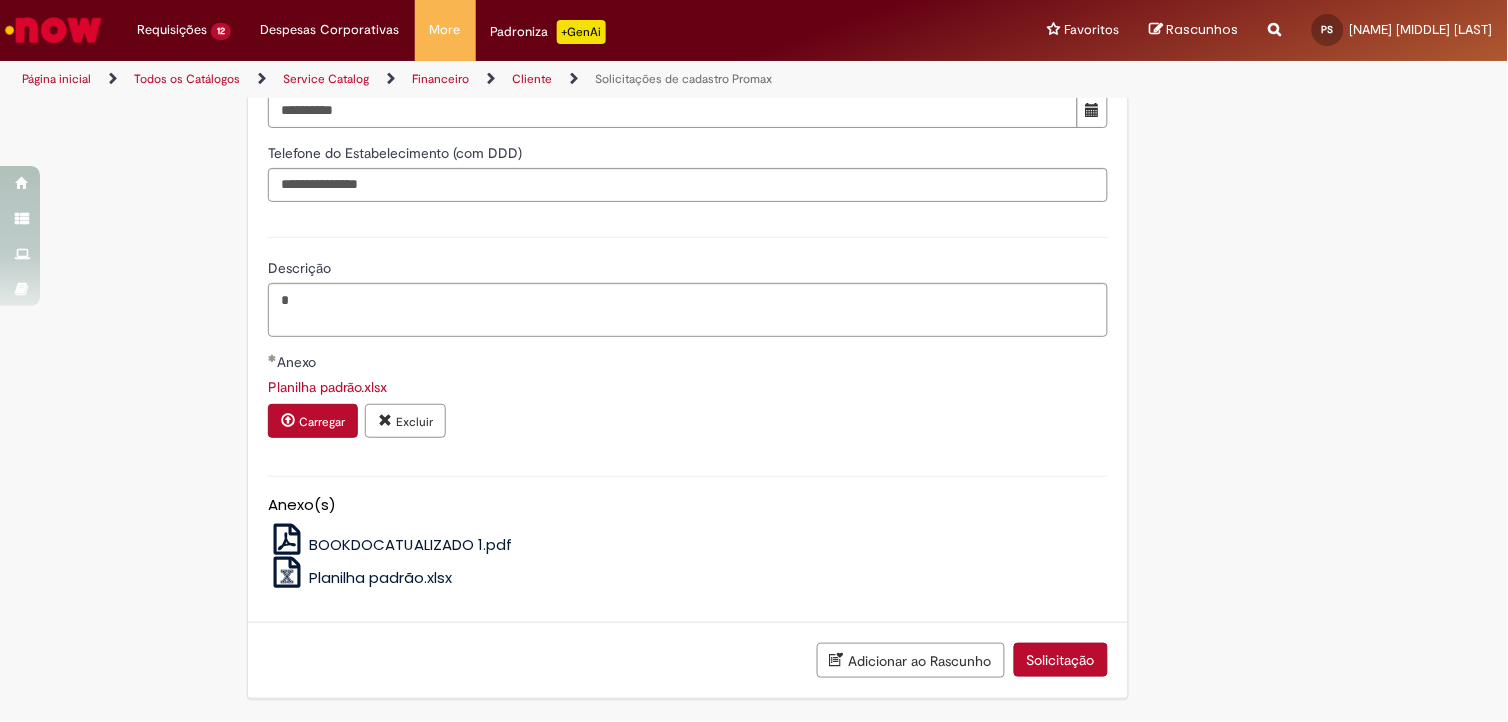 click on "Solicitação" at bounding box center (1061, 660) 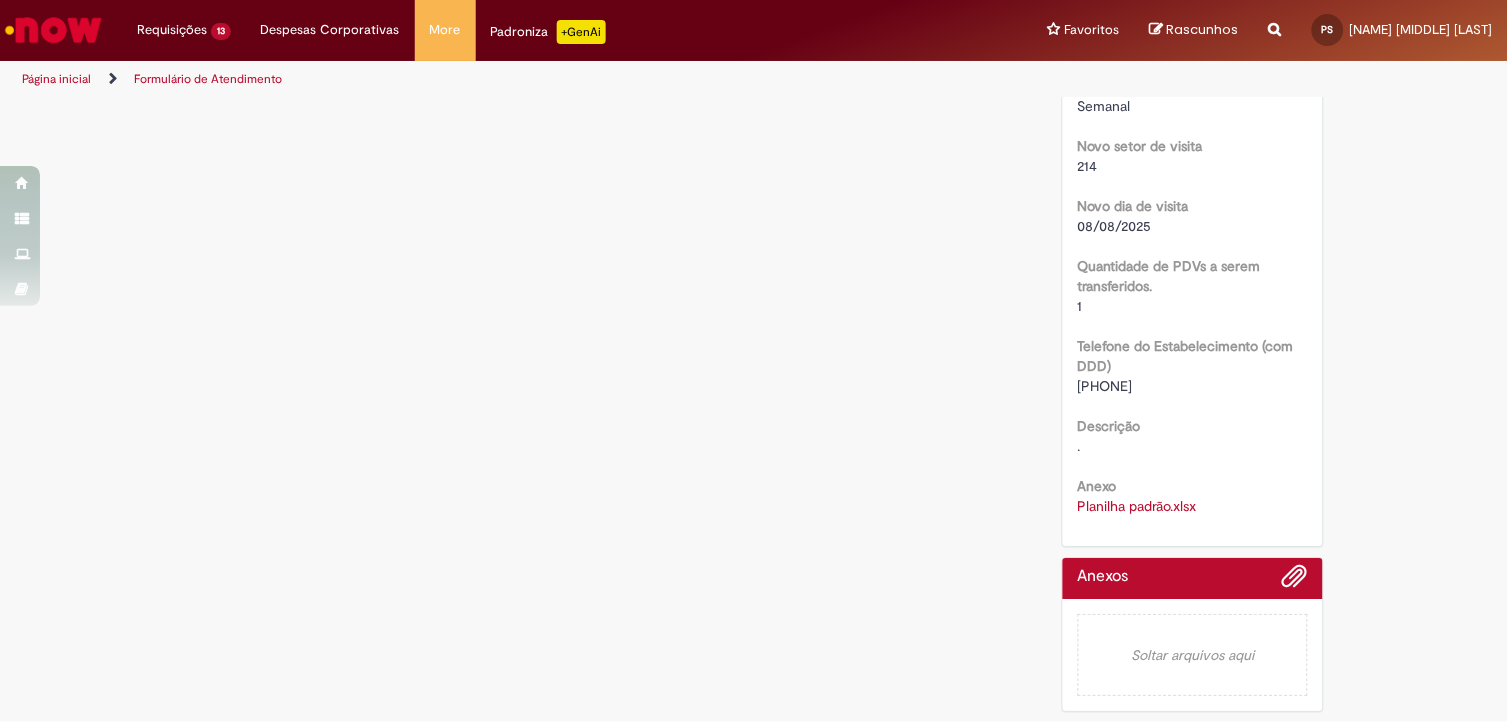 scroll, scrollTop: 0, scrollLeft: 0, axis: both 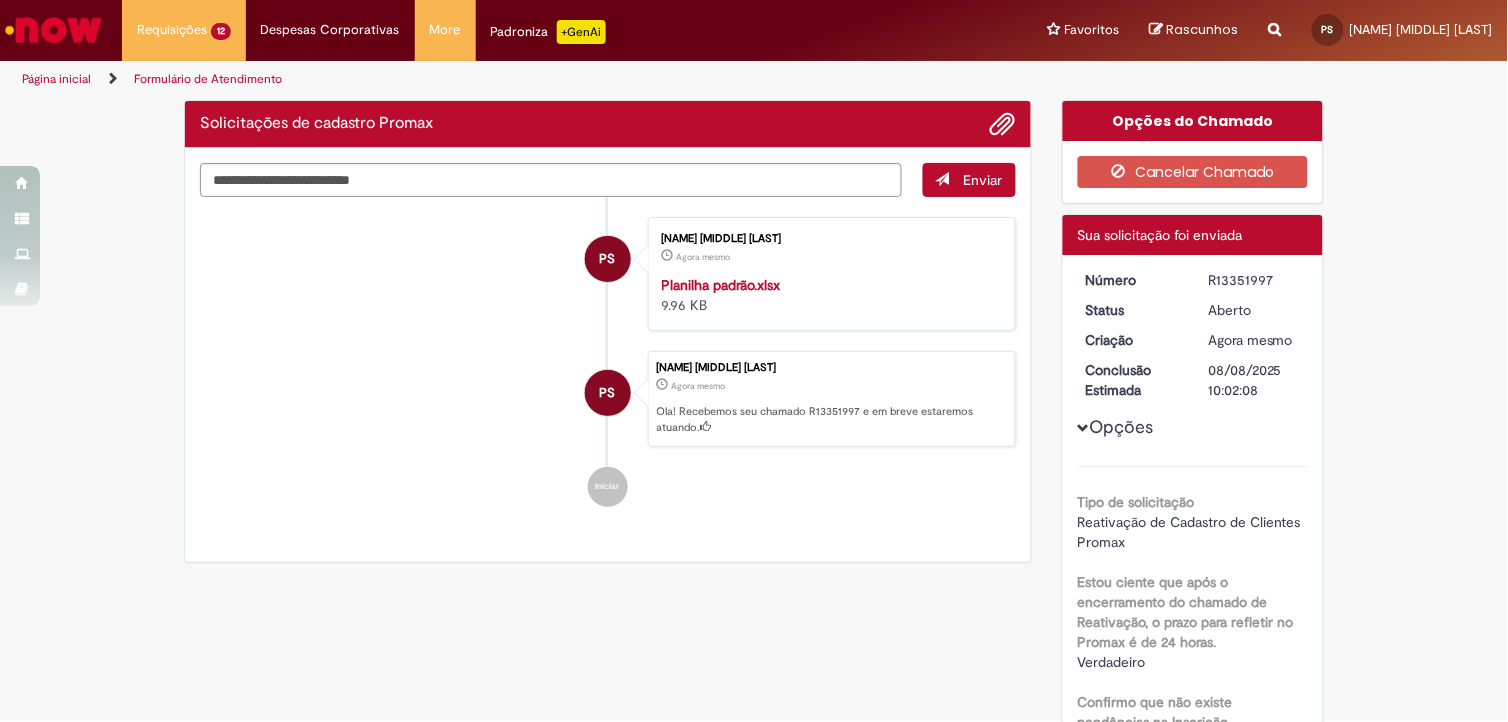 click on "R13351997" at bounding box center (1254, 280) 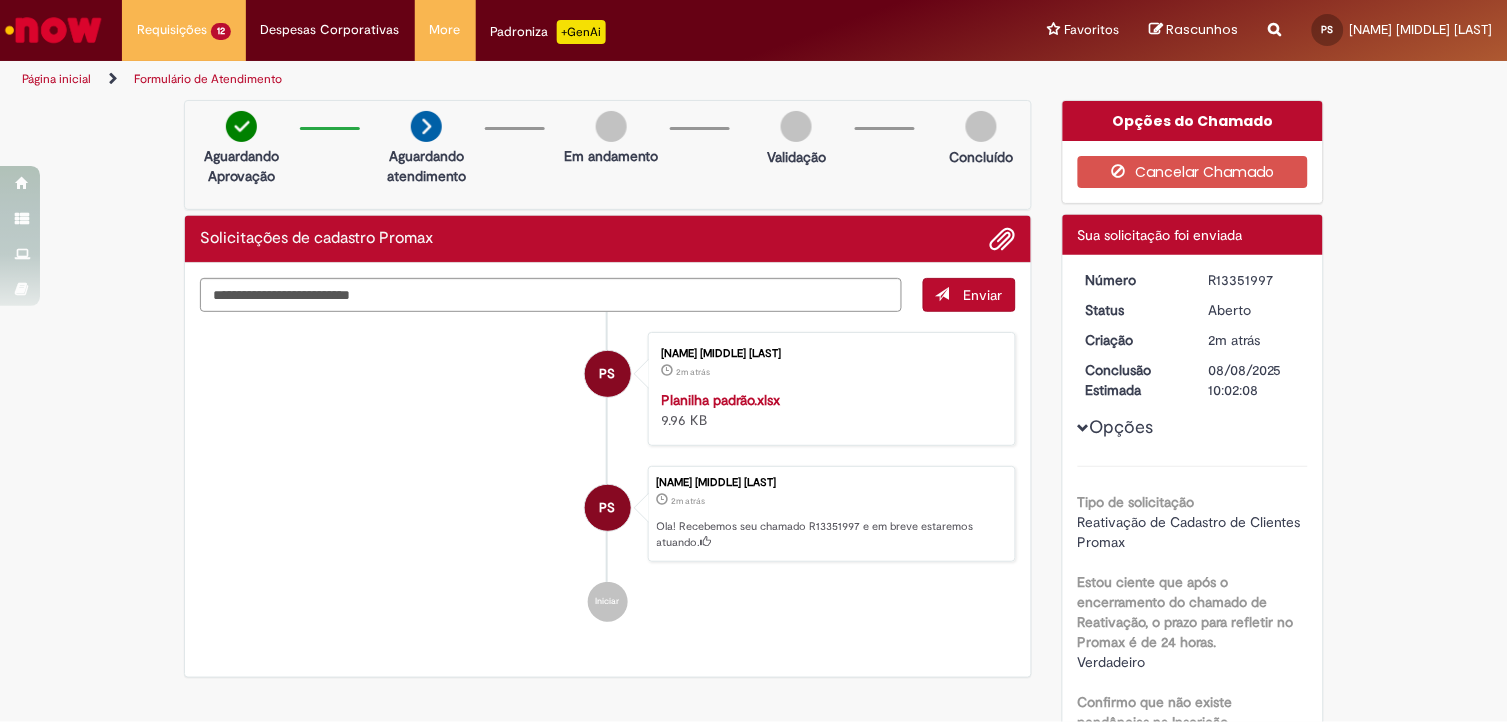 click at bounding box center [53, 30] 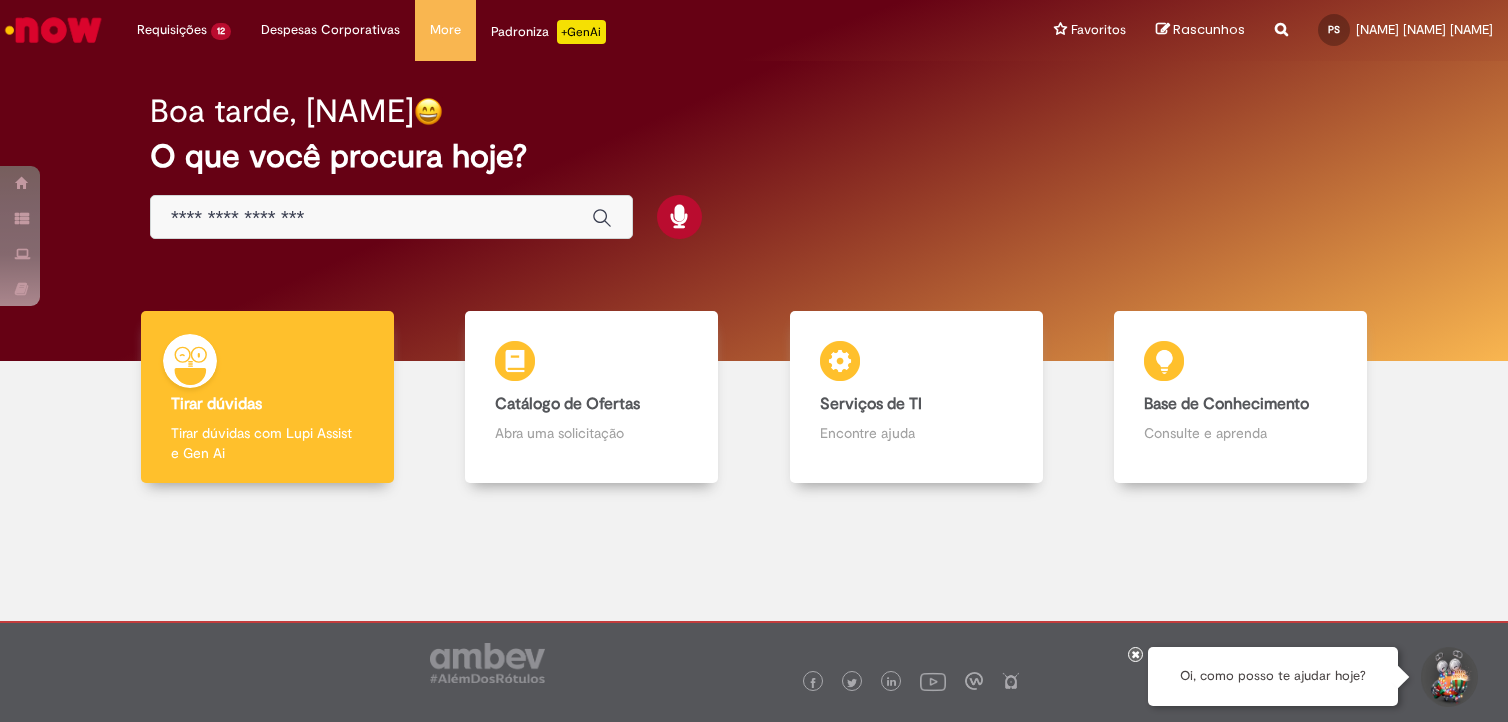 scroll, scrollTop: 0, scrollLeft: 0, axis: both 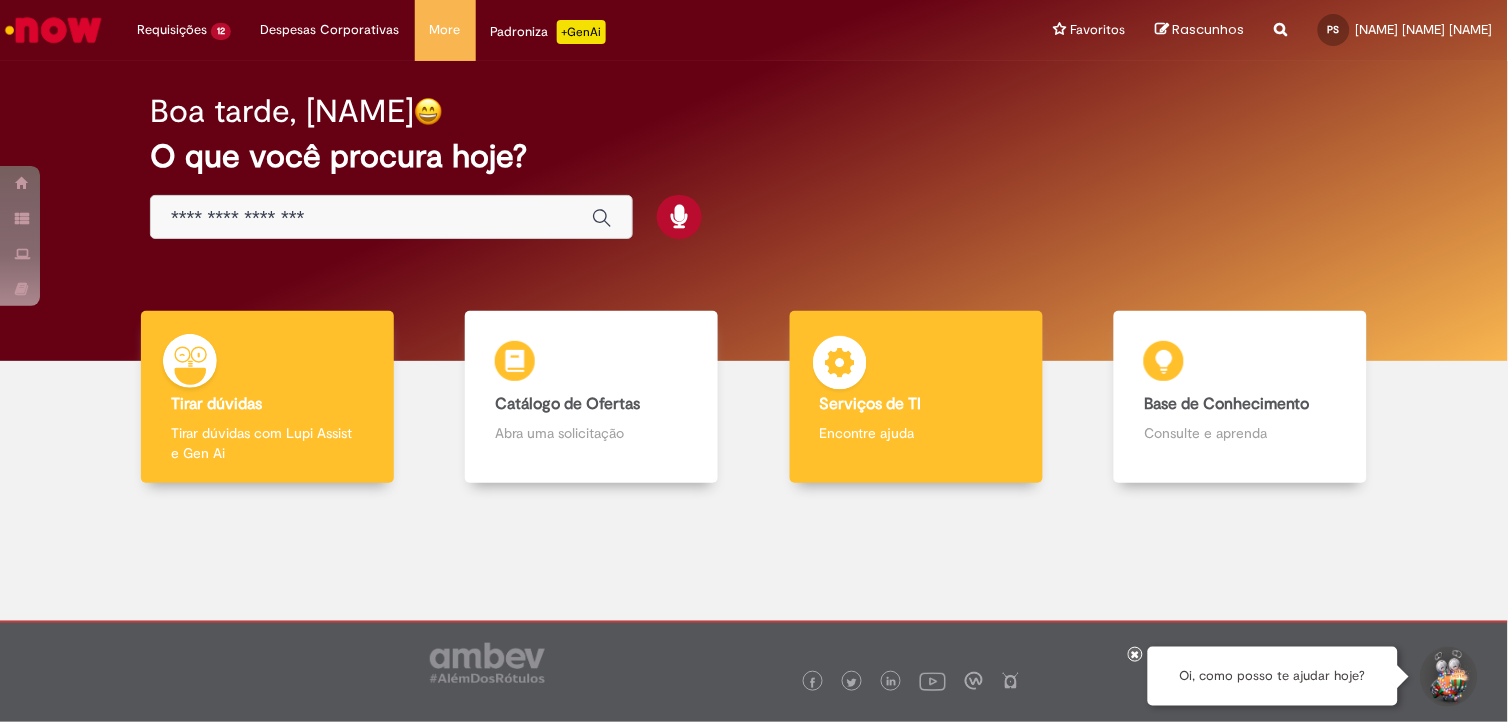 click on "Encontre ajuda" at bounding box center (916, 433) 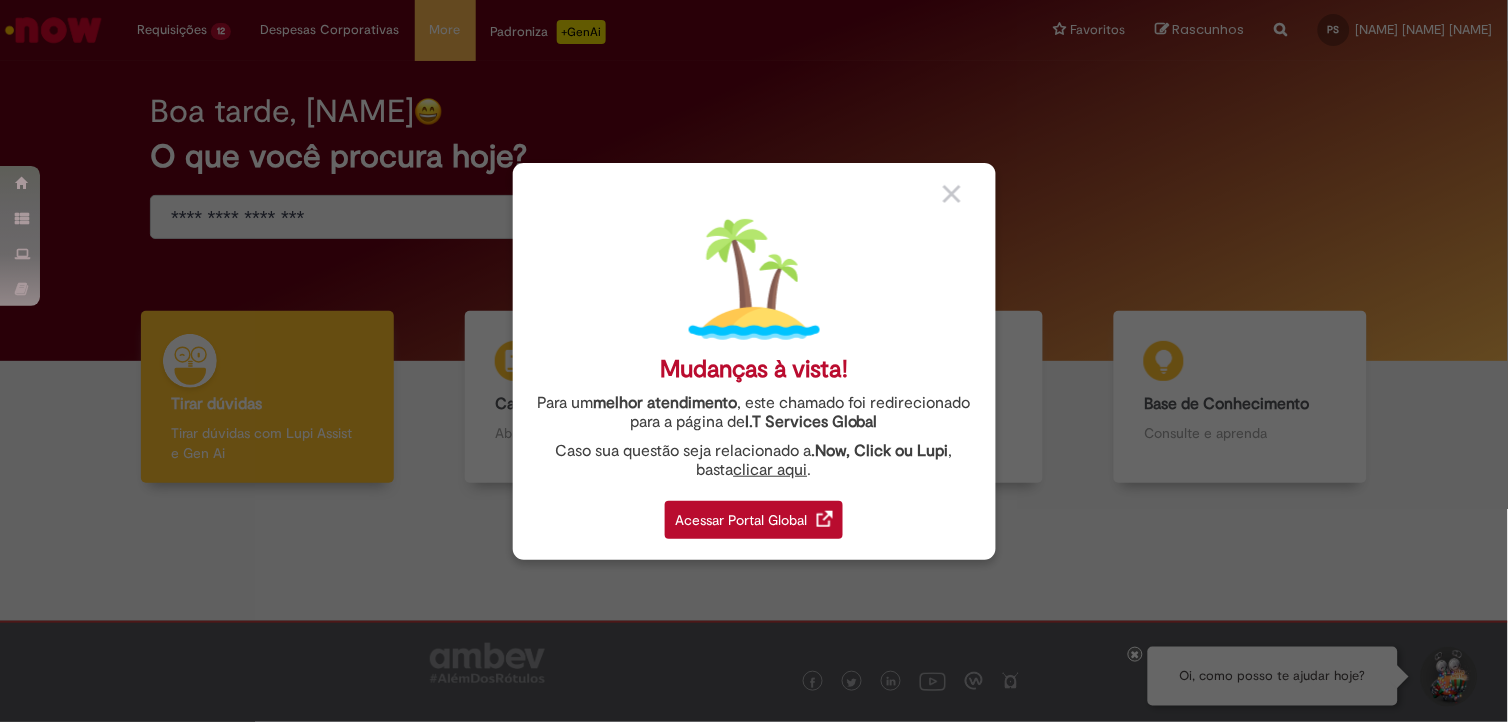 click on "Acessar Portal Global" at bounding box center [754, 520] 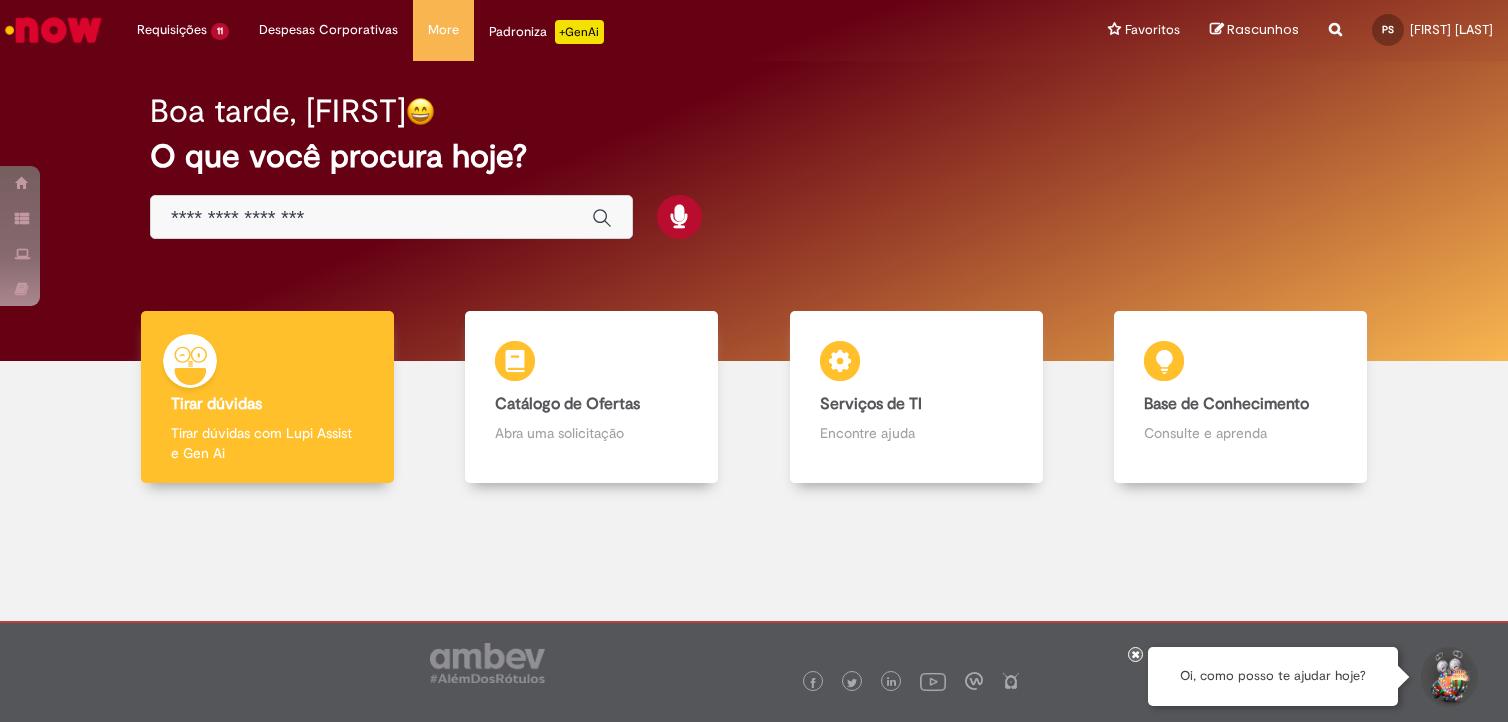scroll, scrollTop: 0, scrollLeft: 0, axis: both 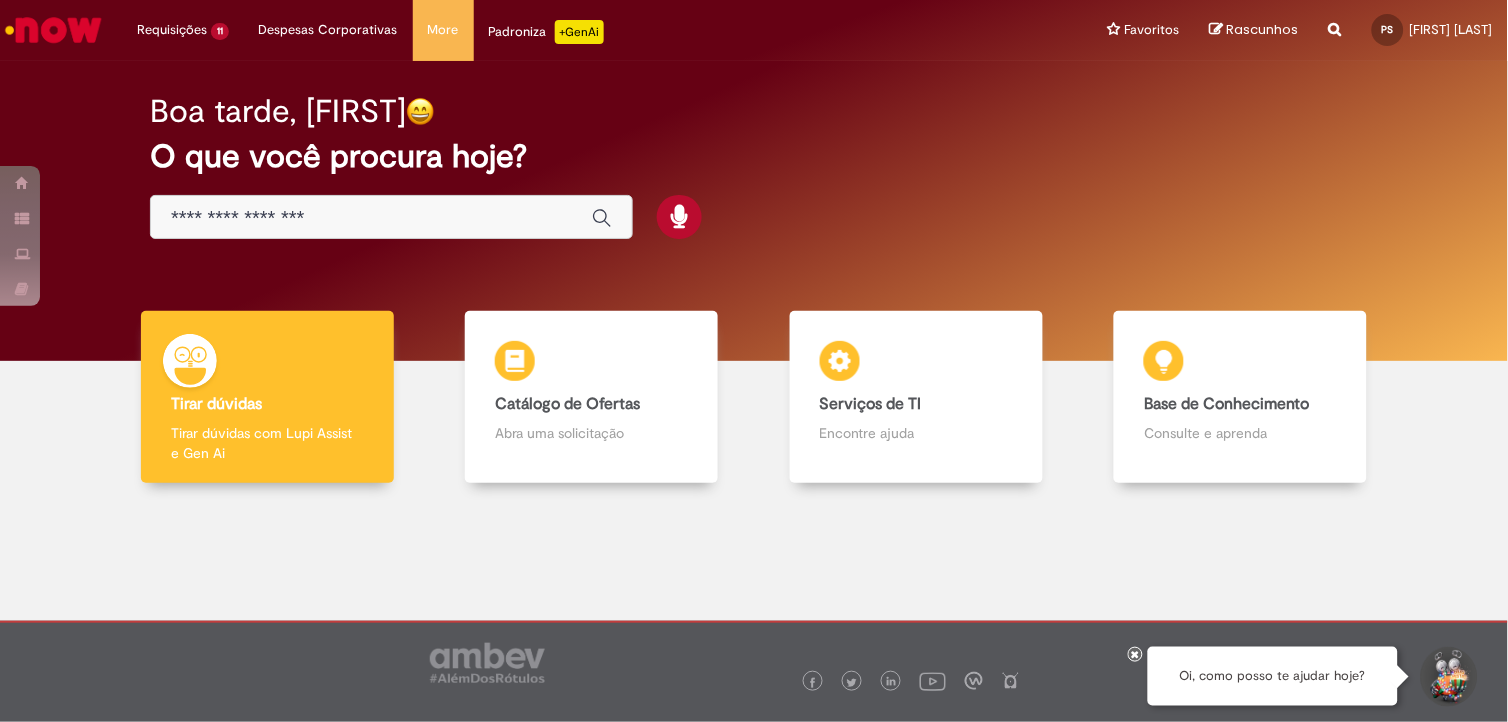 click at bounding box center [371, 218] 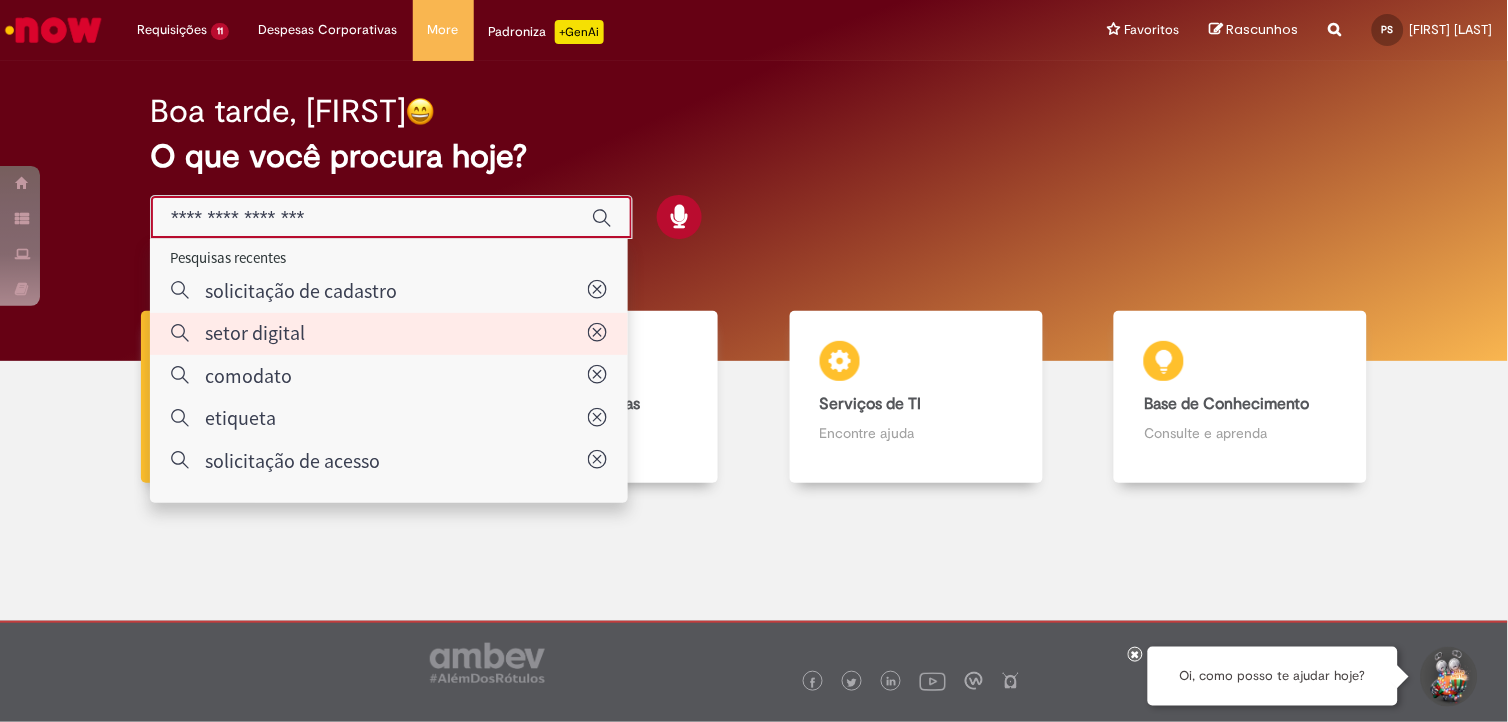type on "**********" 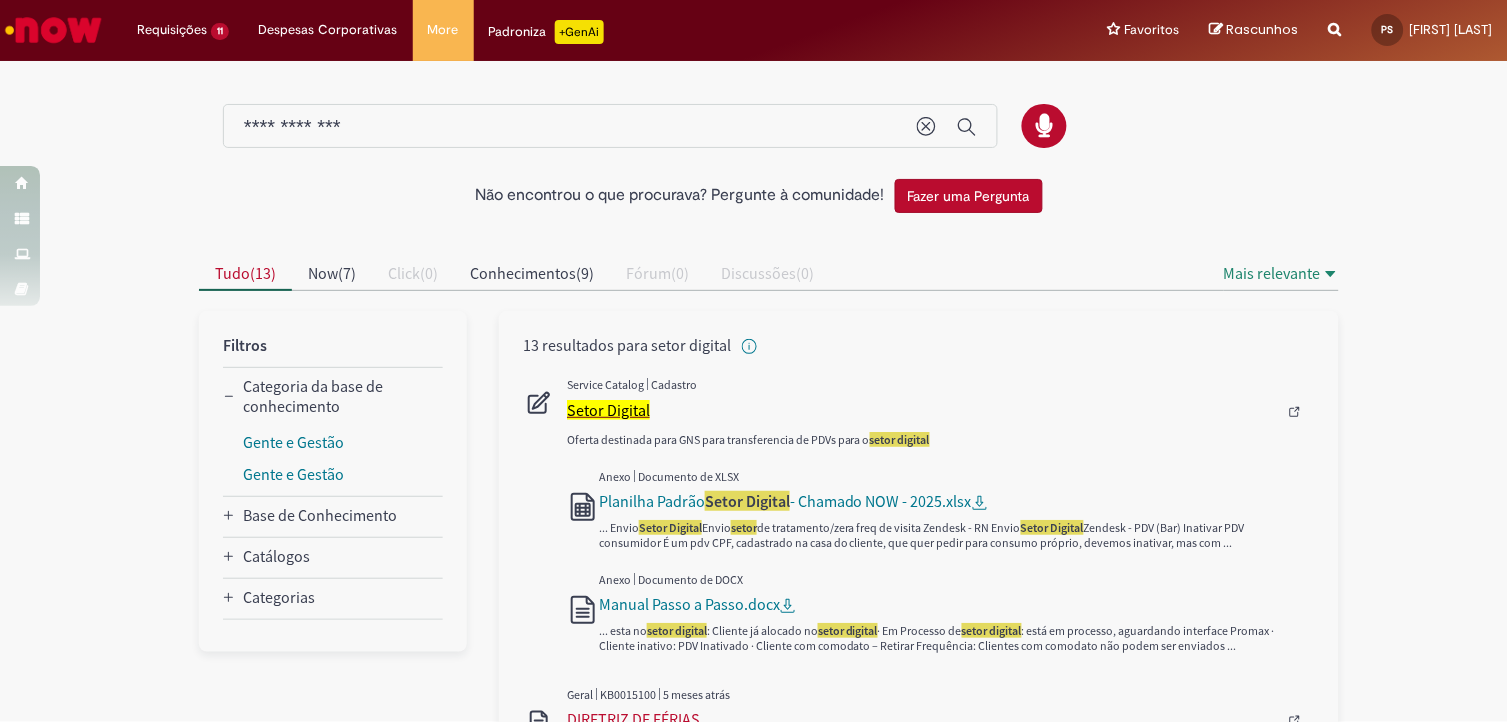 click on "Setor Digital" at bounding box center [608, 410] 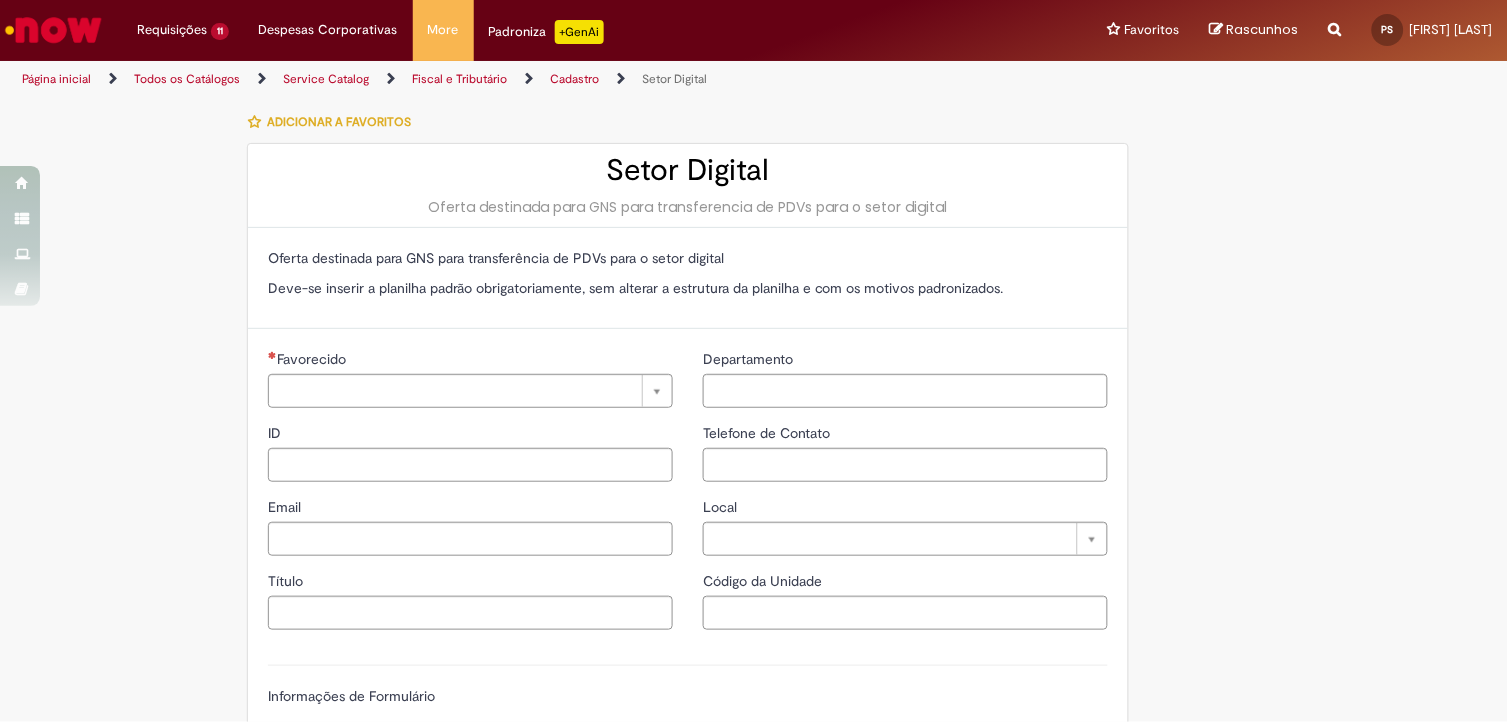 type on "**********" 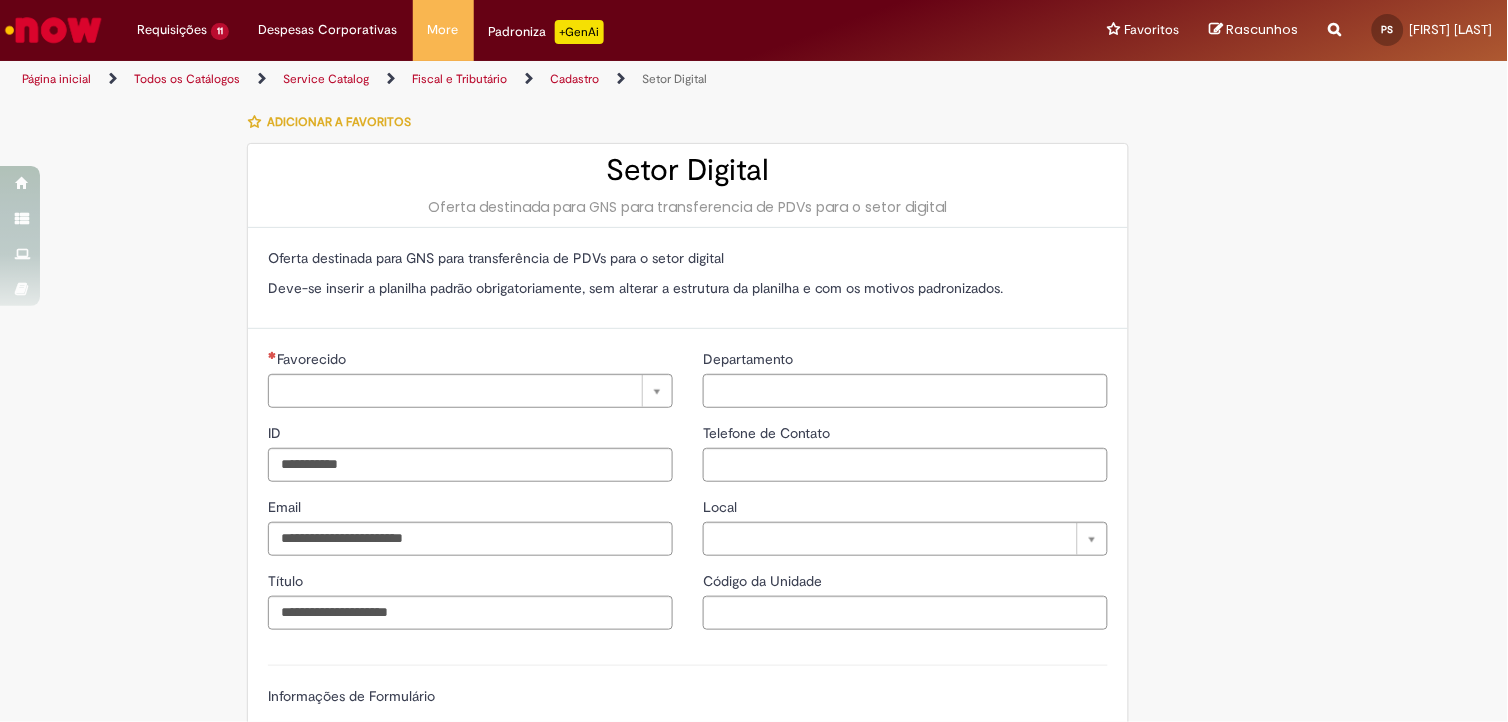 type on "**********" 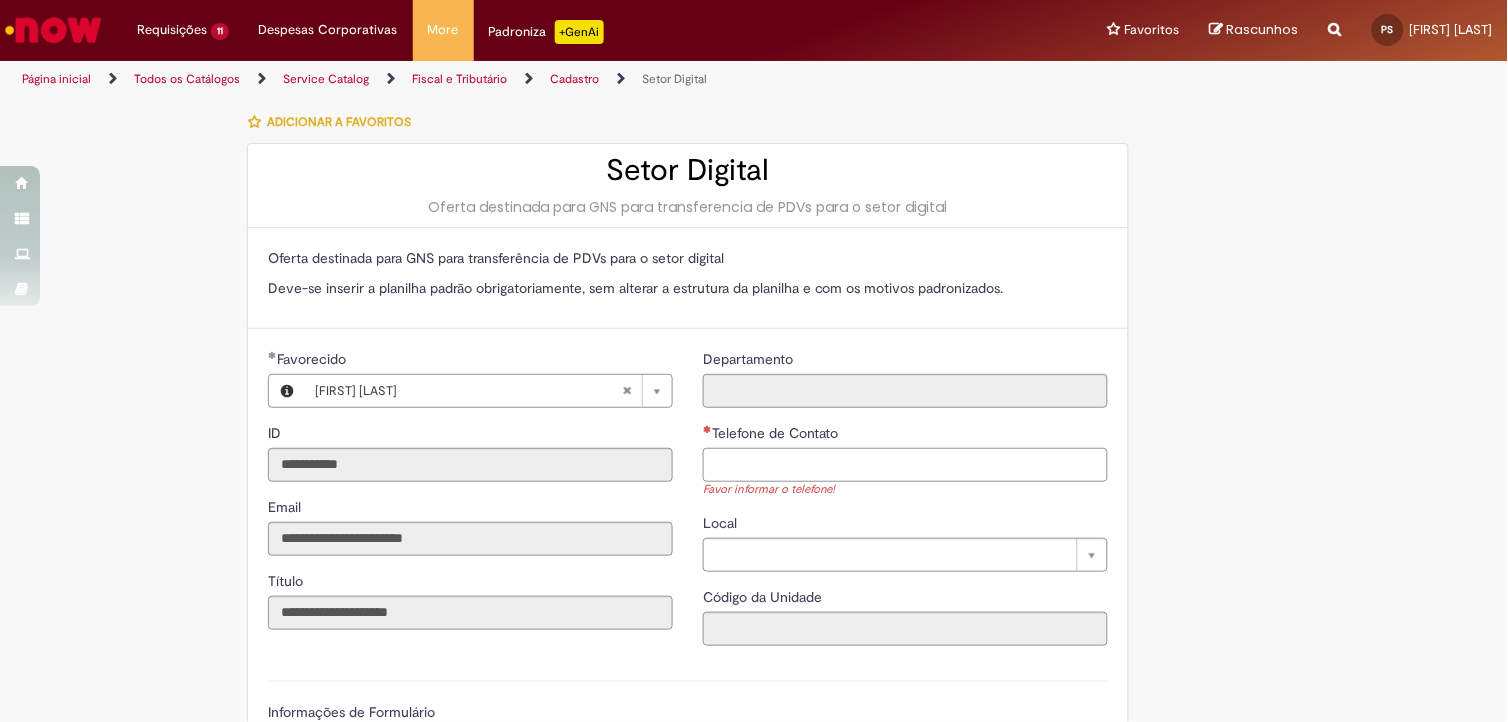 click on "Telefone de Contato" at bounding box center [905, 465] 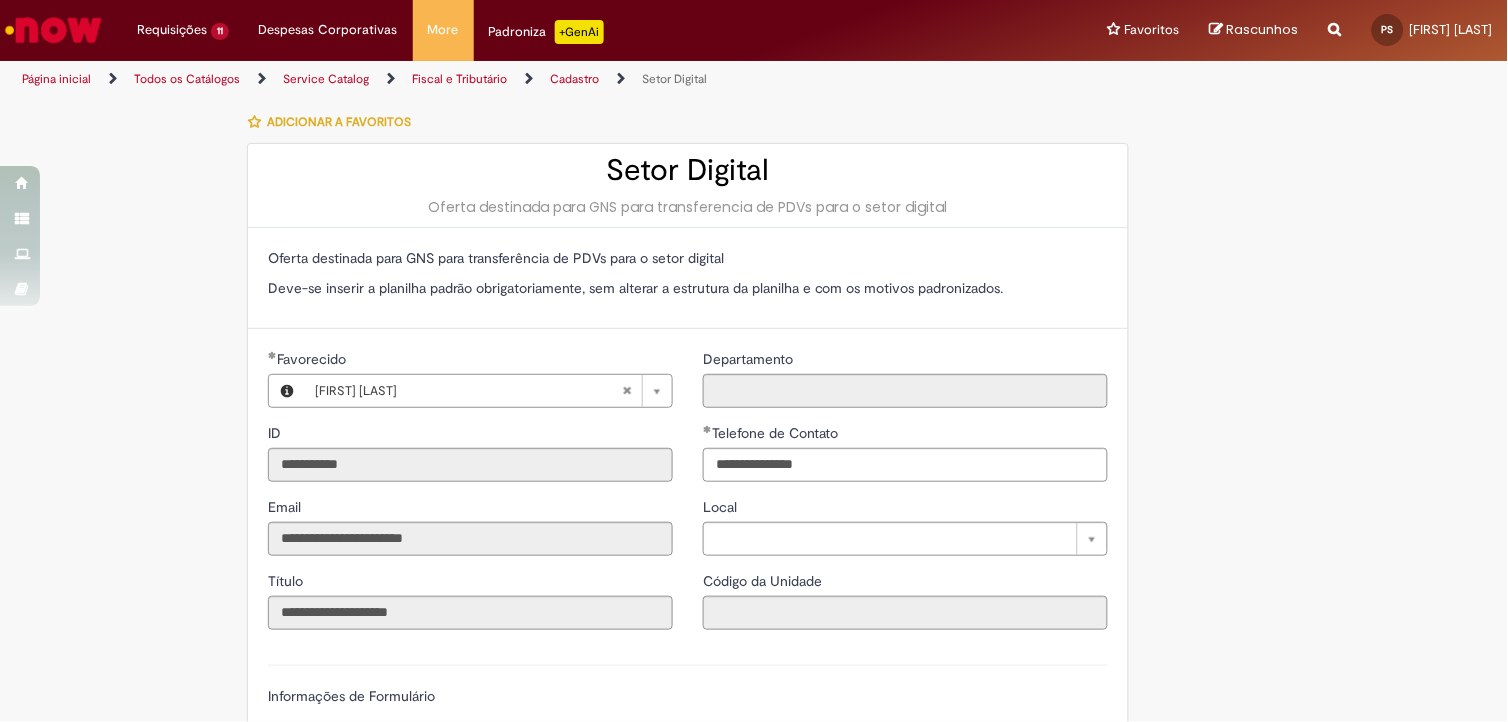 click on "**********" at bounding box center (656, 1022) 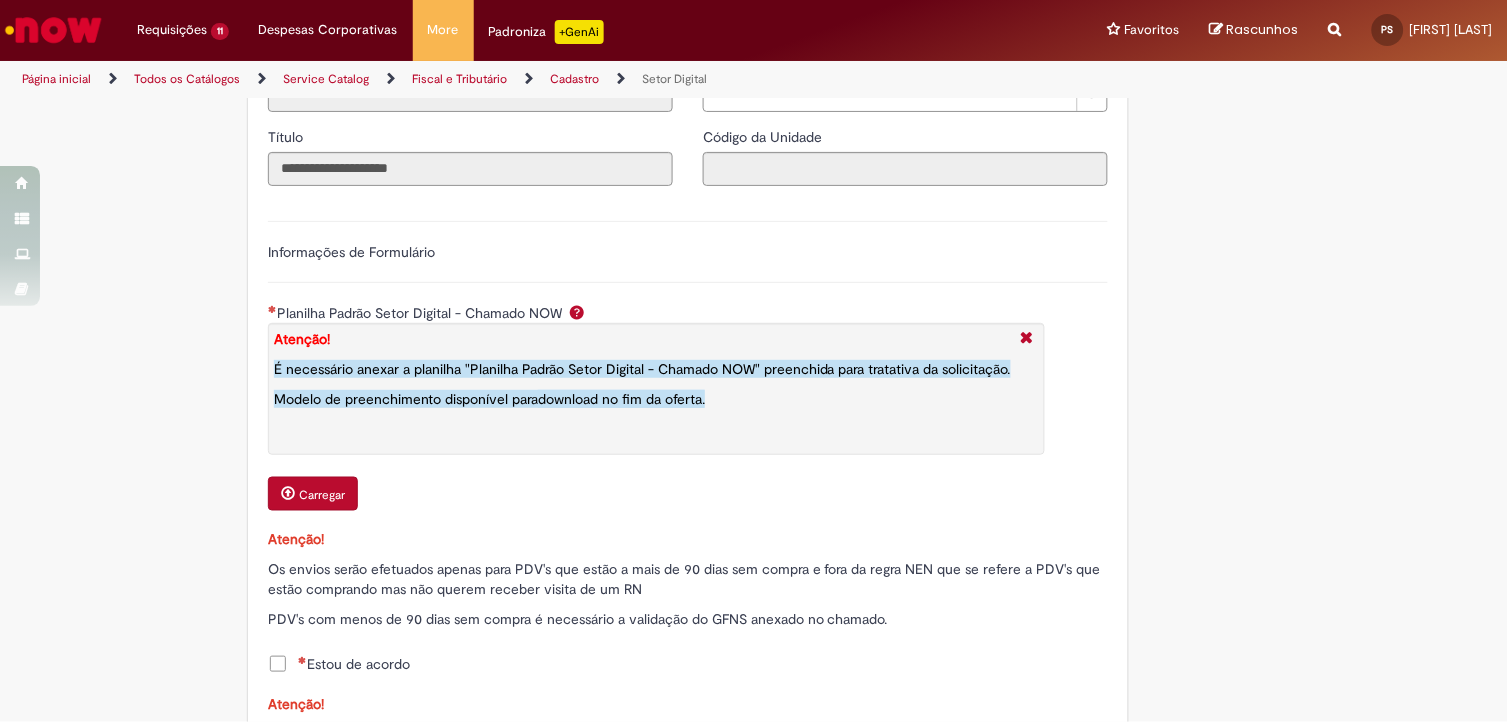 scroll, scrollTop: 777, scrollLeft: 0, axis: vertical 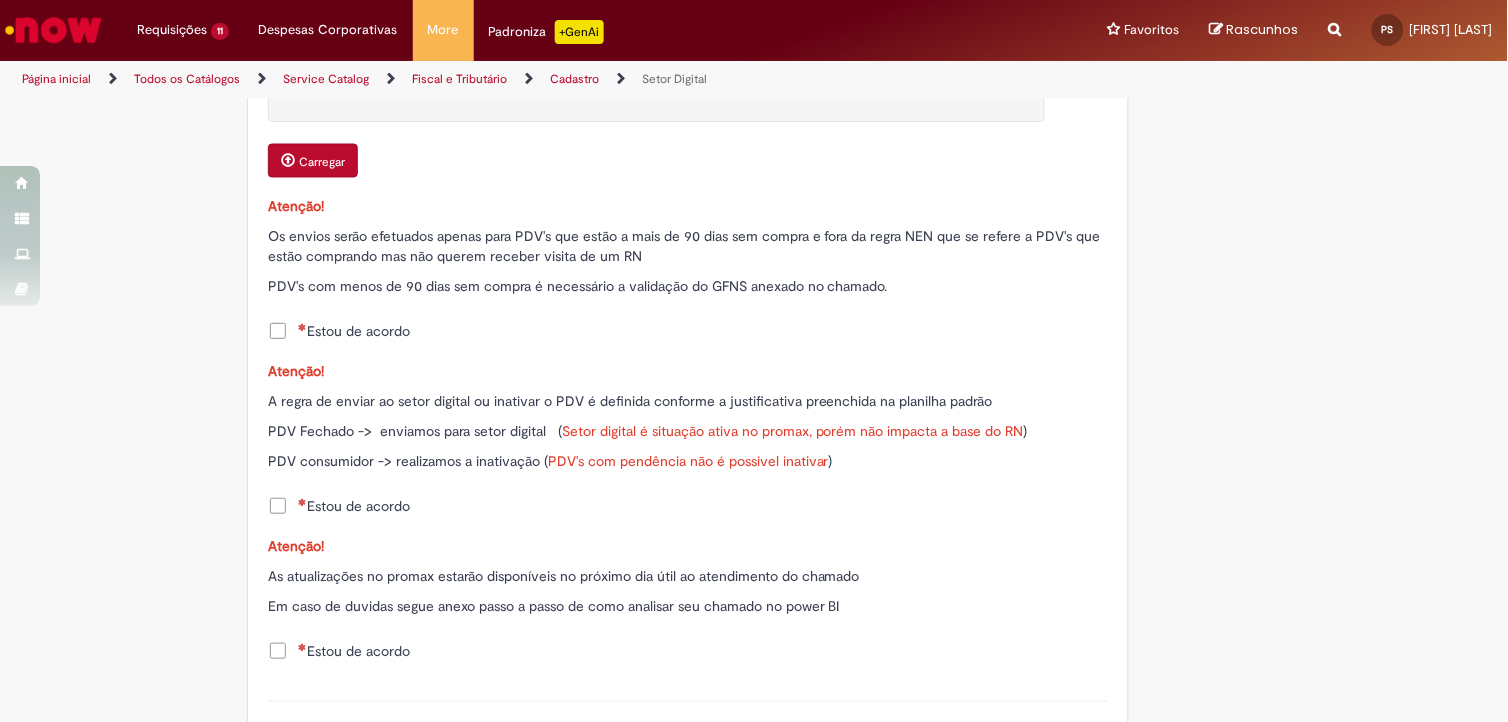 click on "Estou de acordo" at bounding box center [354, 331] 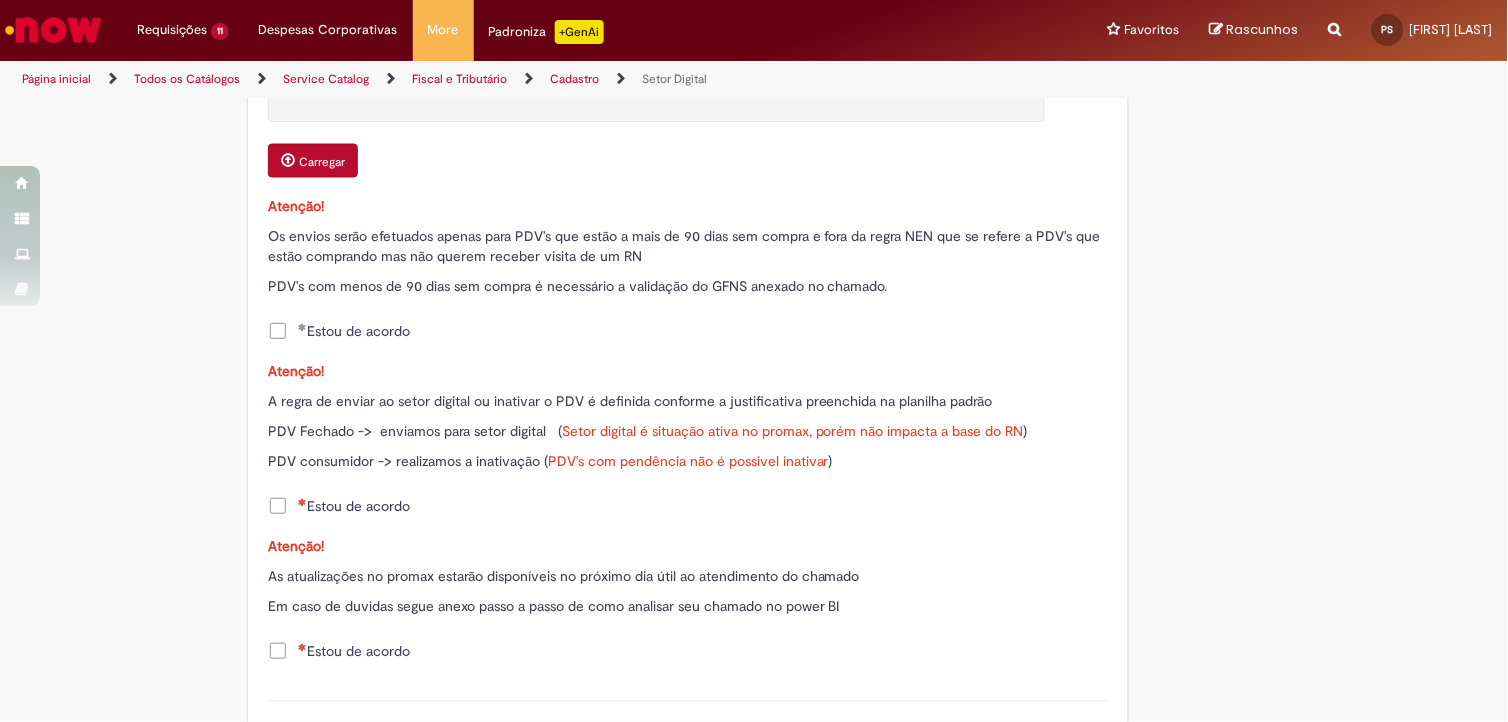 drag, startPoint x: 315, startPoint y: 470, endPoint x: 315, endPoint y: 485, distance: 15 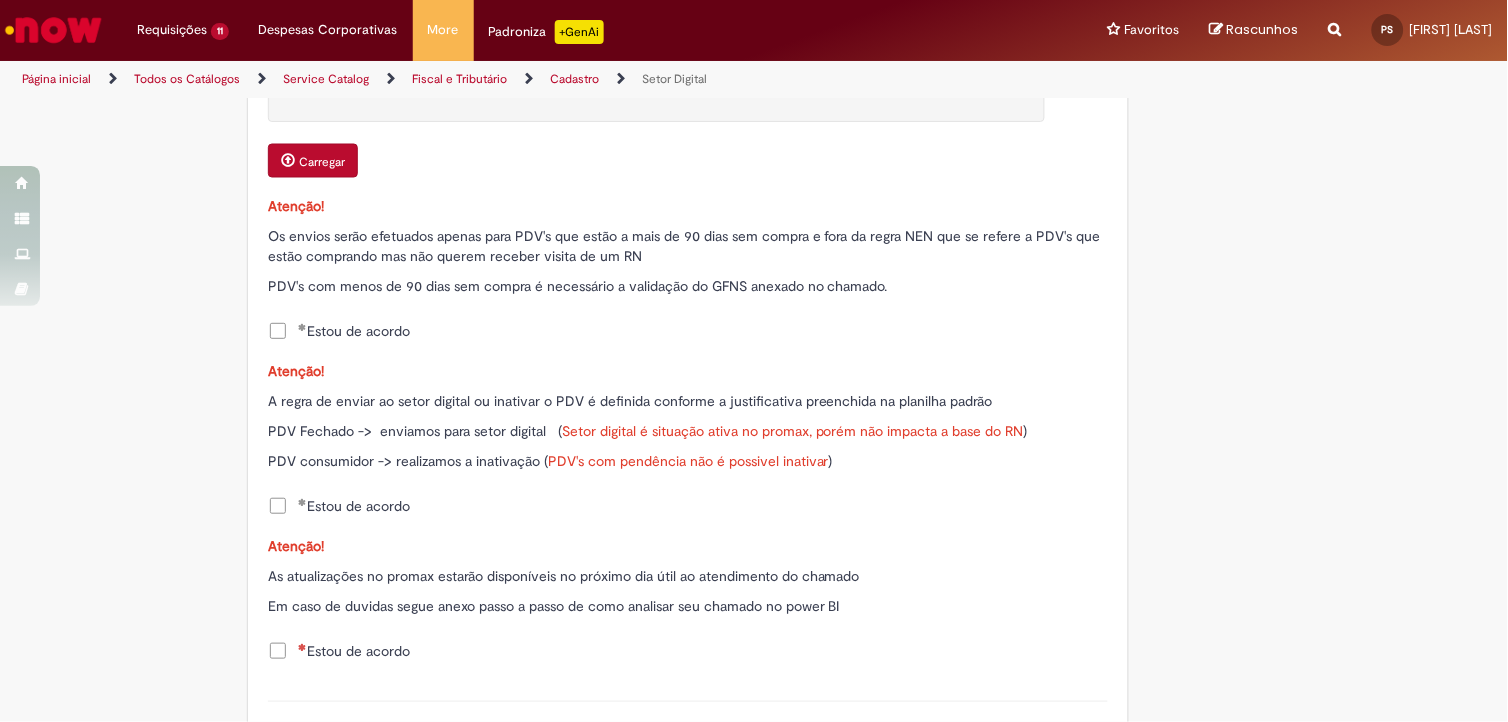 click on "Estou de acordo" at bounding box center [354, 651] 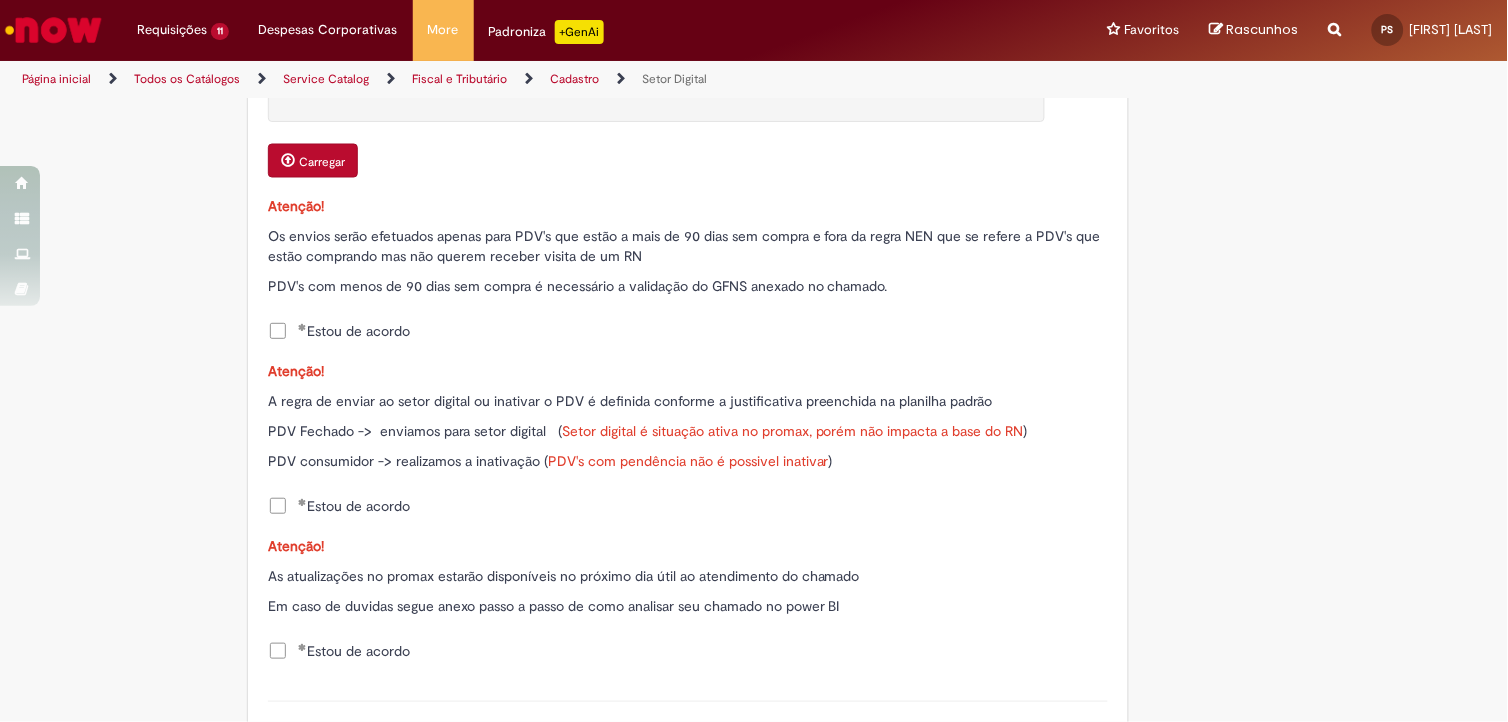 scroll, scrollTop: 555, scrollLeft: 0, axis: vertical 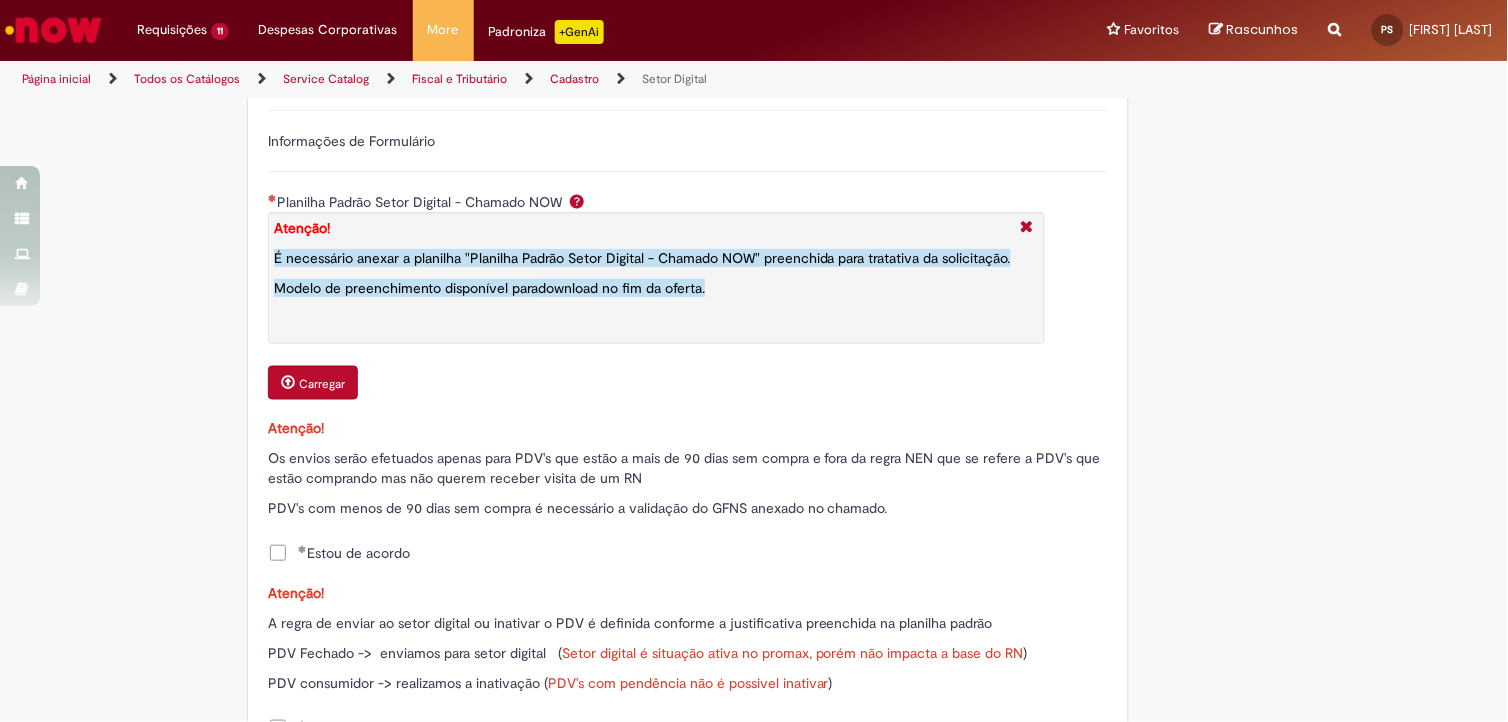 click on "Carregar" at bounding box center [313, 383] 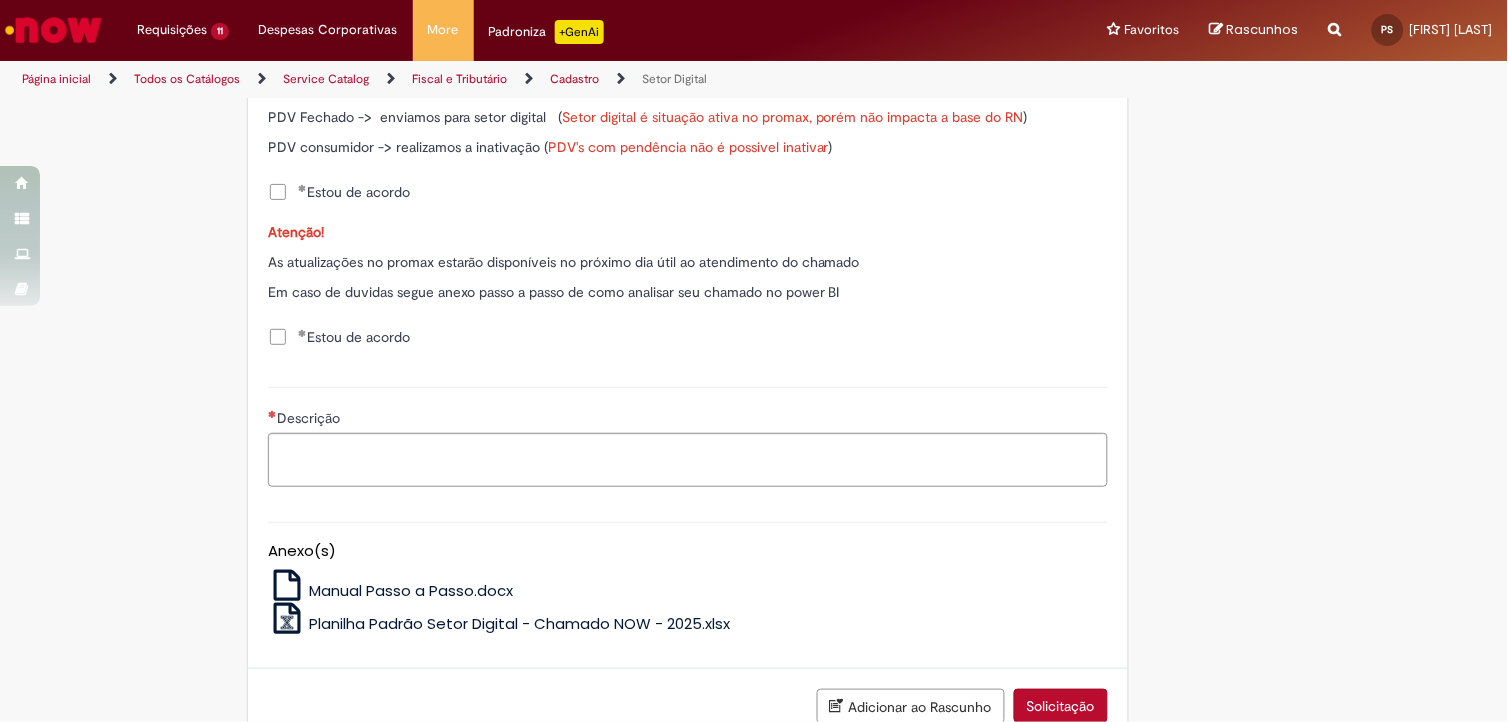 scroll, scrollTop: 1250, scrollLeft: 0, axis: vertical 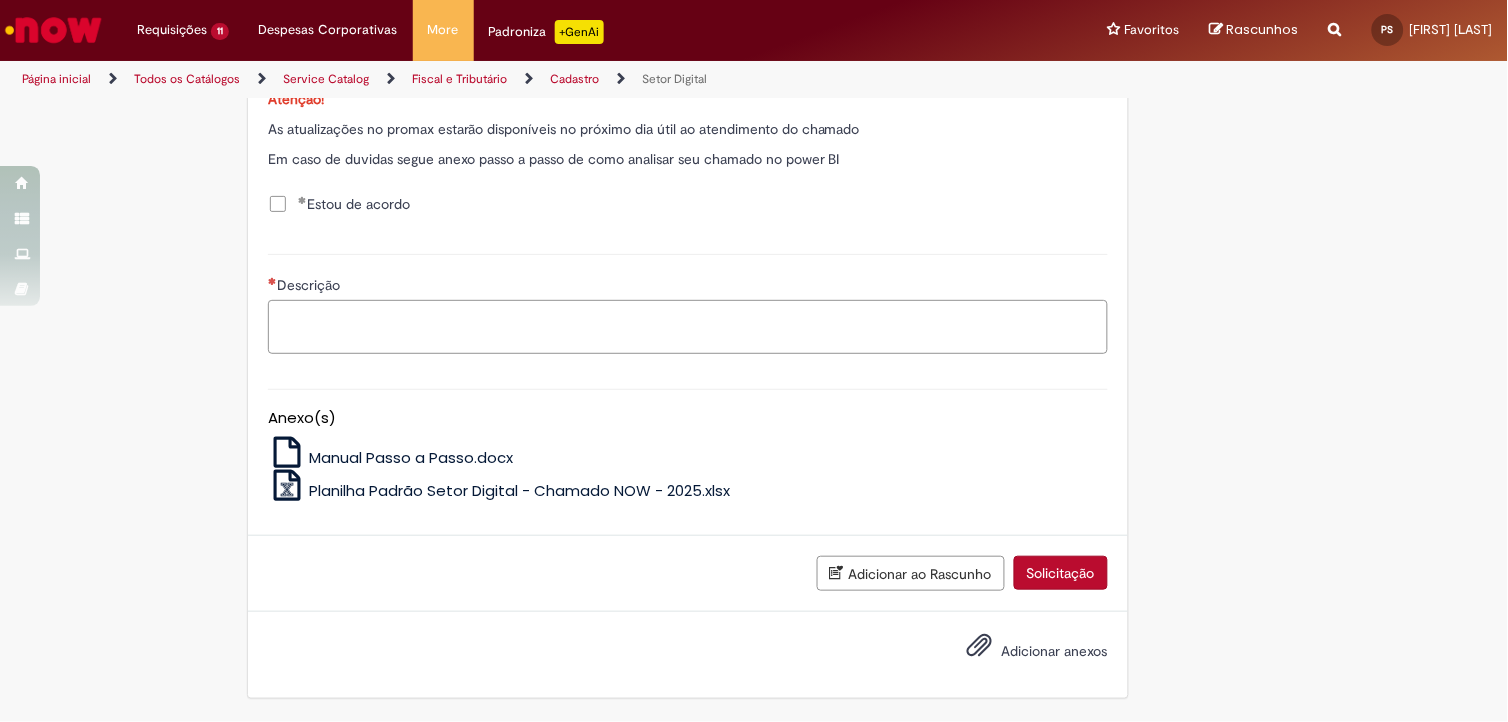 click on "Descrição" at bounding box center [688, 327] 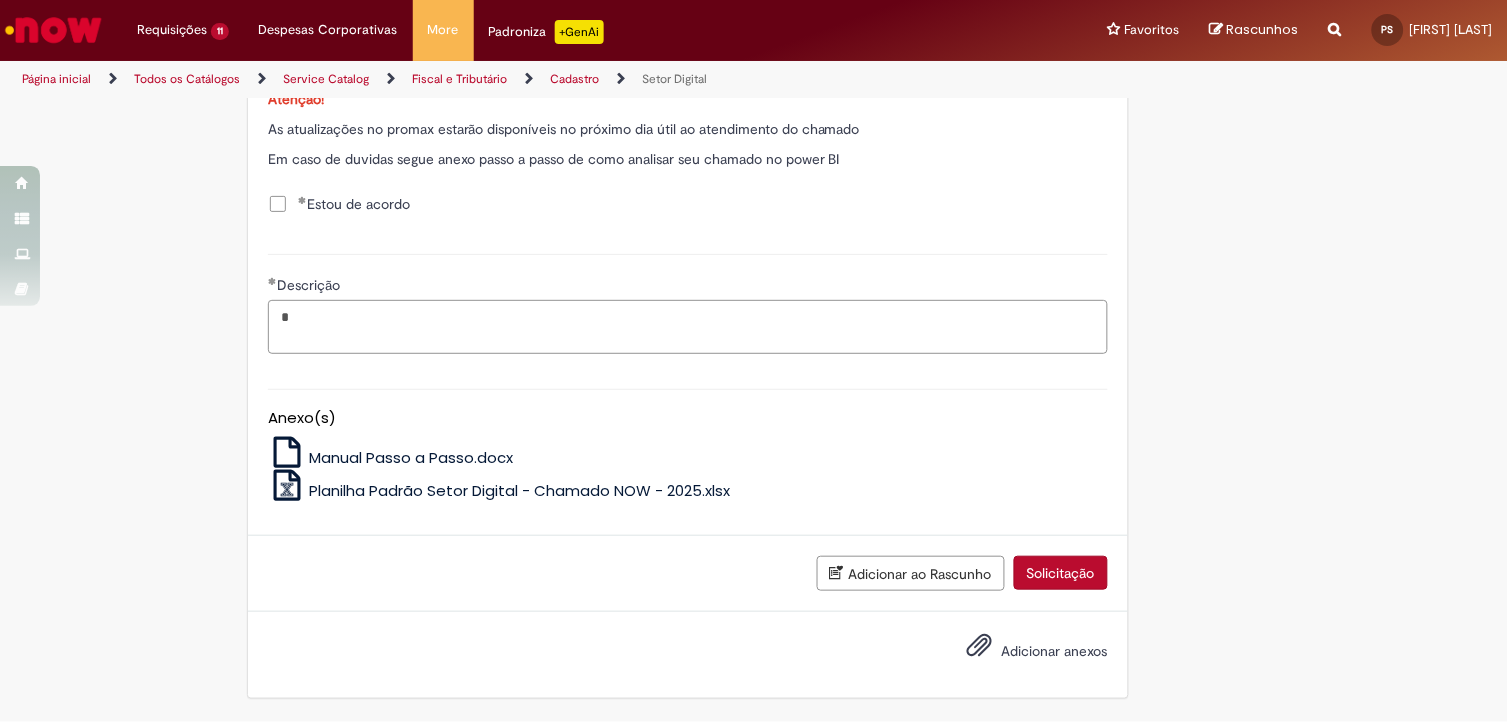 type on "*" 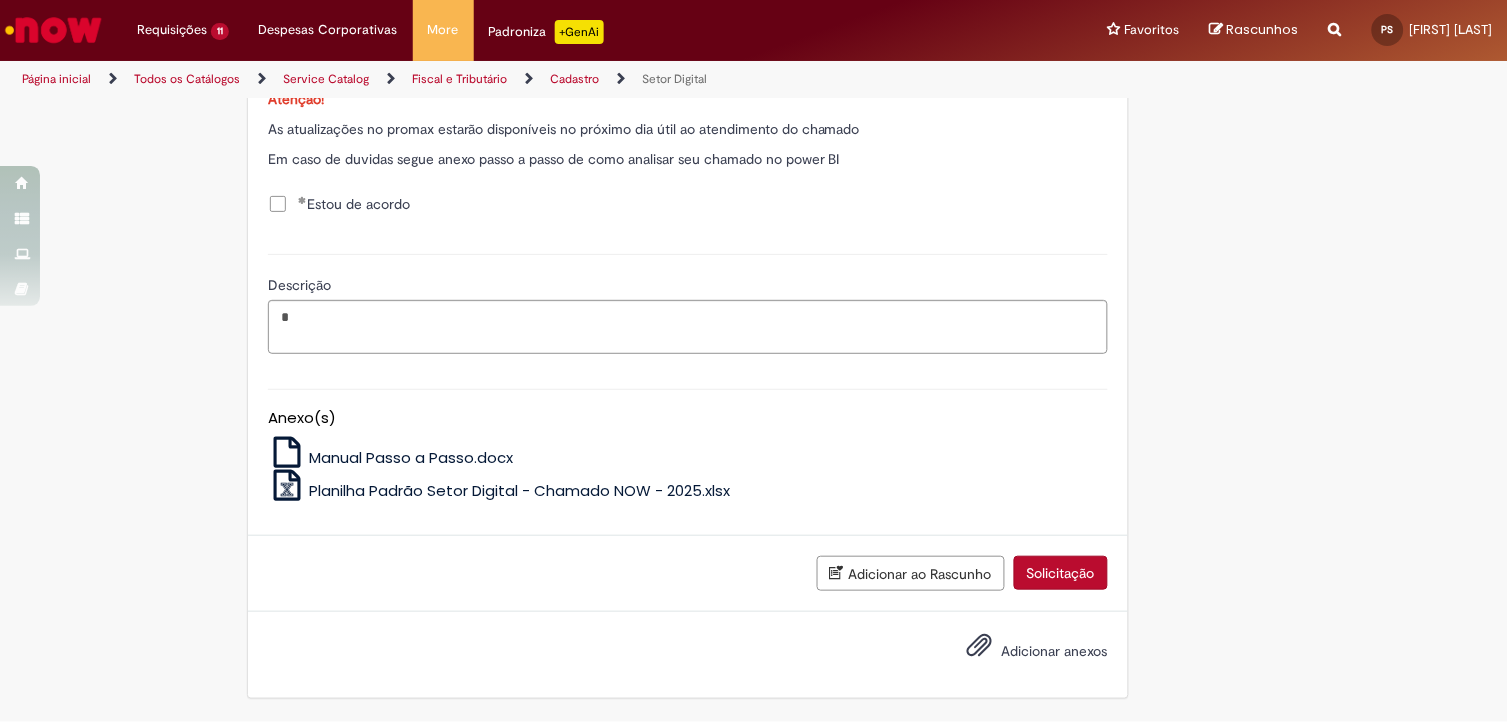 click on "**********" at bounding box center [754, -212] 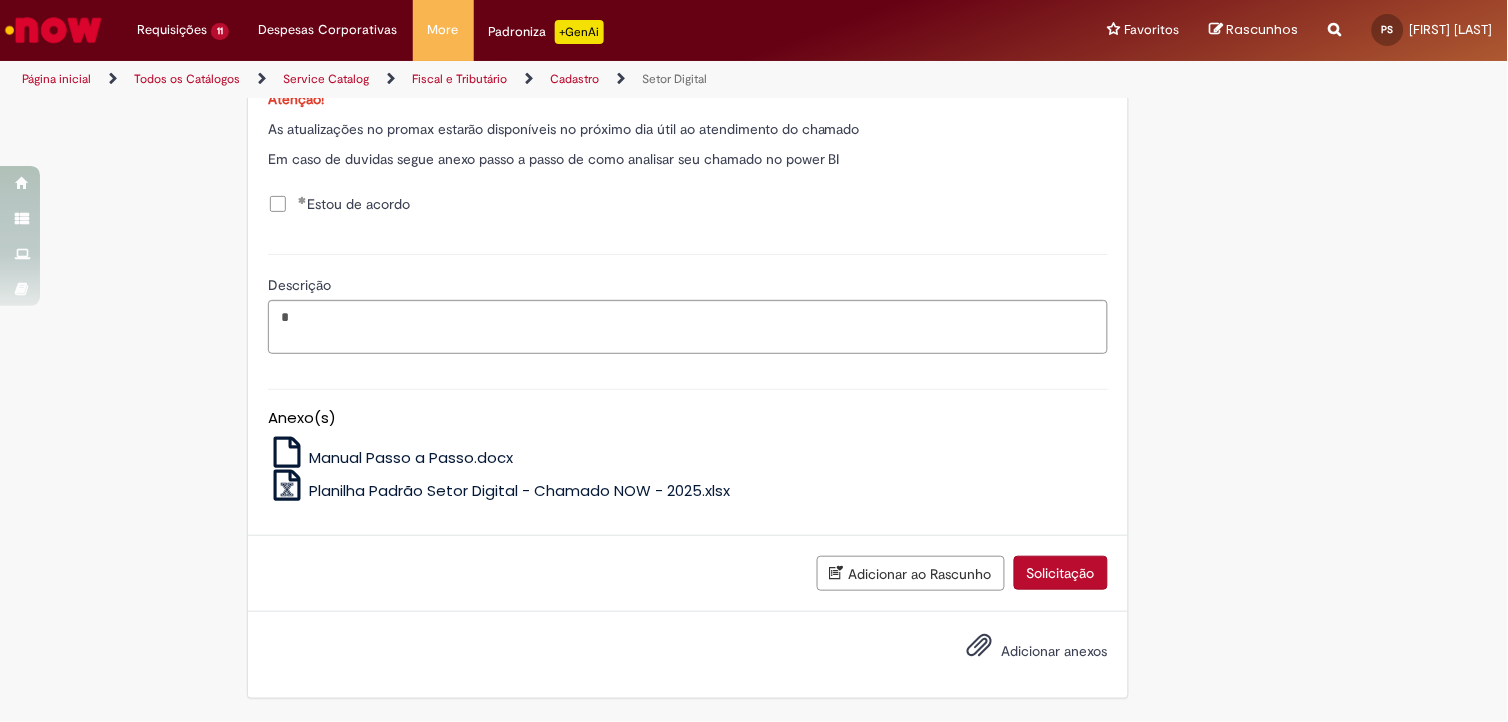 click on "Solicitação" at bounding box center [1061, 573] 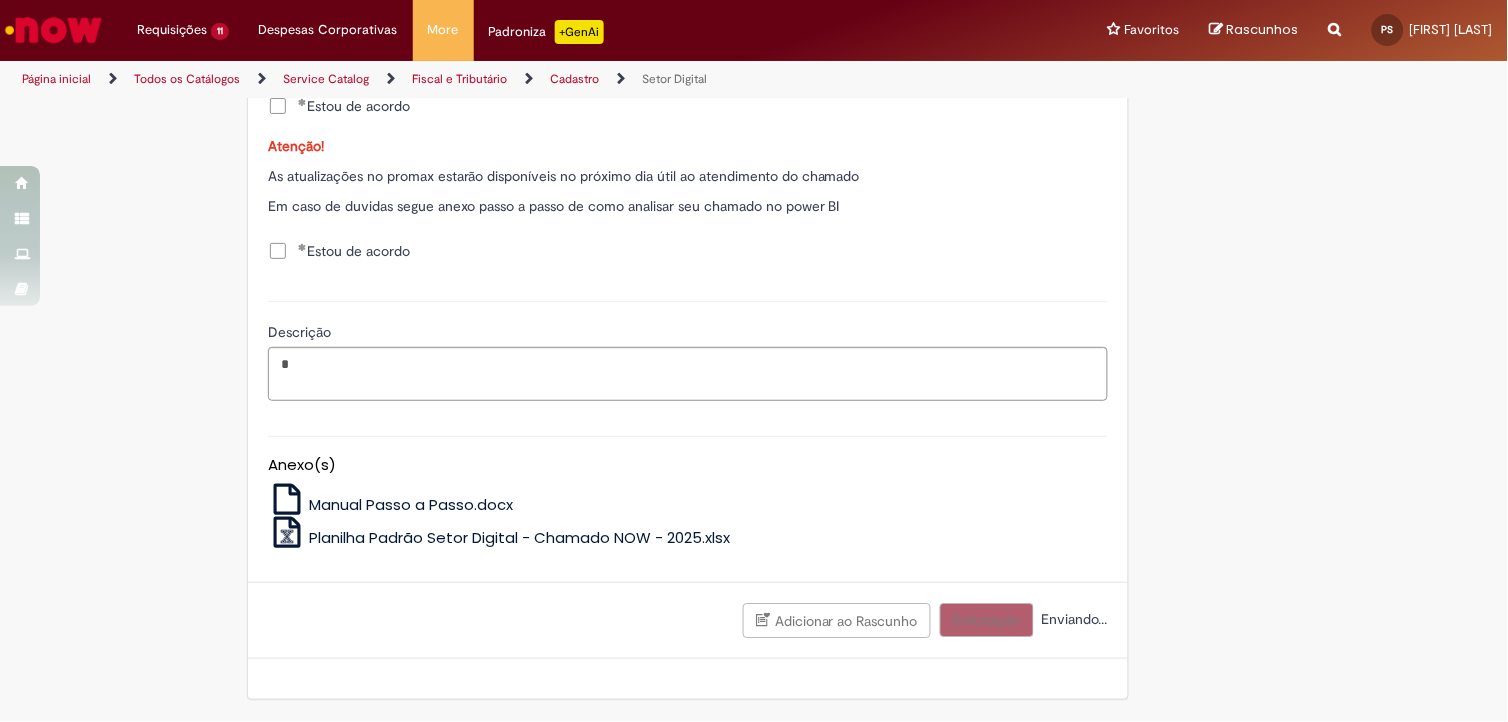 scroll, scrollTop: 1203, scrollLeft: 0, axis: vertical 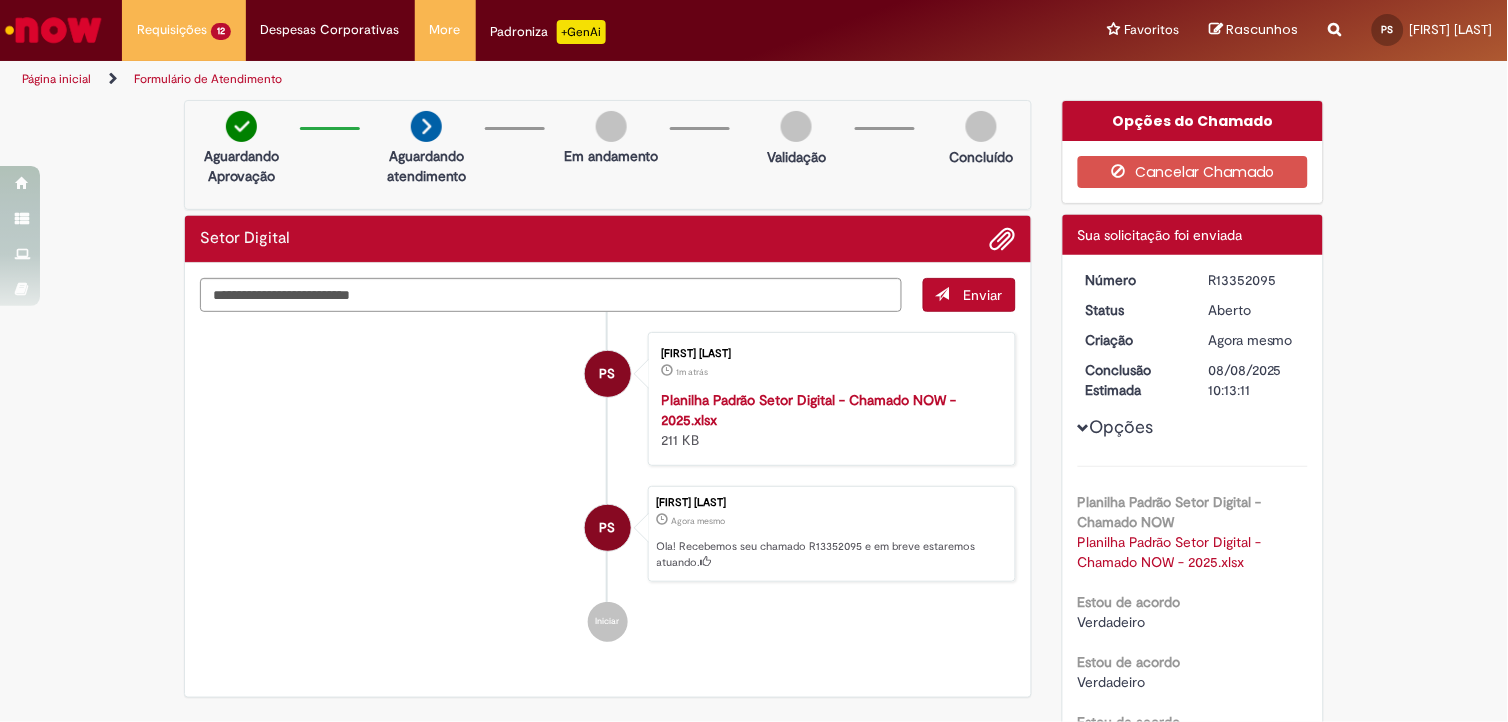 click at bounding box center [53, 30] 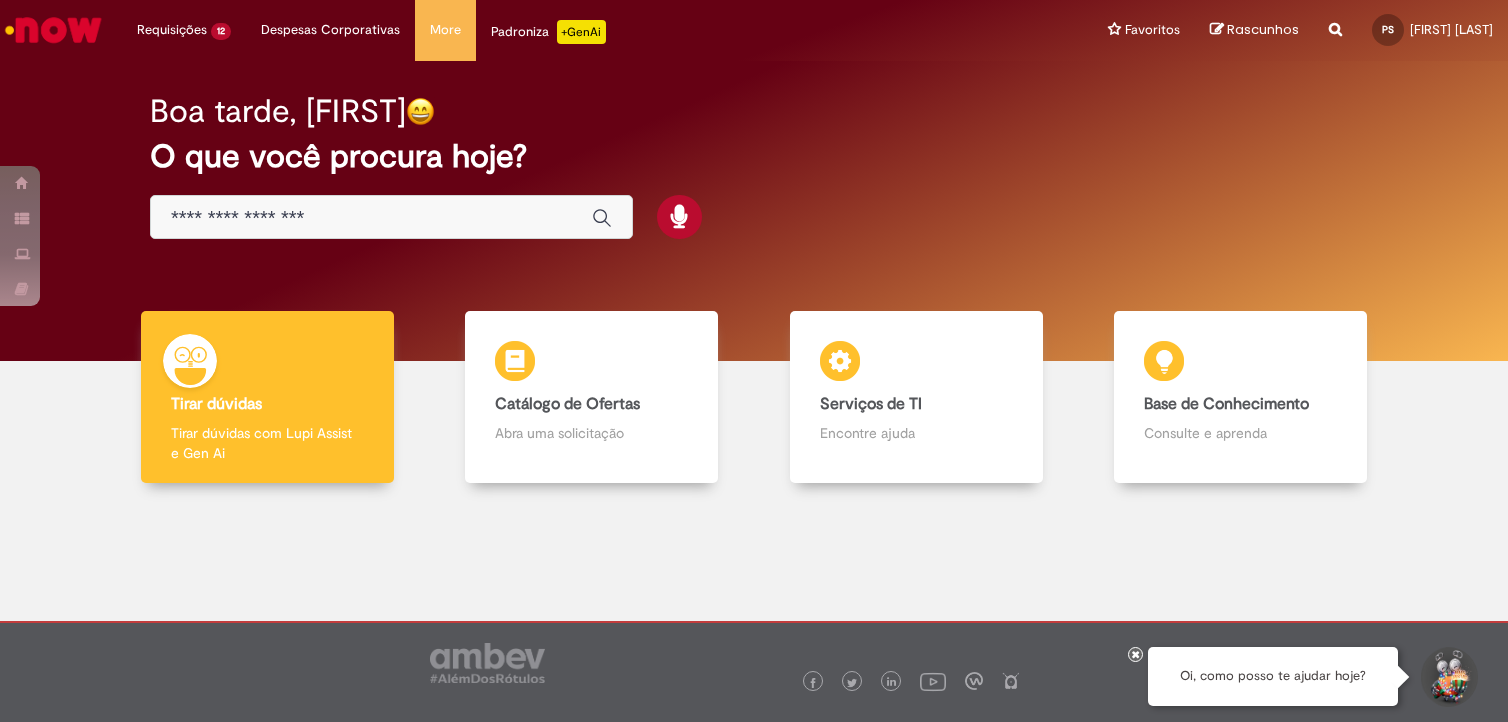 scroll, scrollTop: 0, scrollLeft: 0, axis: both 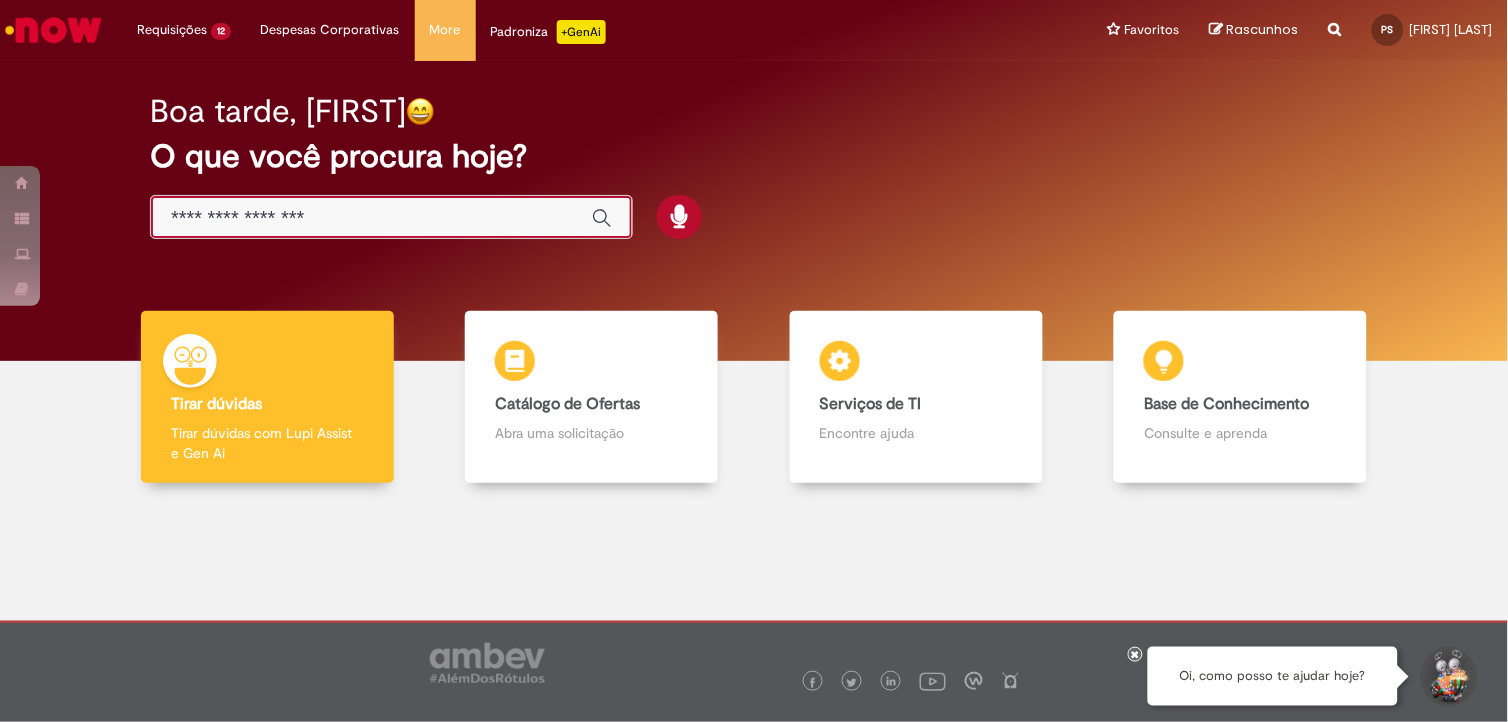 click at bounding box center (371, 218) 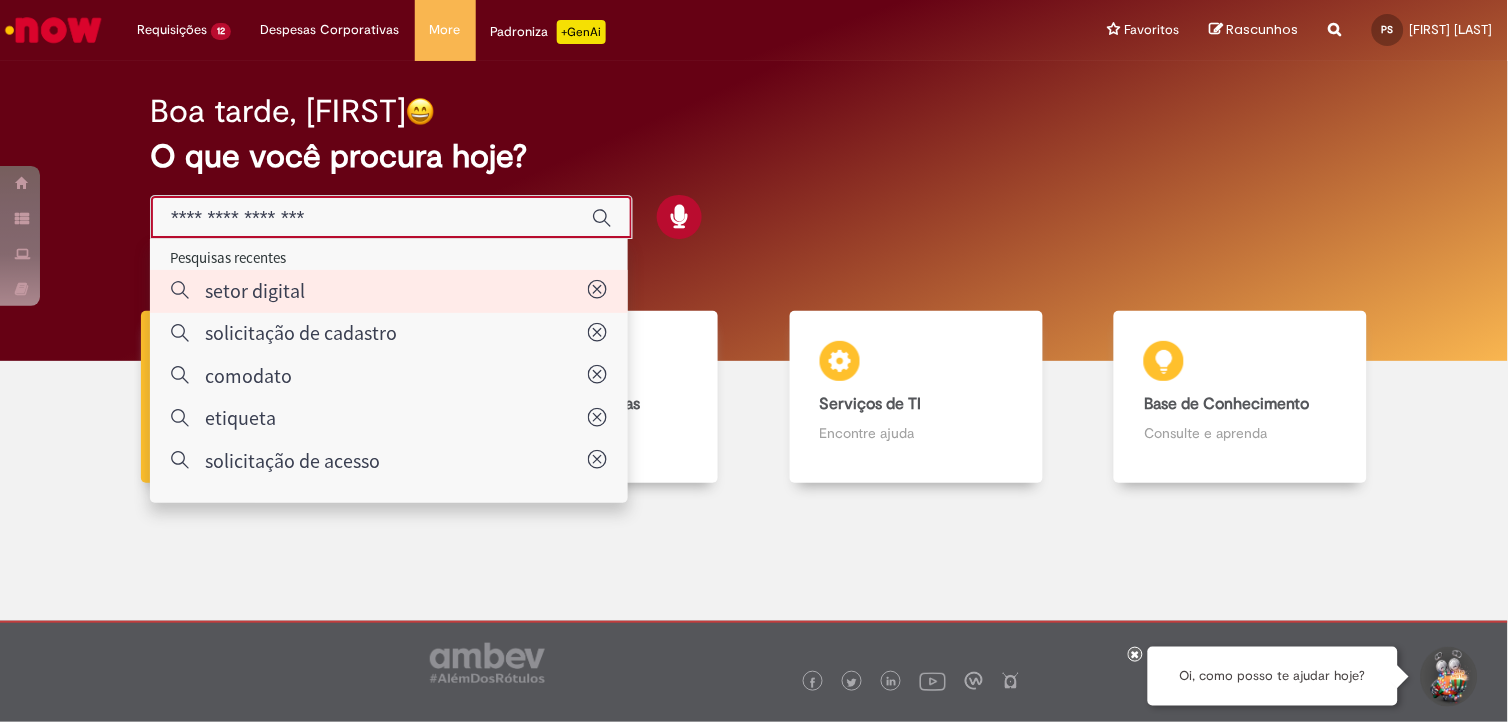 type on "**********" 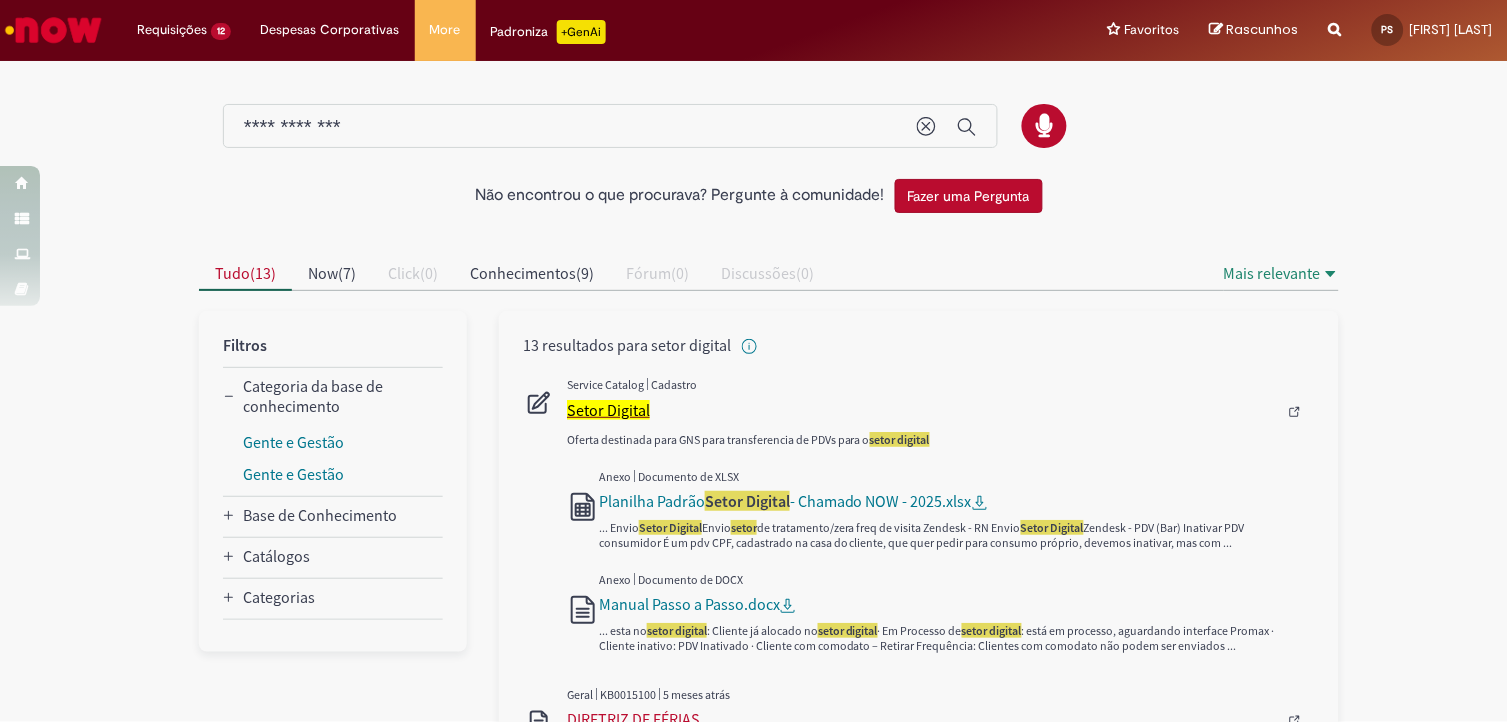 click on "Setor Digital" at bounding box center (608, 410) 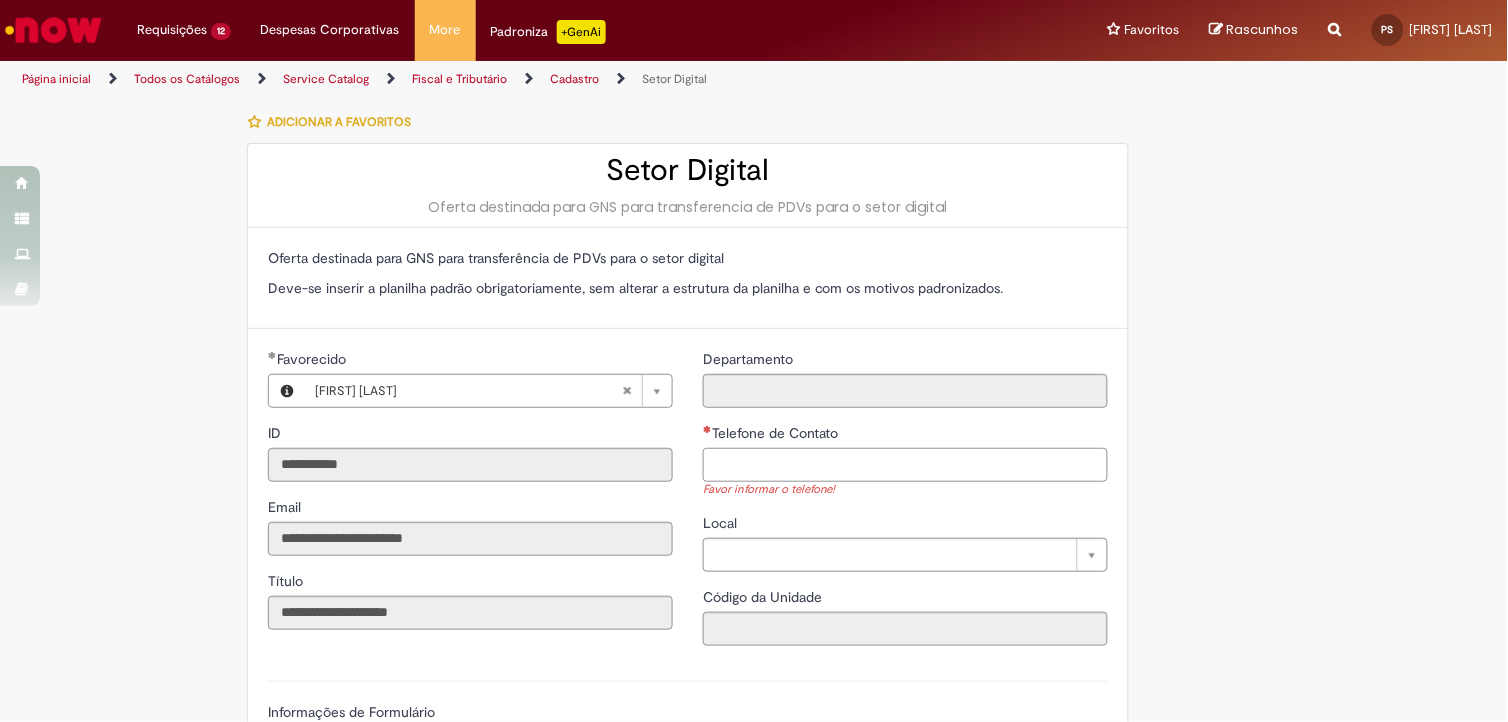 click on "Telefone de Contato" at bounding box center [905, 465] 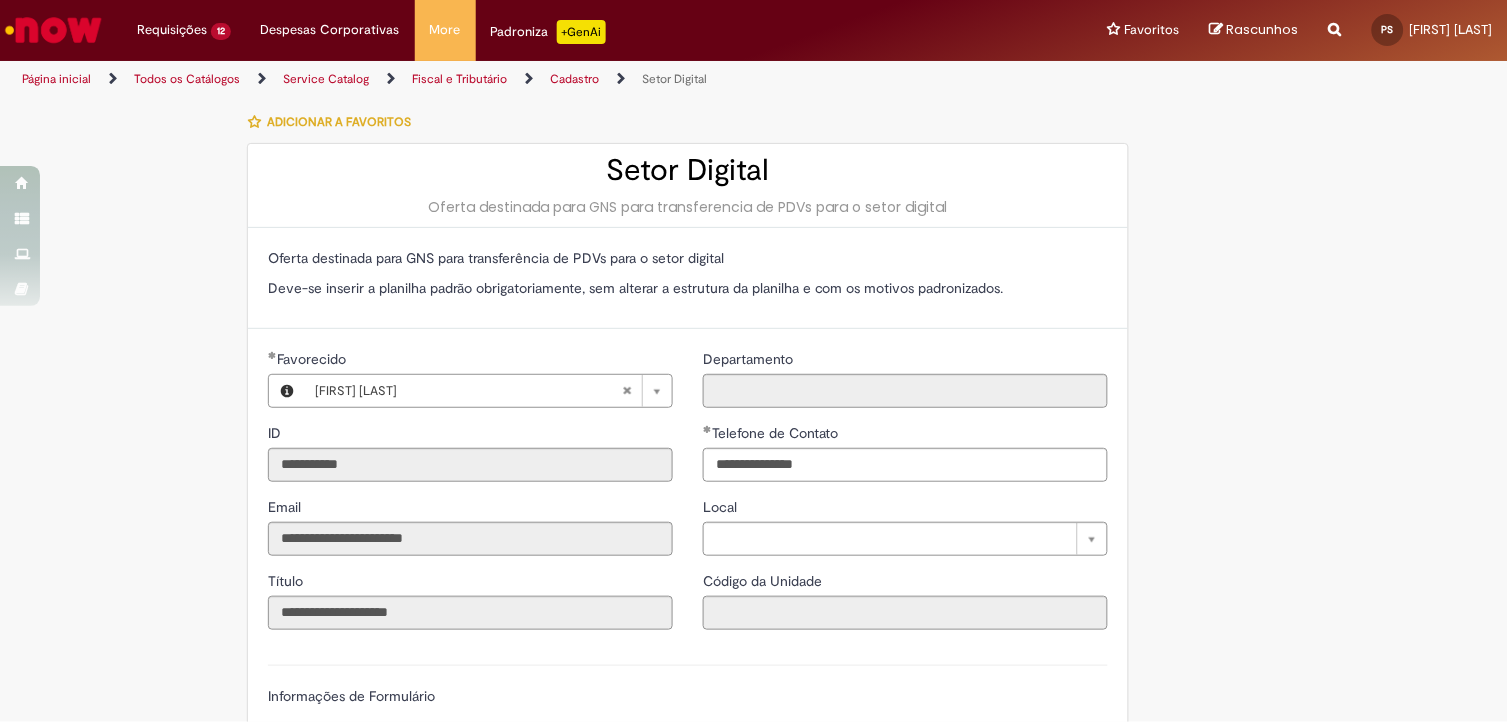 click on "**********" at bounding box center [754, 1022] 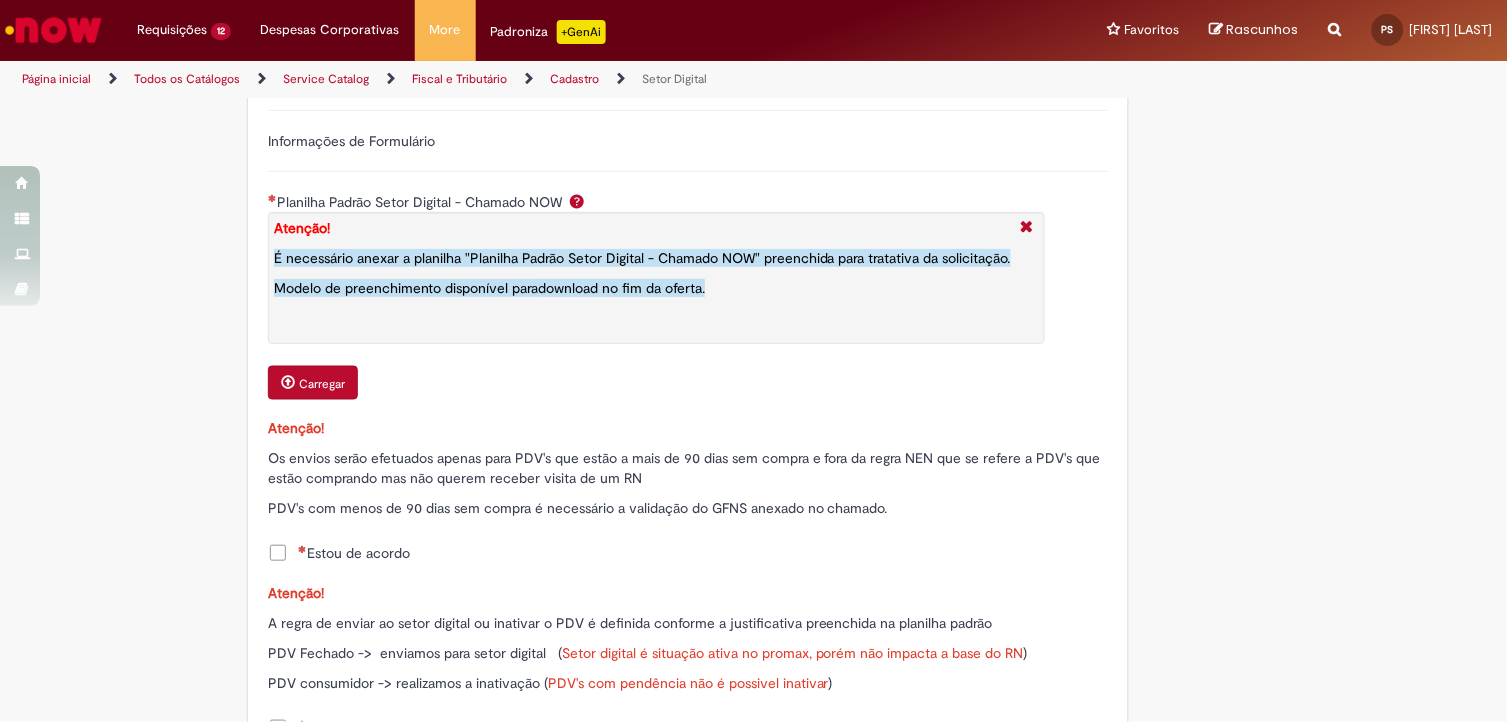 scroll, scrollTop: 888, scrollLeft: 0, axis: vertical 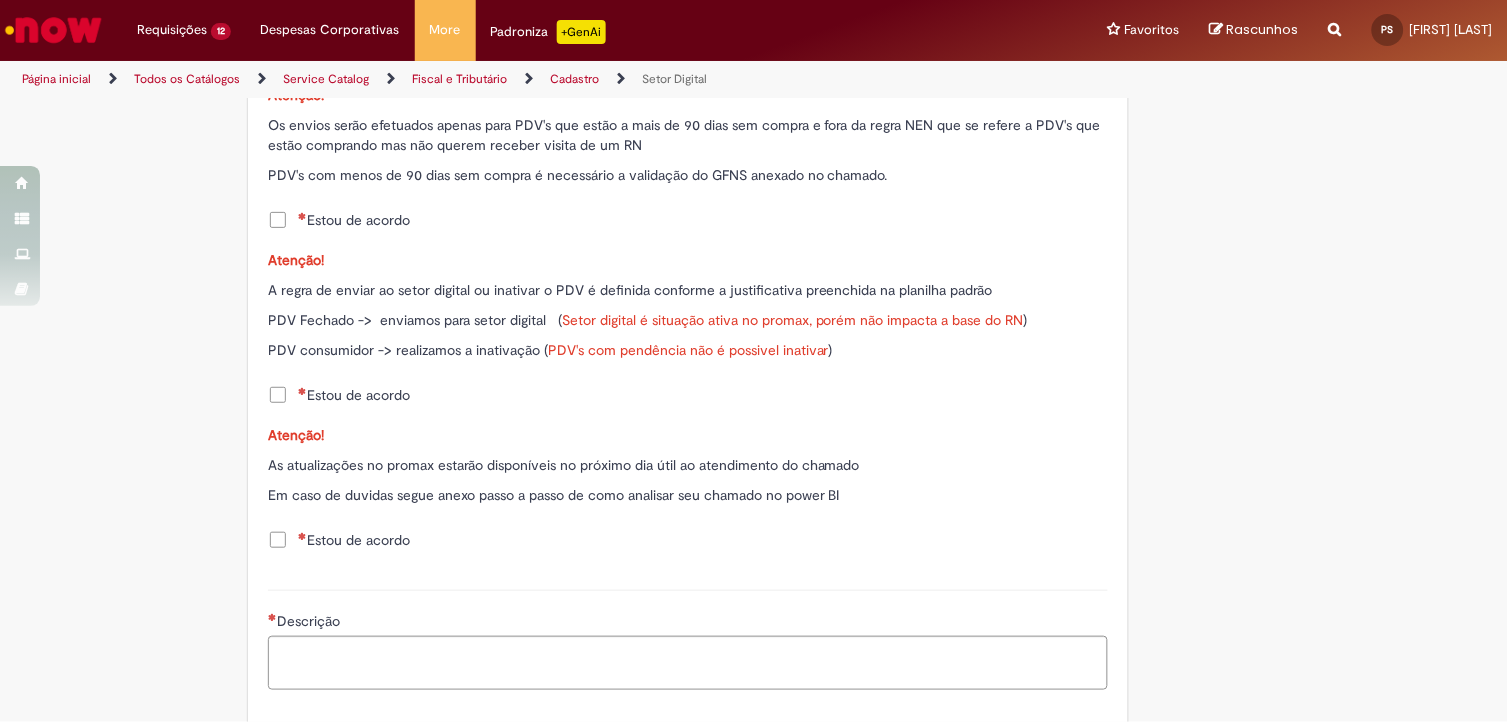 click on "Estou de acordo" at bounding box center [354, 220] 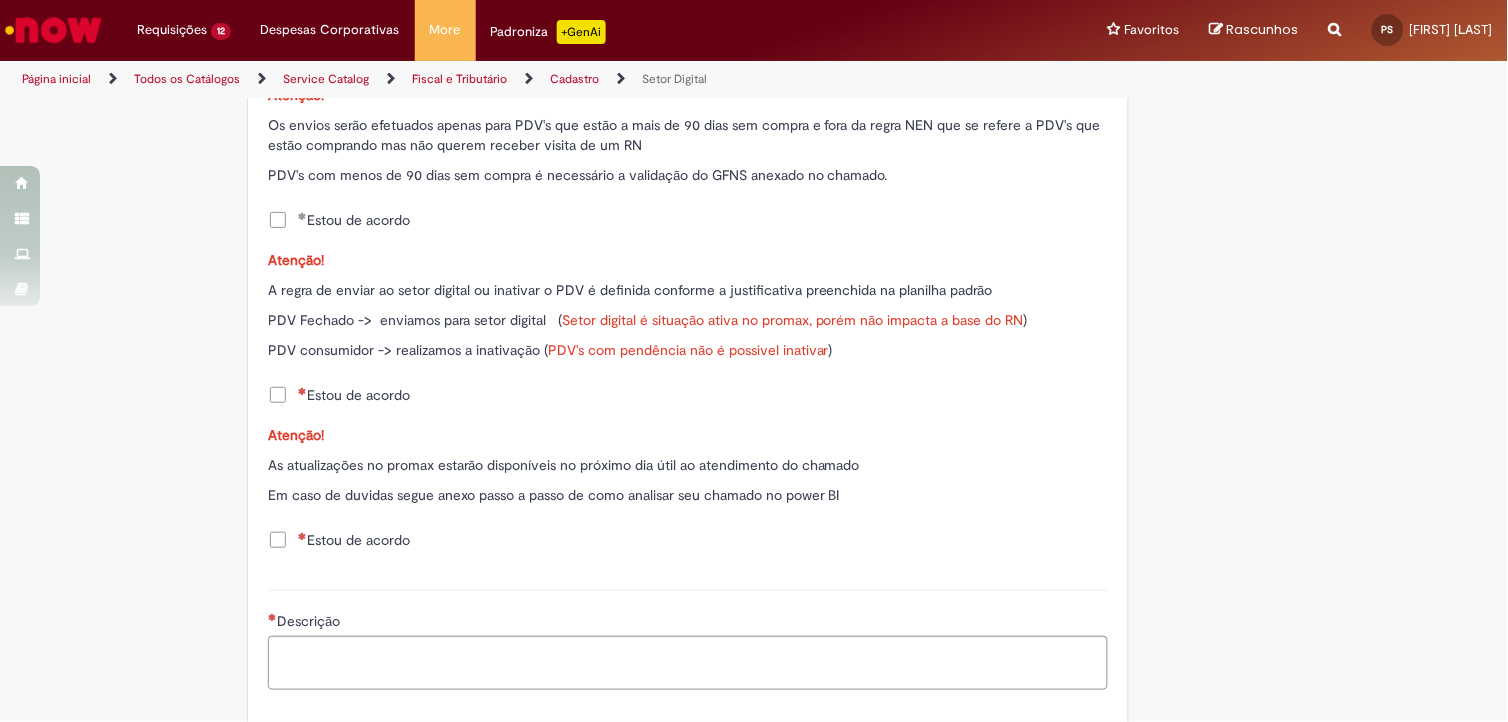 click on "Estou de acordo" at bounding box center (354, 395) 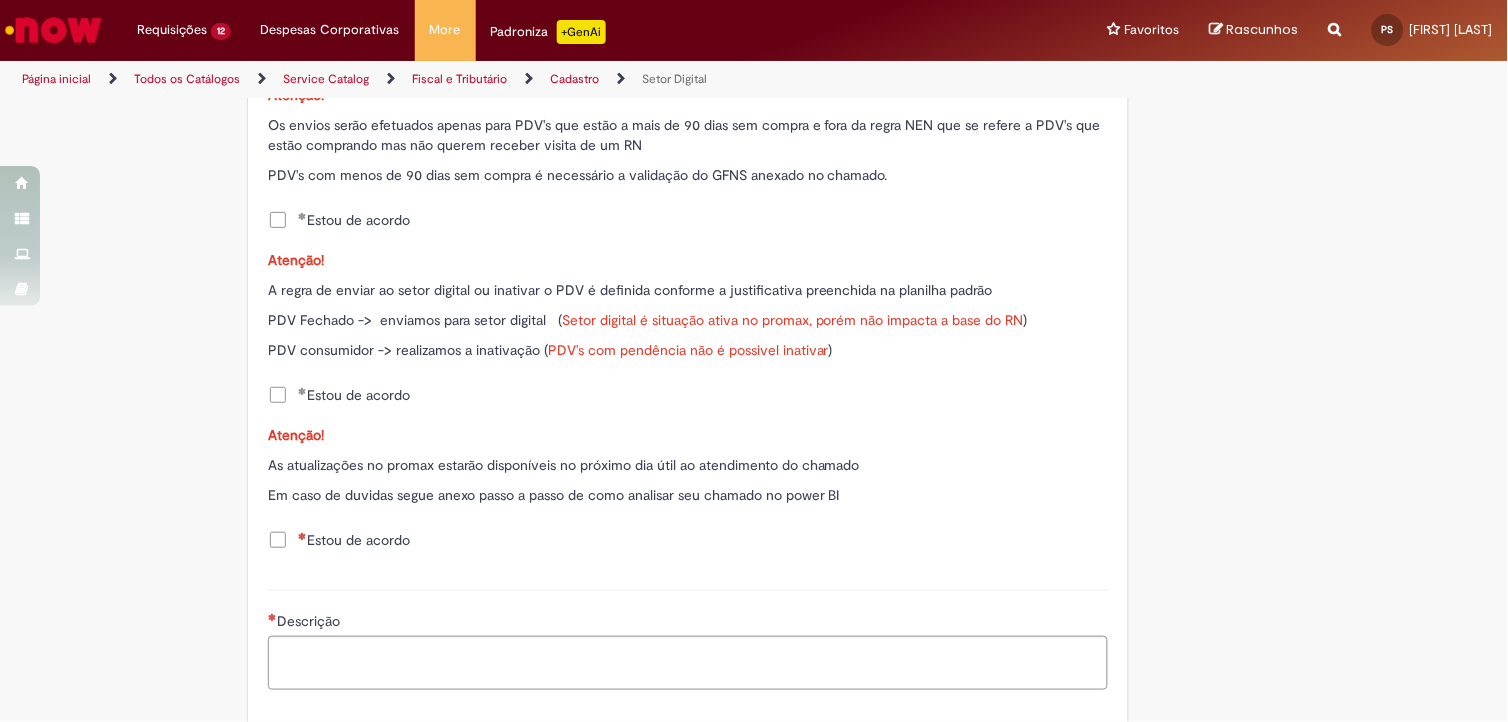 click on "Estou de acordo" at bounding box center (354, 540) 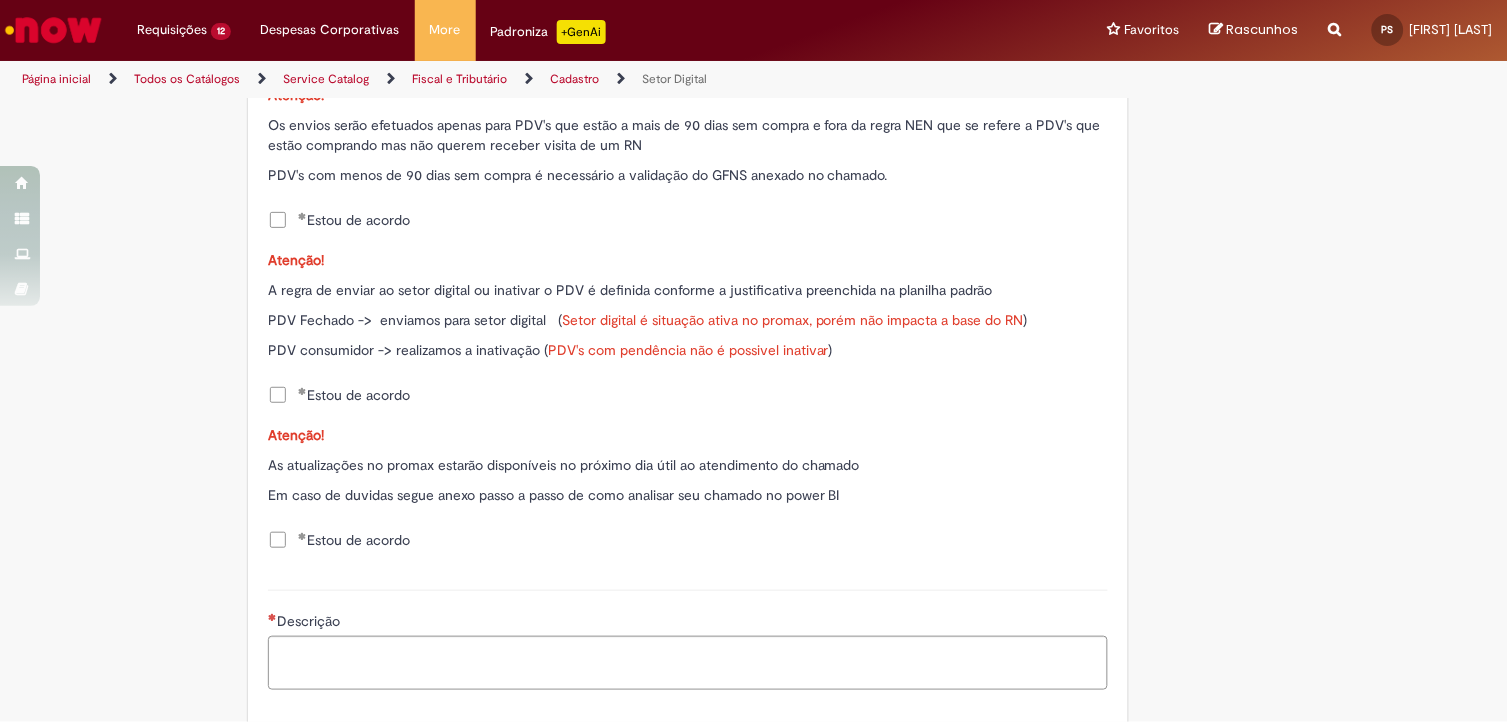 scroll, scrollTop: 555, scrollLeft: 0, axis: vertical 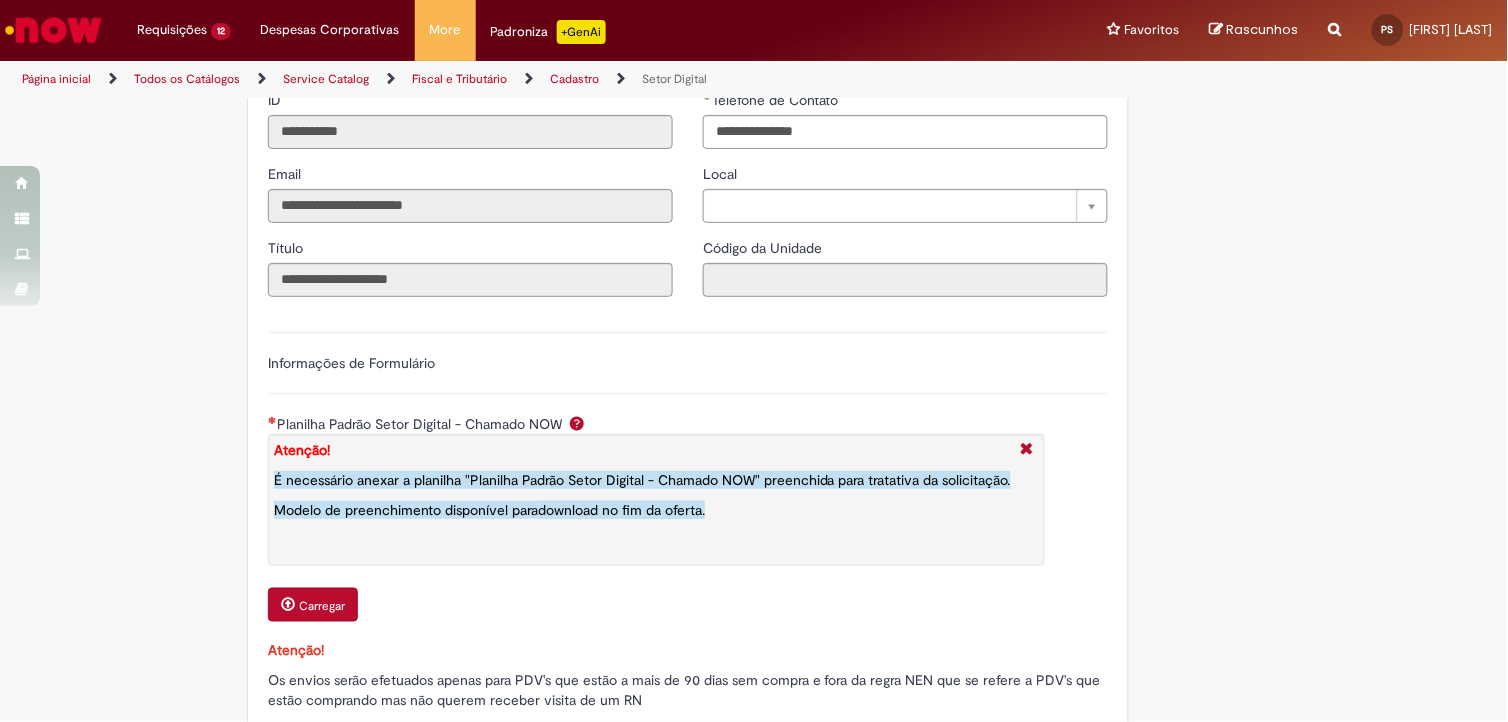 click on "Carregar" at bounding box center (322, 606) 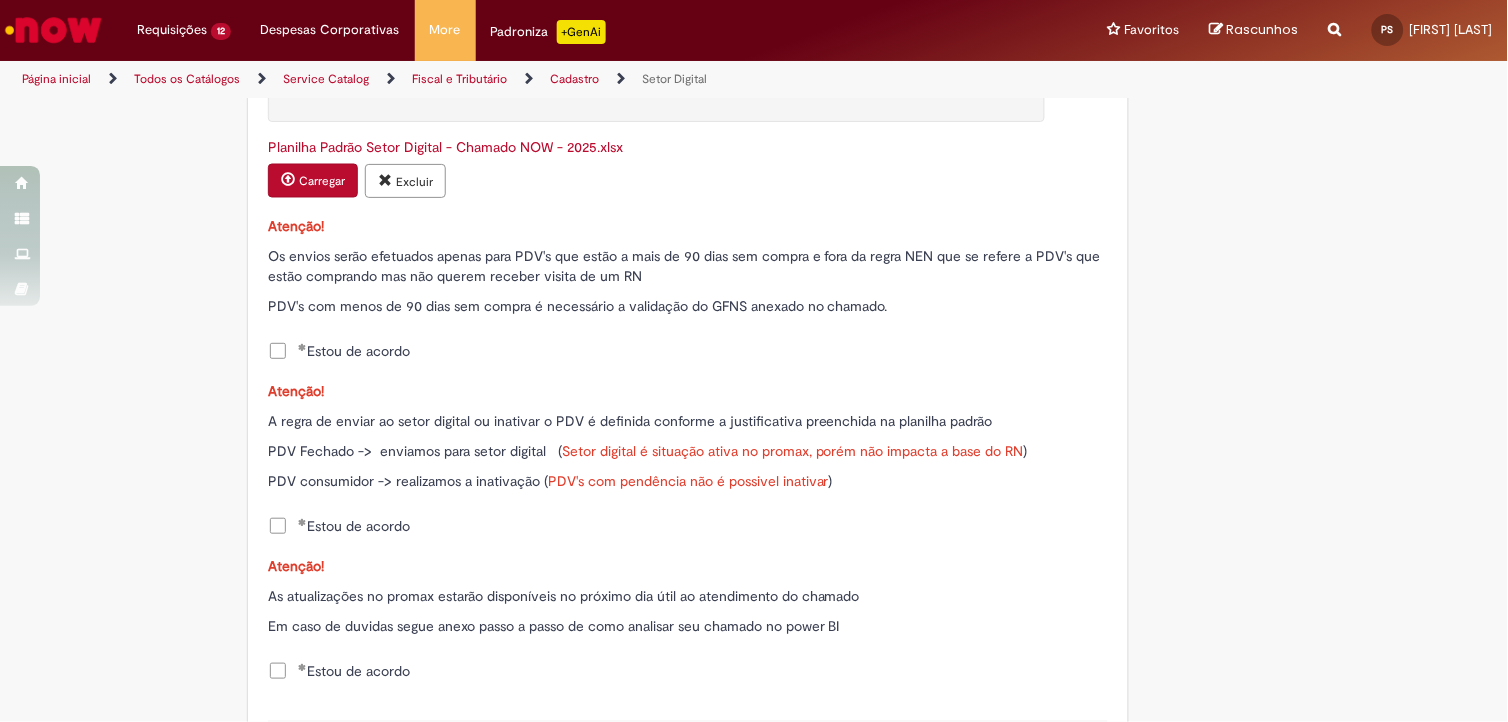 scroll, scrollTop: 1222, scrollLeft: 0, axis: vertical 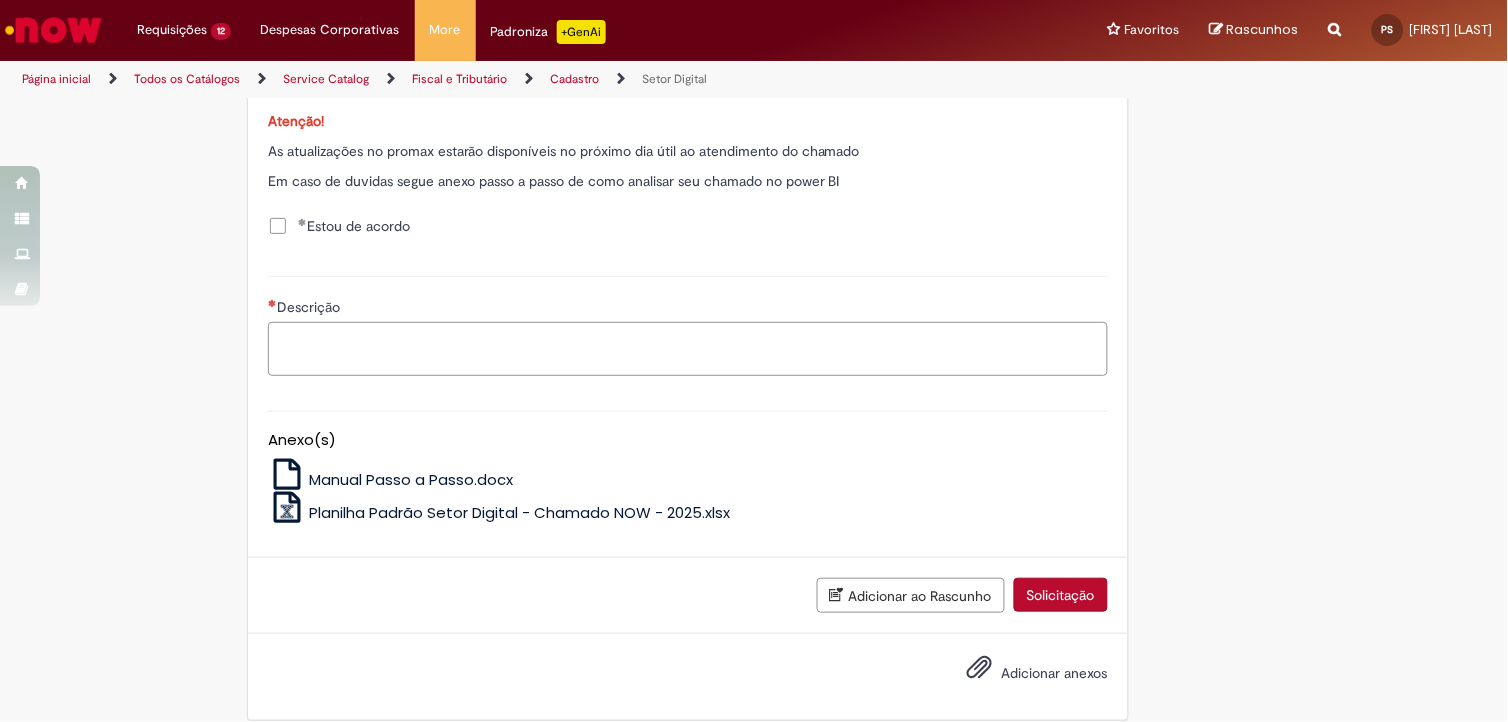 click on "Descrição" at bounding box center [688, 349] 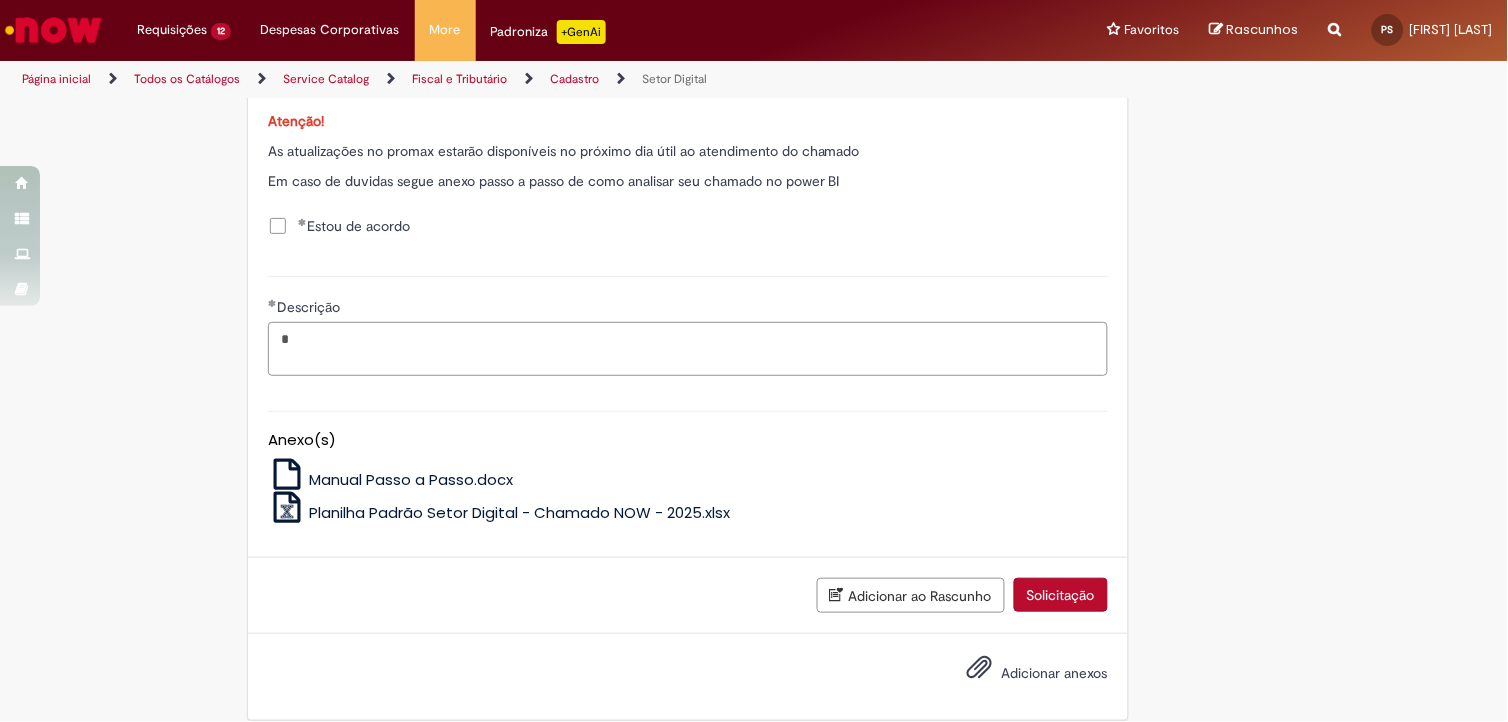 type on "*" 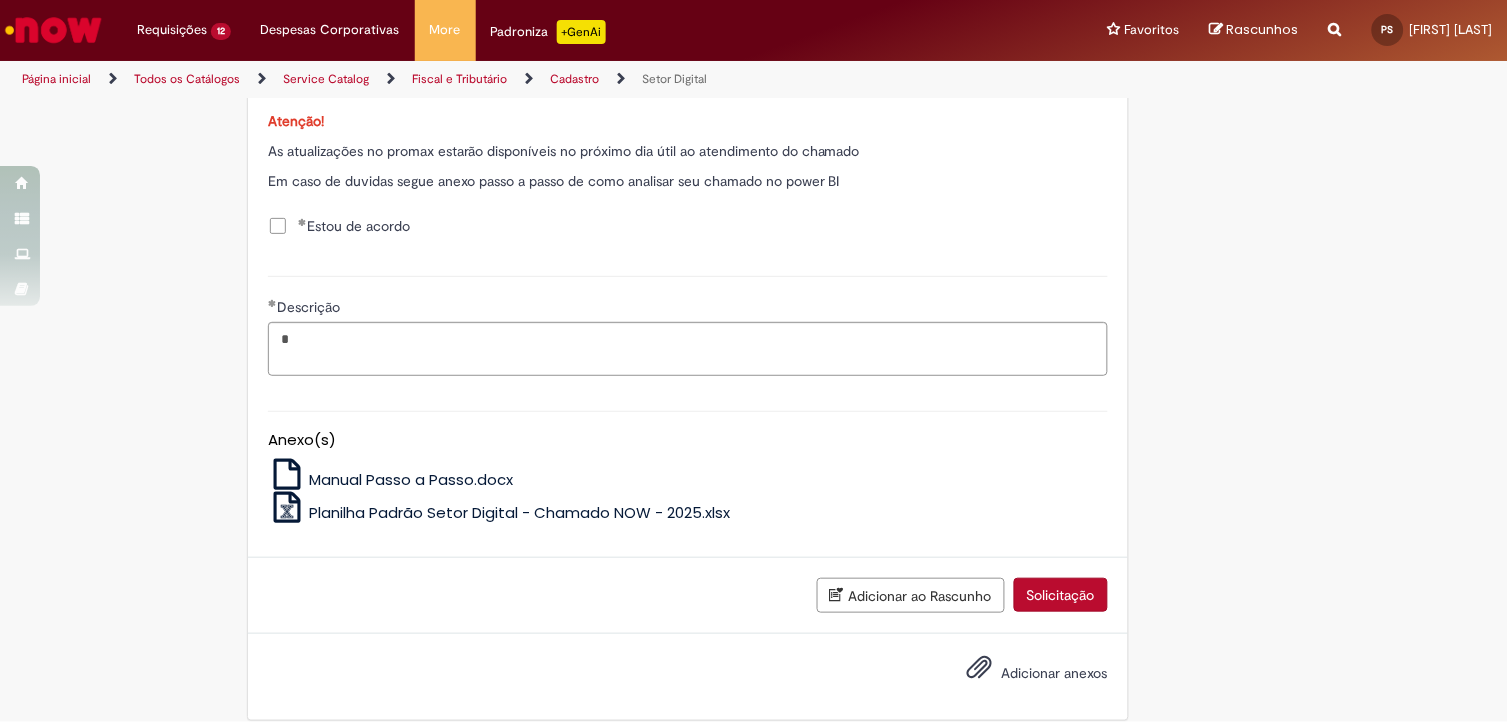 click on "**********" at bounding box center (754, -190) 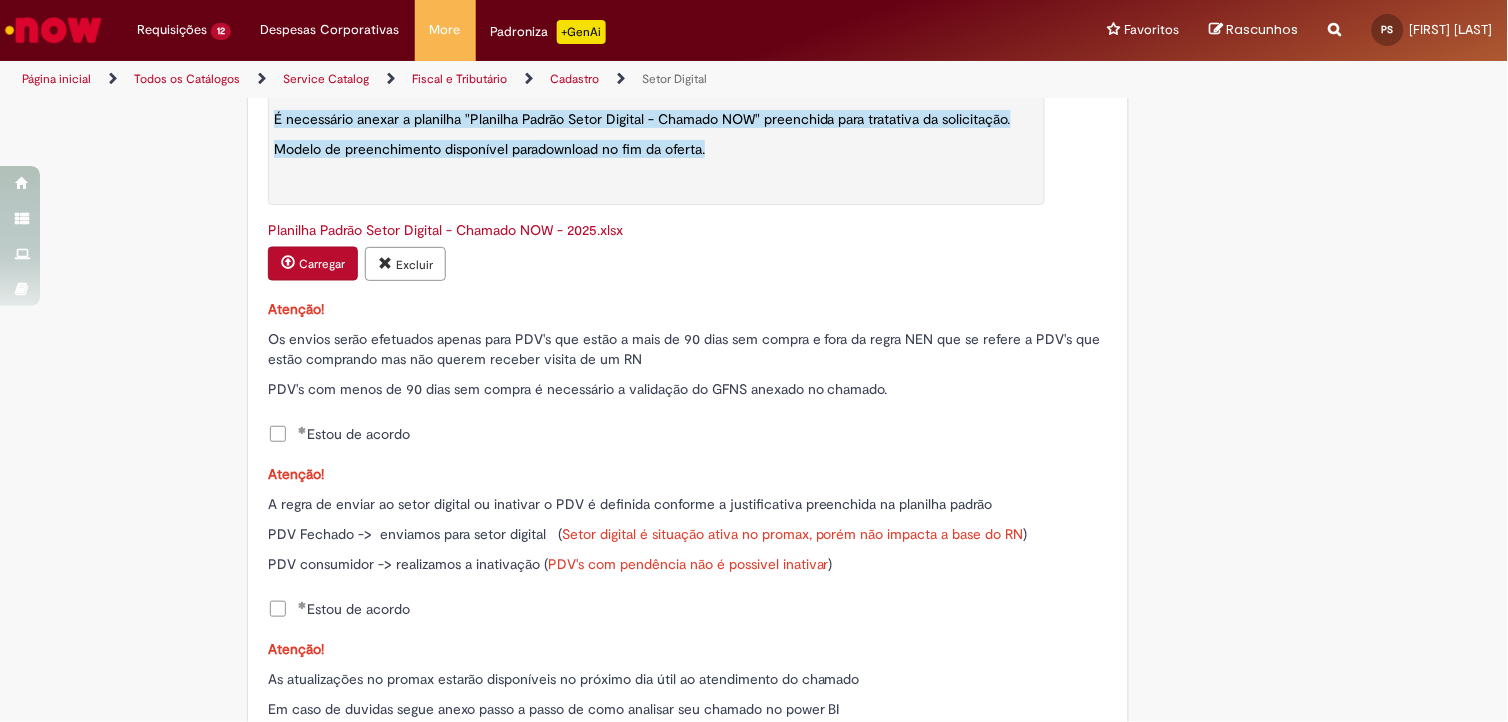 scroll, scrollTop: 1250, scrollLeft: 0, axis: vertical 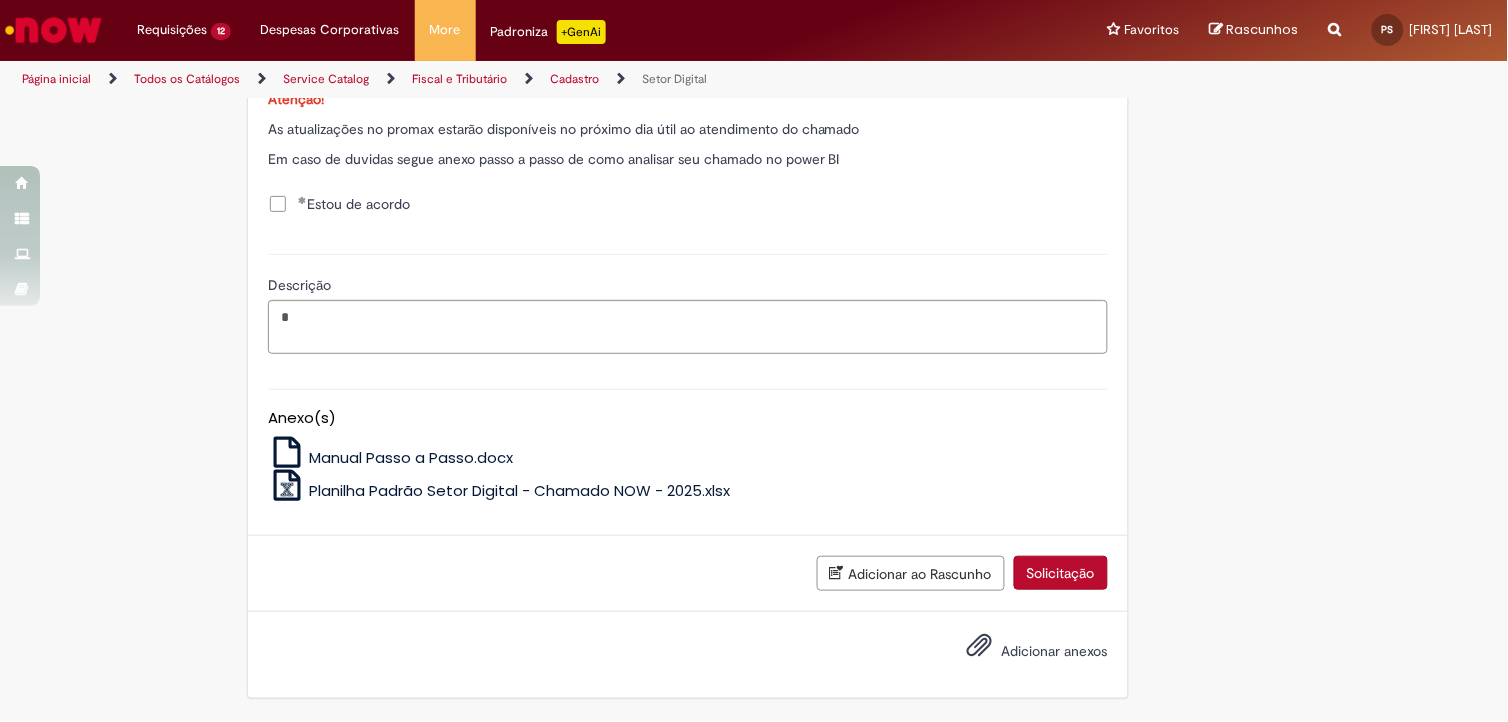 click on "Solicitação" at bounding box center (1061, 573) 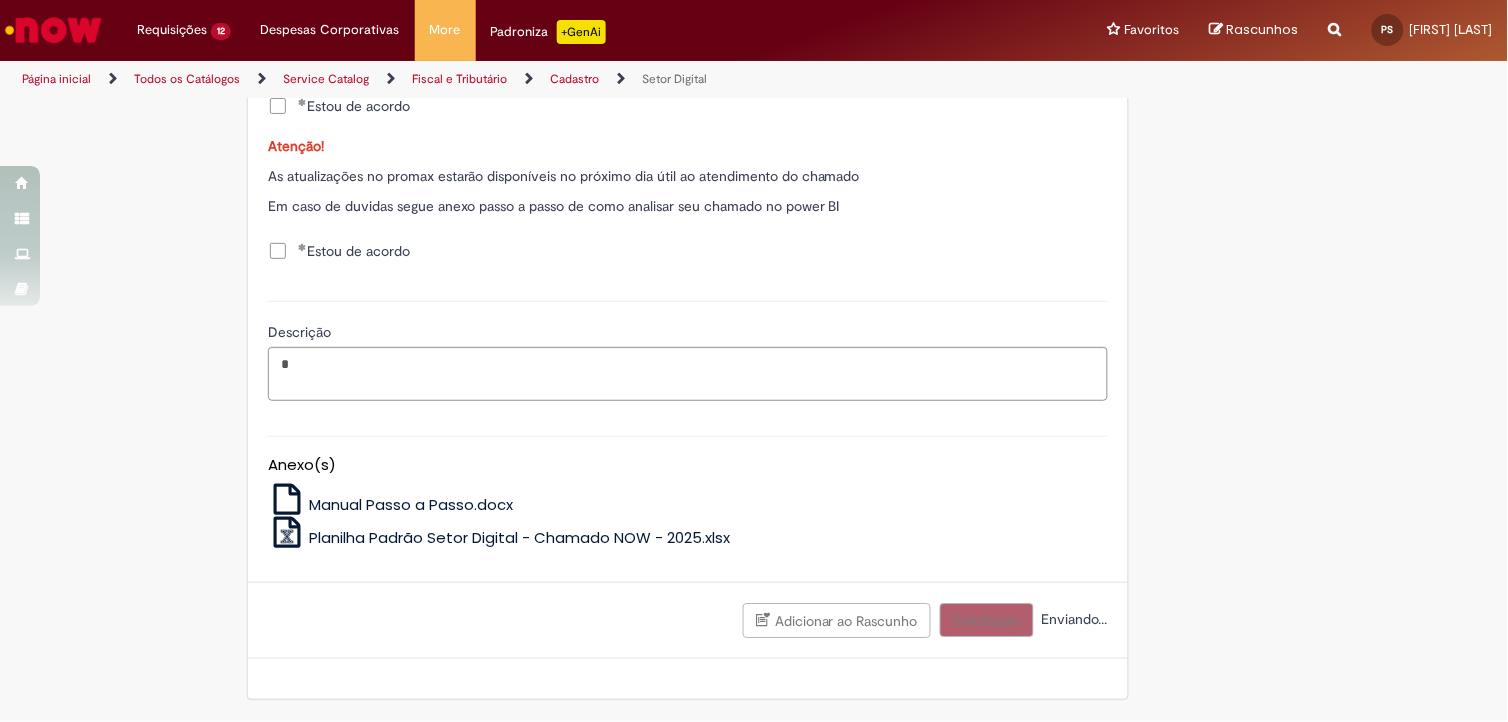 scroll, scrollTop: 1203, scrollLeft: 0, axis: vertical 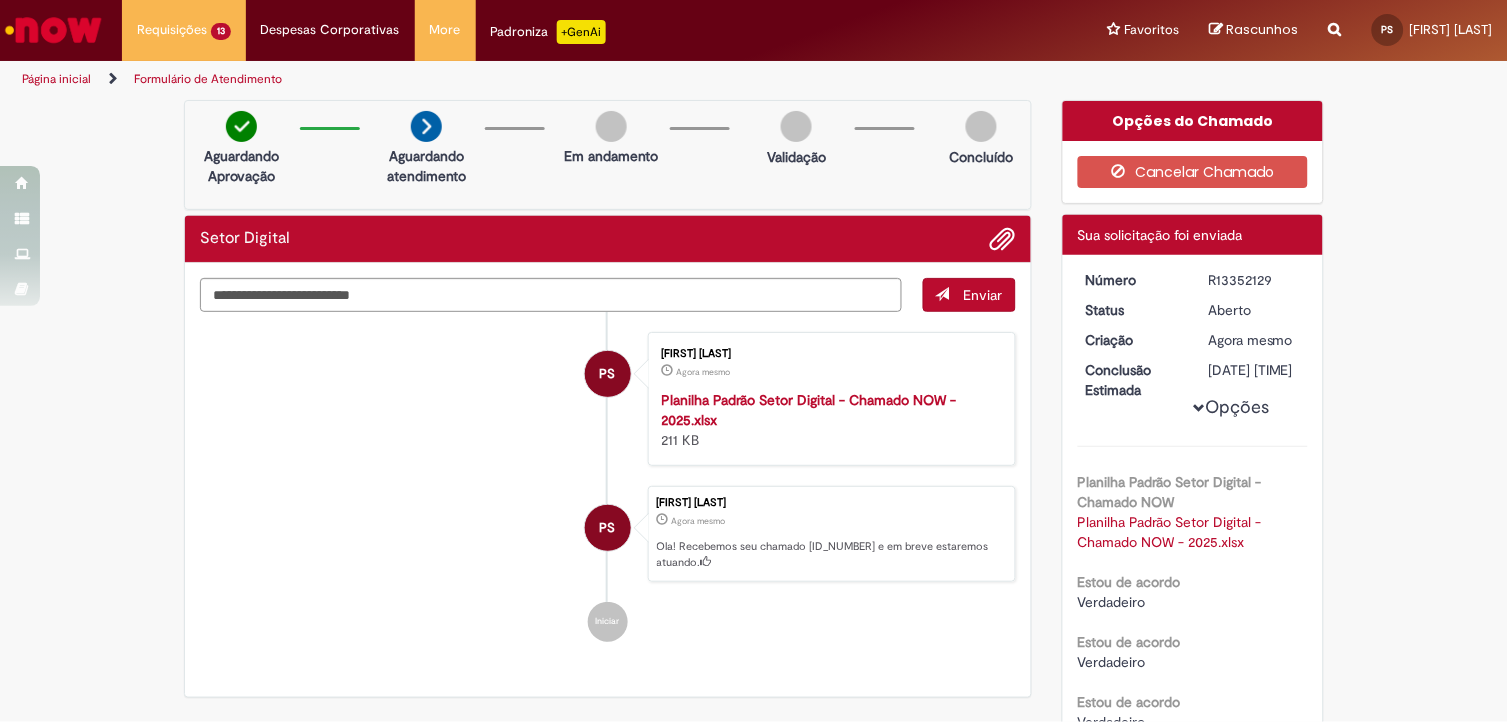 click on "Número
[ID_NUMBER]
Status
Aberto
Criação
Agora mesmo Agora mesmo
Conclusão Estimada
[DATE] [TIME]
Opções
Planilha Padrão Setor Digital - Chamado NOW
Planilha Padrão Setor Digital - Chamado NOW - 2025.xlsx
Estou de acordo
Verdadeiro
Estou de acordo
Verdadeiro
Estou de acordo
Verdadeiro
Descrição
." at bounding box center (1193, 538) 